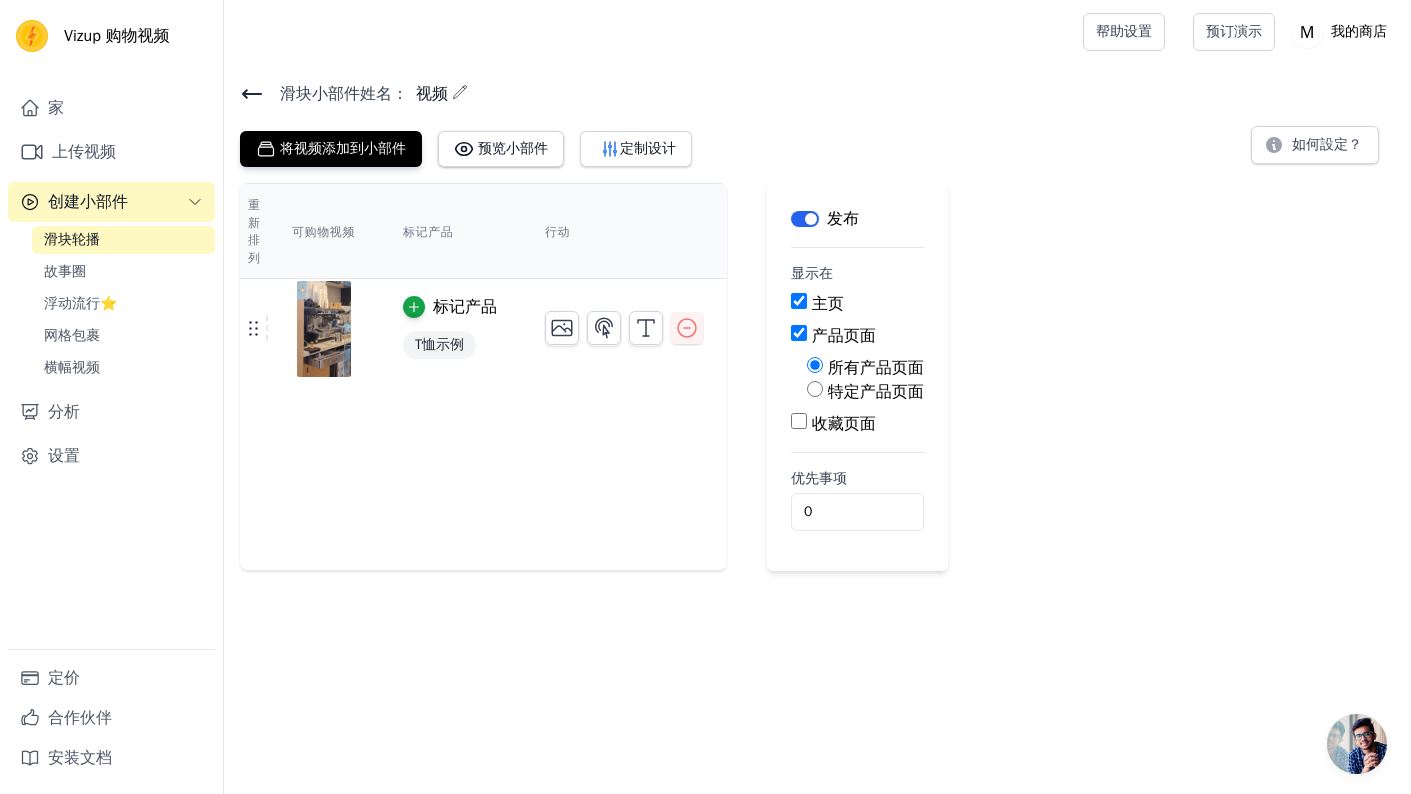 scroll, scrollTop: 0, scrollLeft: 0, axis: both 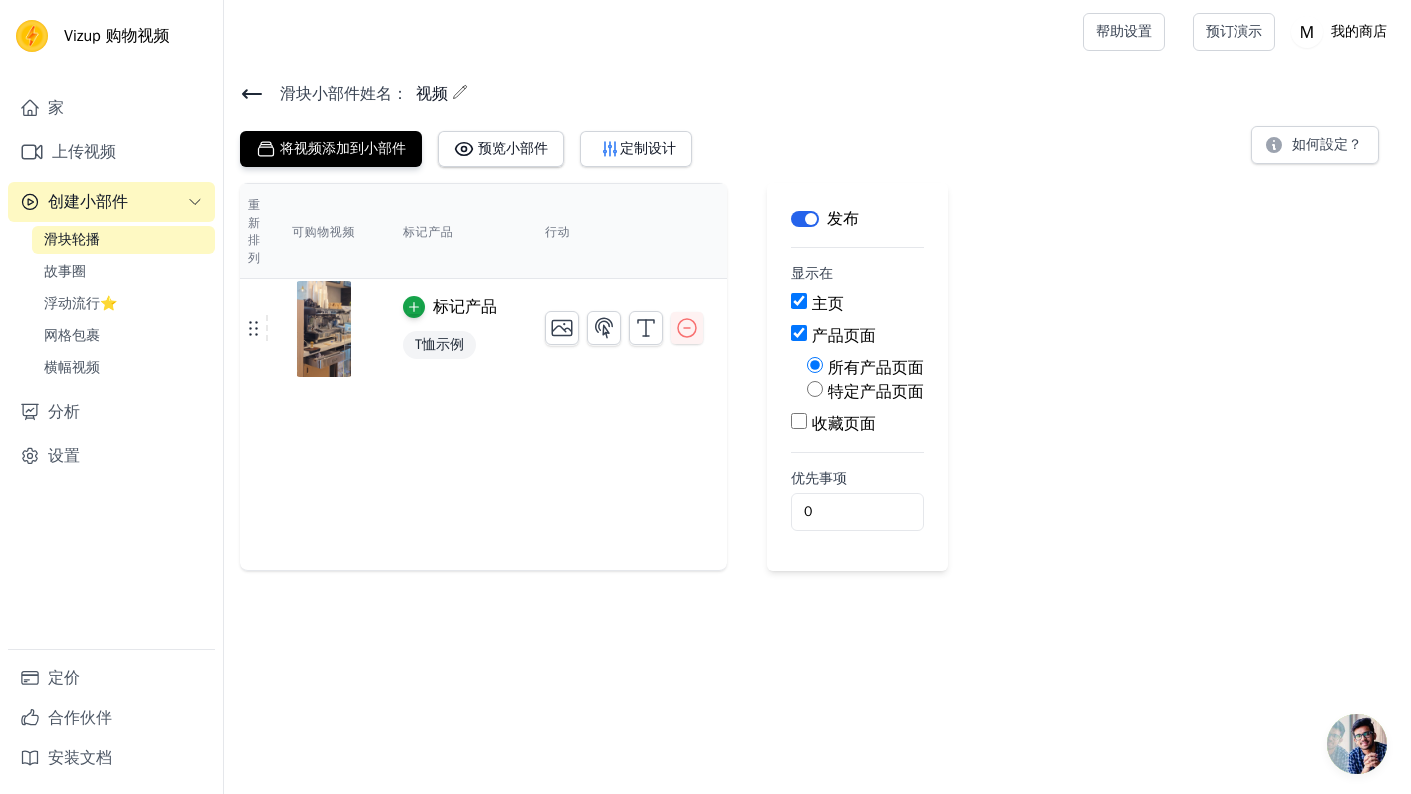 click on "特定产品页面" at bounding box center [815, 389] 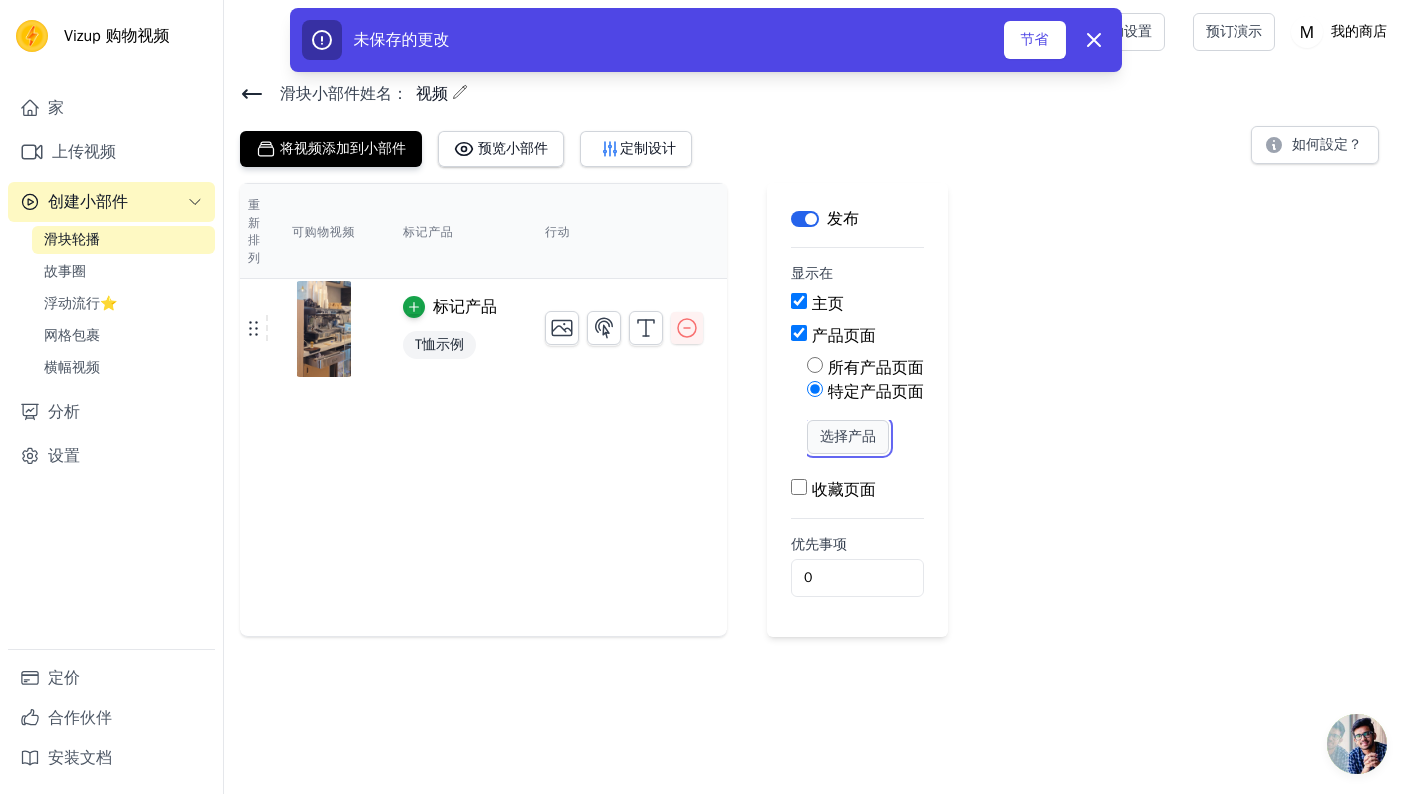 click on "选择产品" at bounding box center [848, 437] 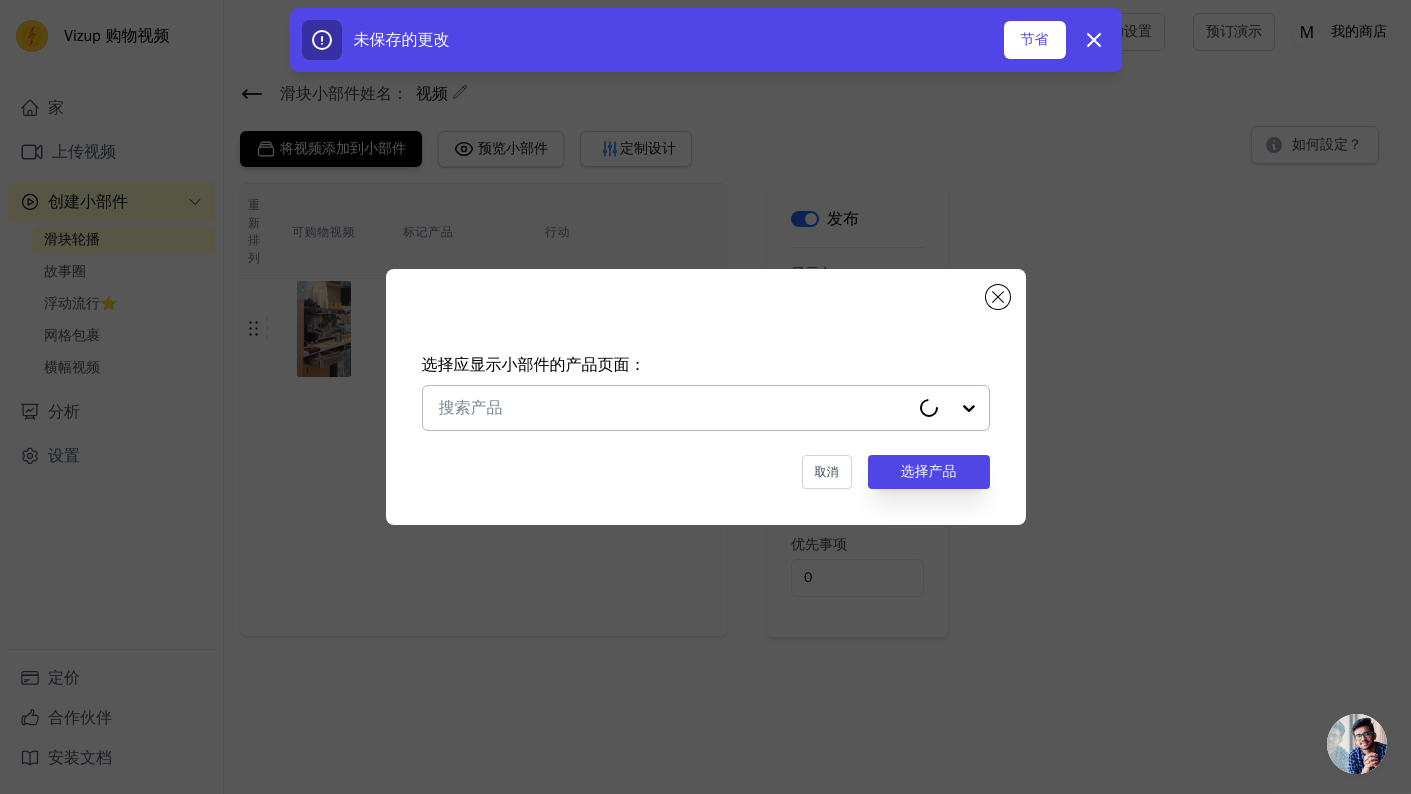 click at bounding box center (674, 408) 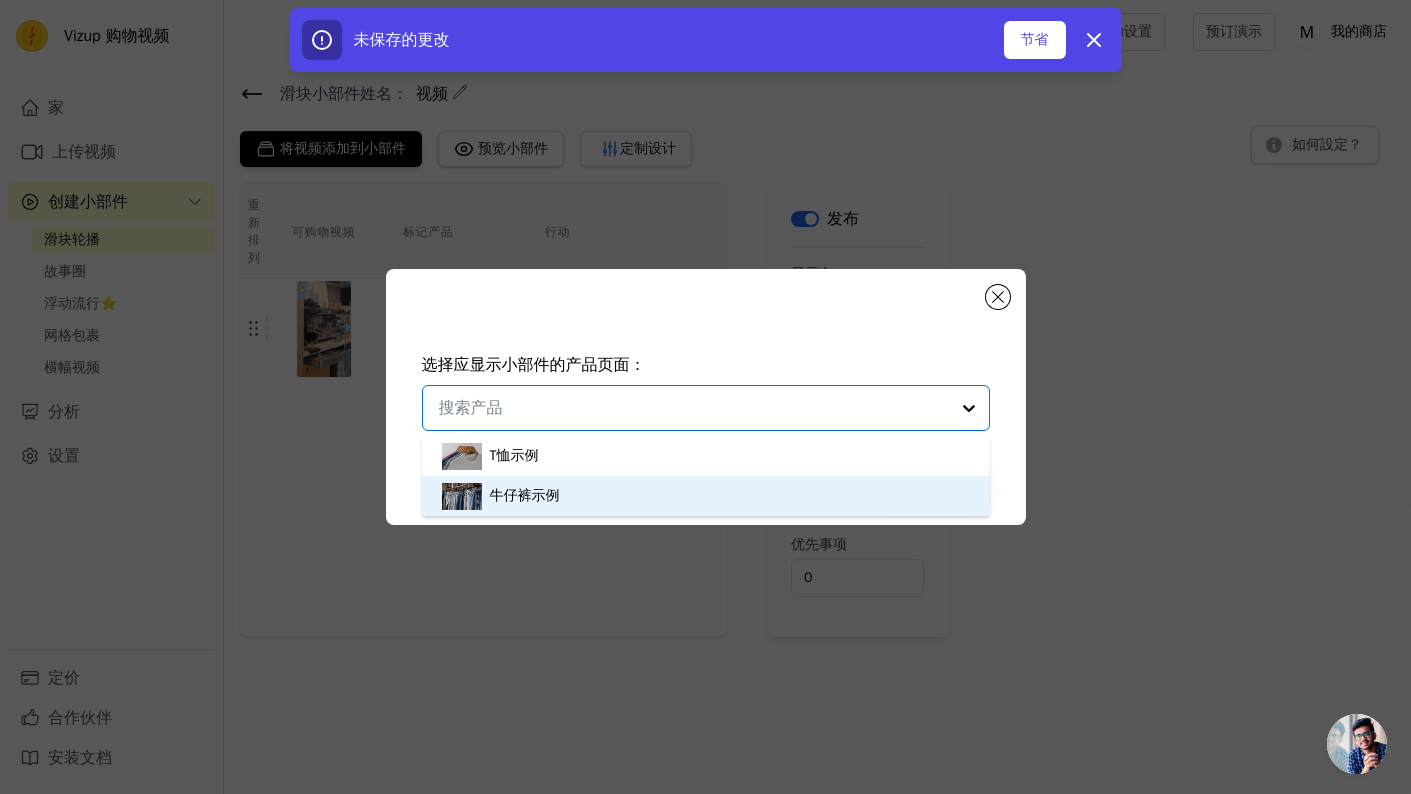 click on "选择应显示小部件的产品页面：       T恤示例     牛仔裤示例       选项未定义，已选择。   您当前关注的是“示例牛仔裤”选项。共有 2 个结果。                   取消   选择产品" at bounding box center [705, 397] 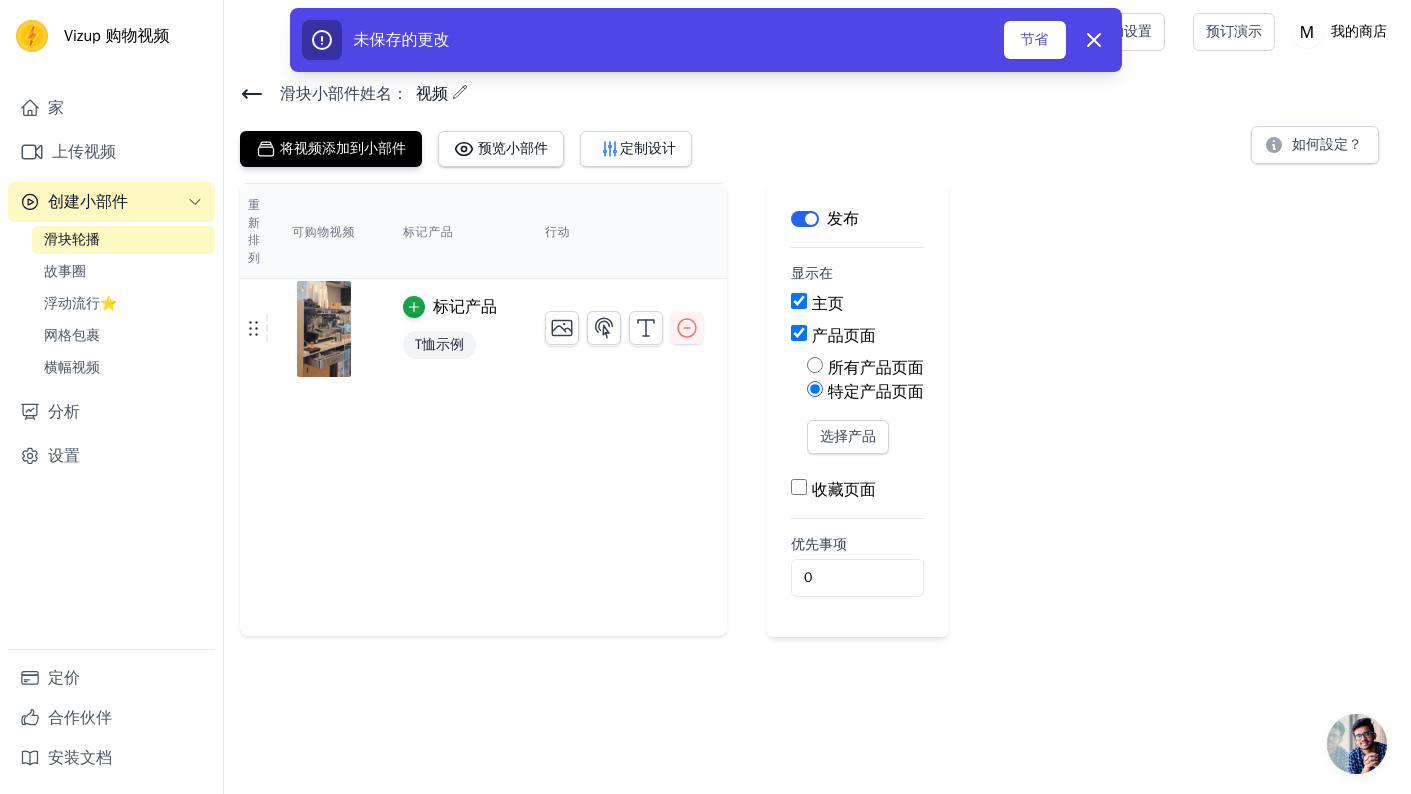click on "主页" at bounding box center [799, 301] 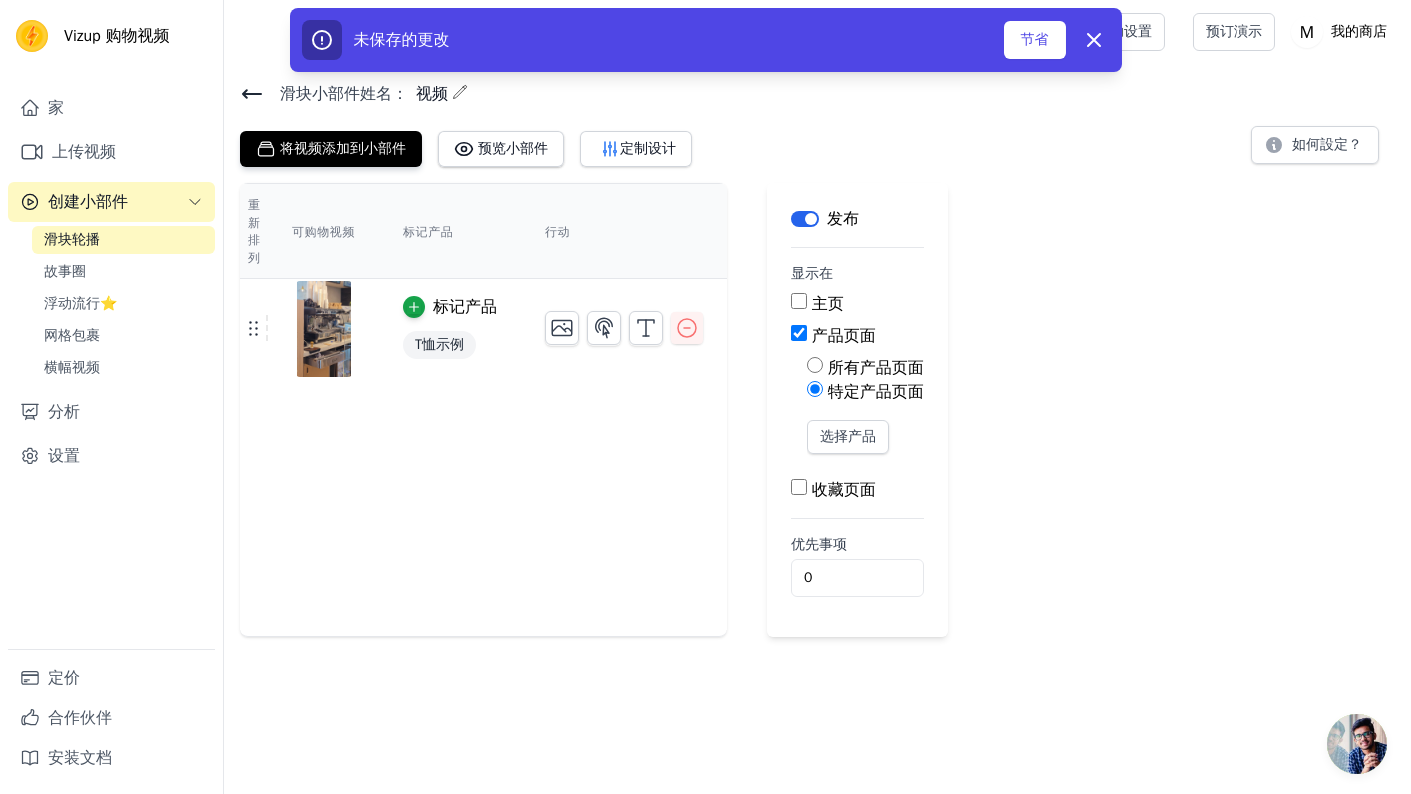 click on "所有产品页面" at bounding box center (876, 368) 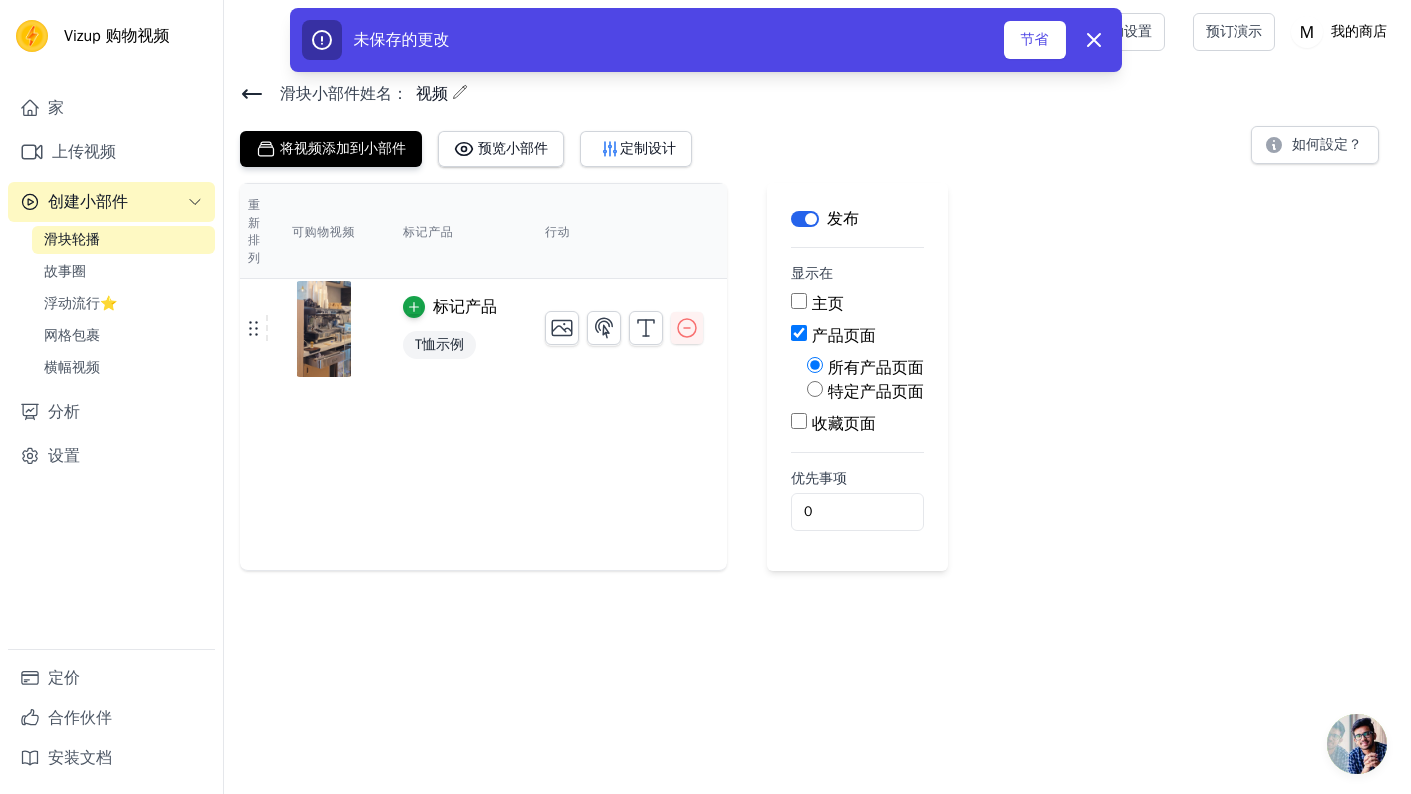 click on "标记产品" at bounding box center (465, 307) 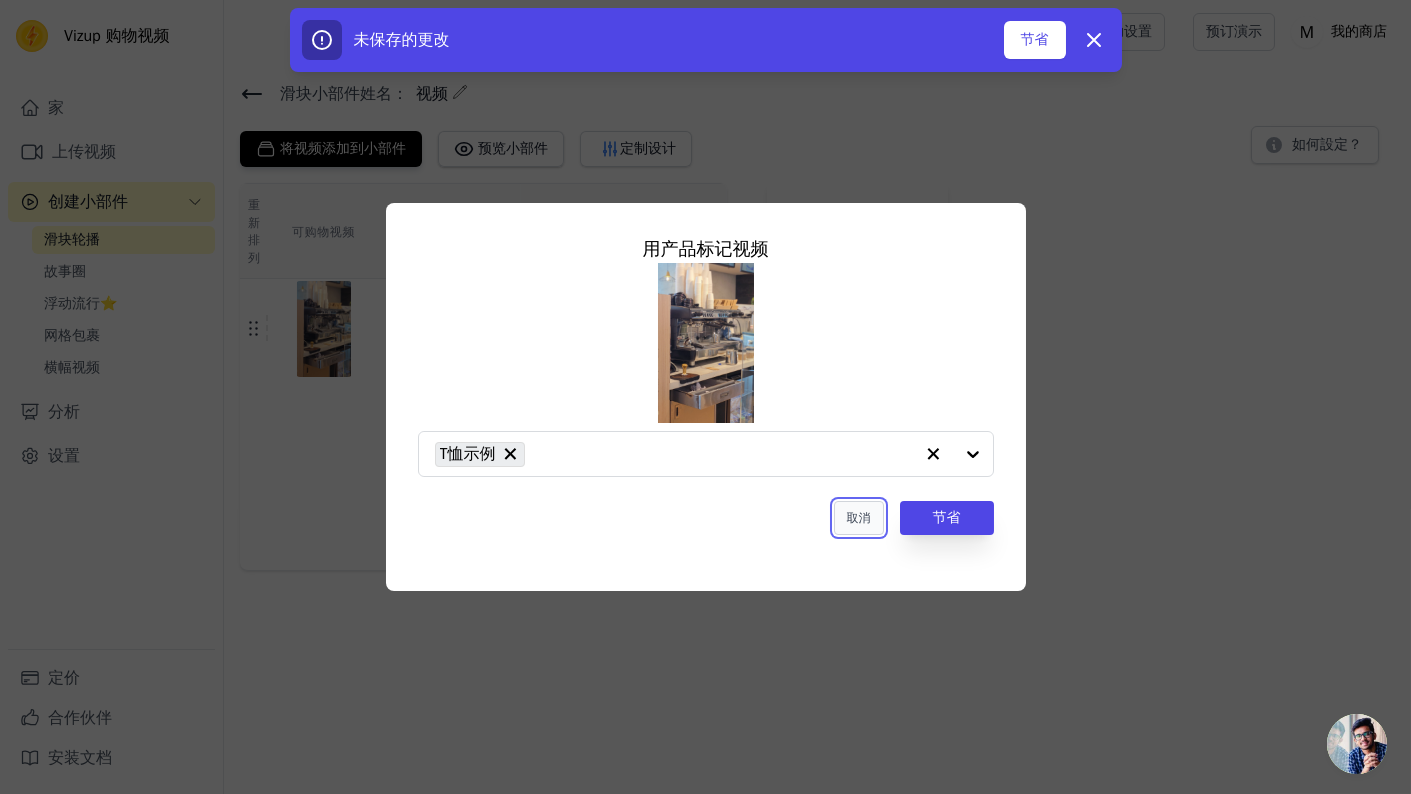 click on "取消" at bounding box center (859, 518) 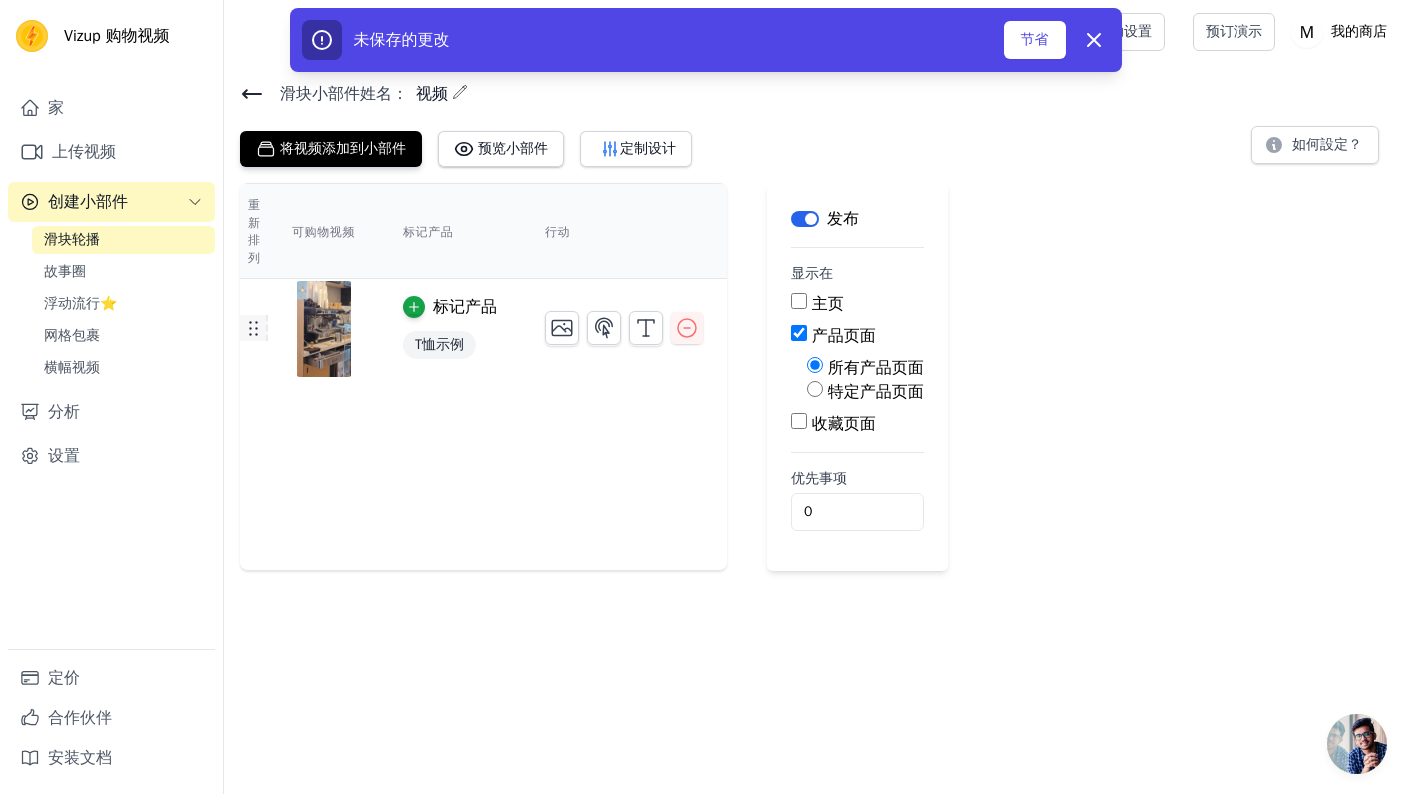 click at bounding box center [254, 328] 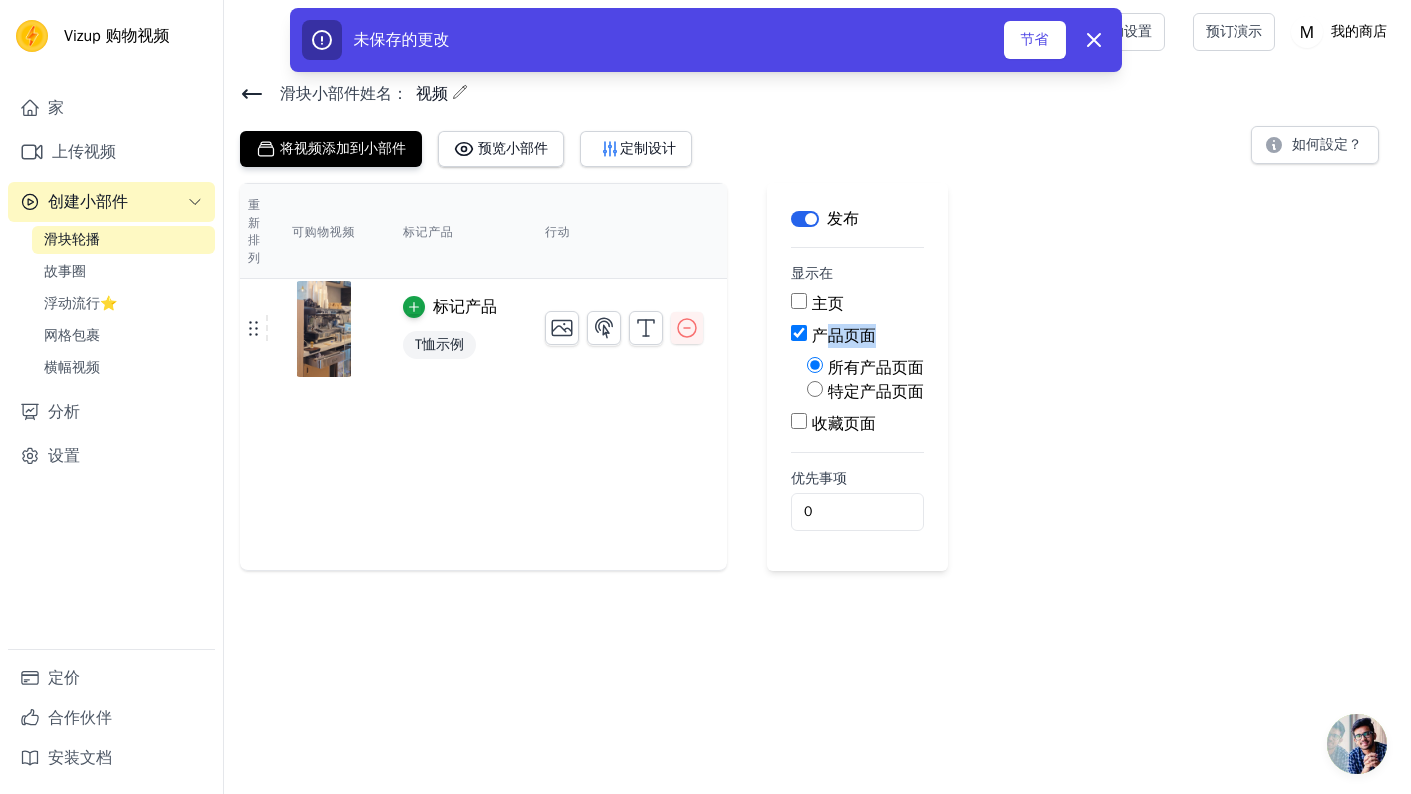 click on "主页     产品页面     所有产品页面     特定产品页面       收藏页面" at bounding box center [857, 364] 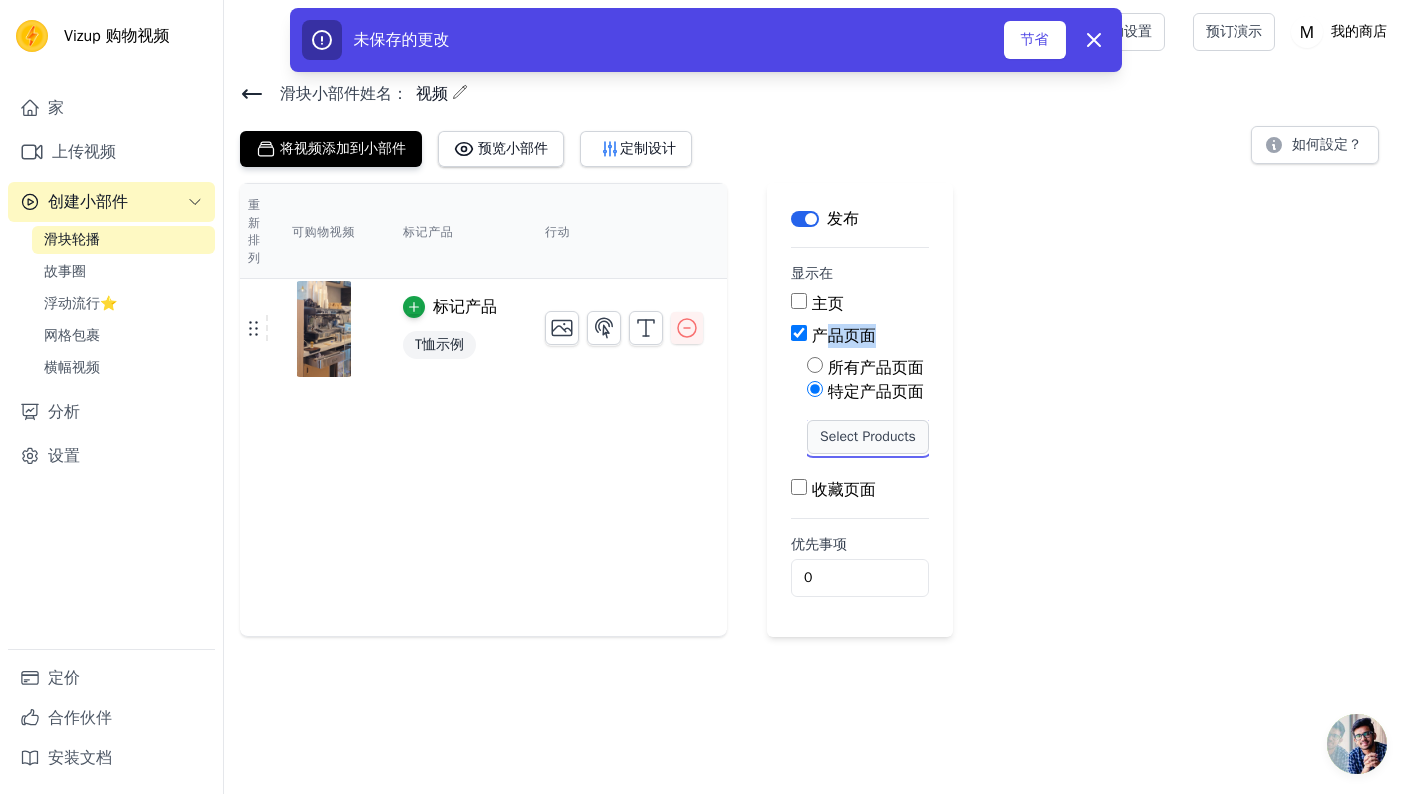 click on "Select Products" at bounding box center [868, 437] 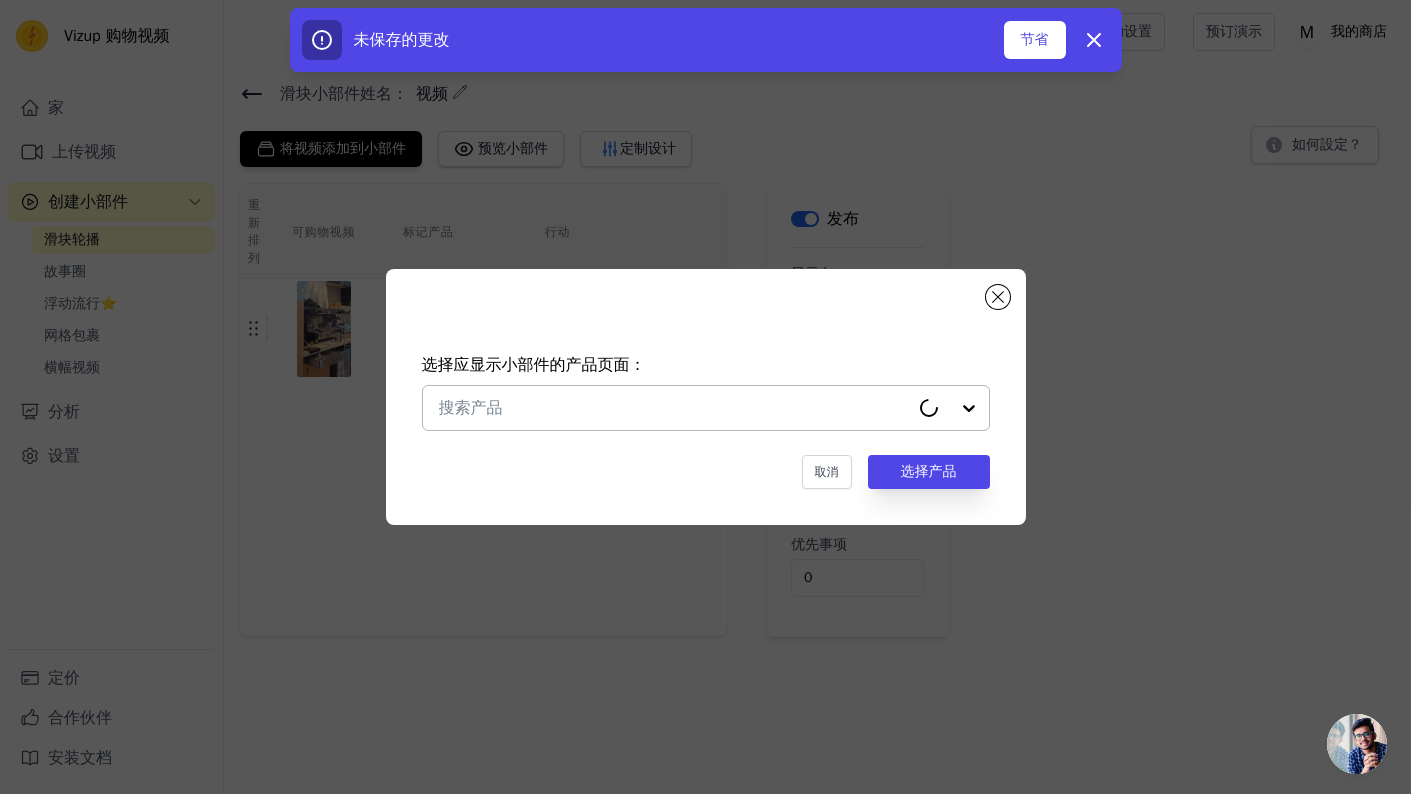 click at bounding box center (949, 408) 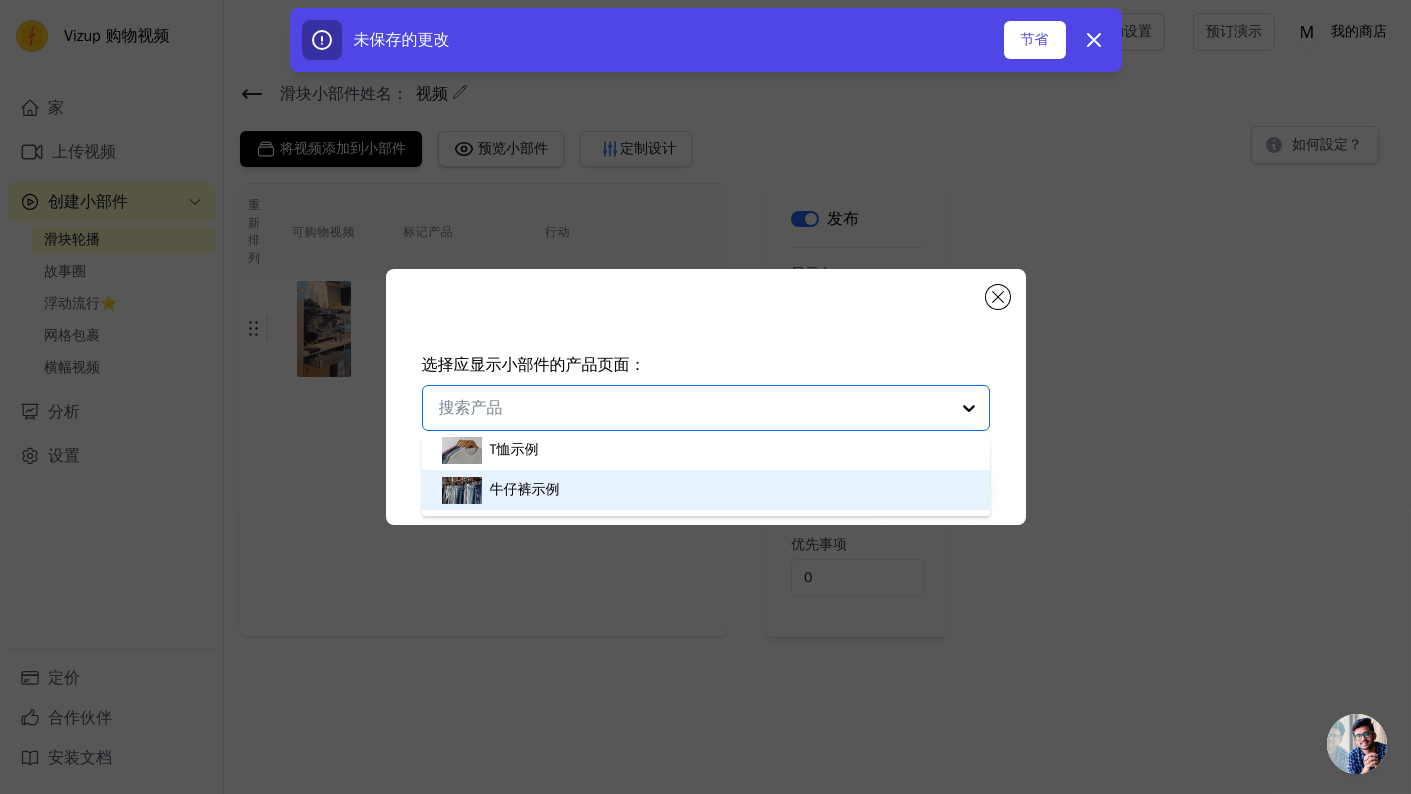 scroll, scrollTop: 0, scrollLeft: 0, axis: both 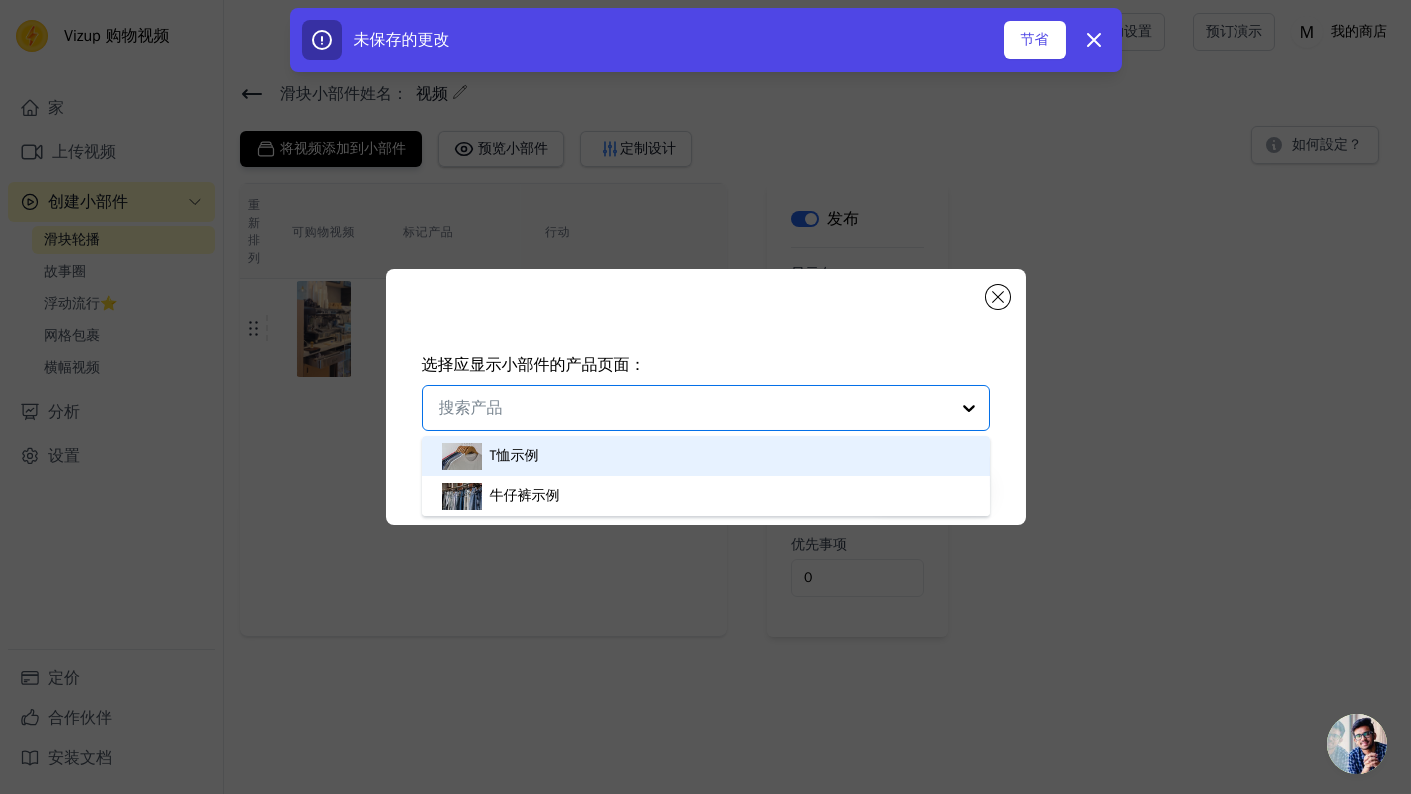 click on "选择应显示小部件的产品页面：       T恤示例     牛仔裤示例       选项未定义，已选中。   您当前关注的是“示例 T 恤”选项。共有 2 个结果可用。                   取消   选择产品" at bounding box center (705, 397) 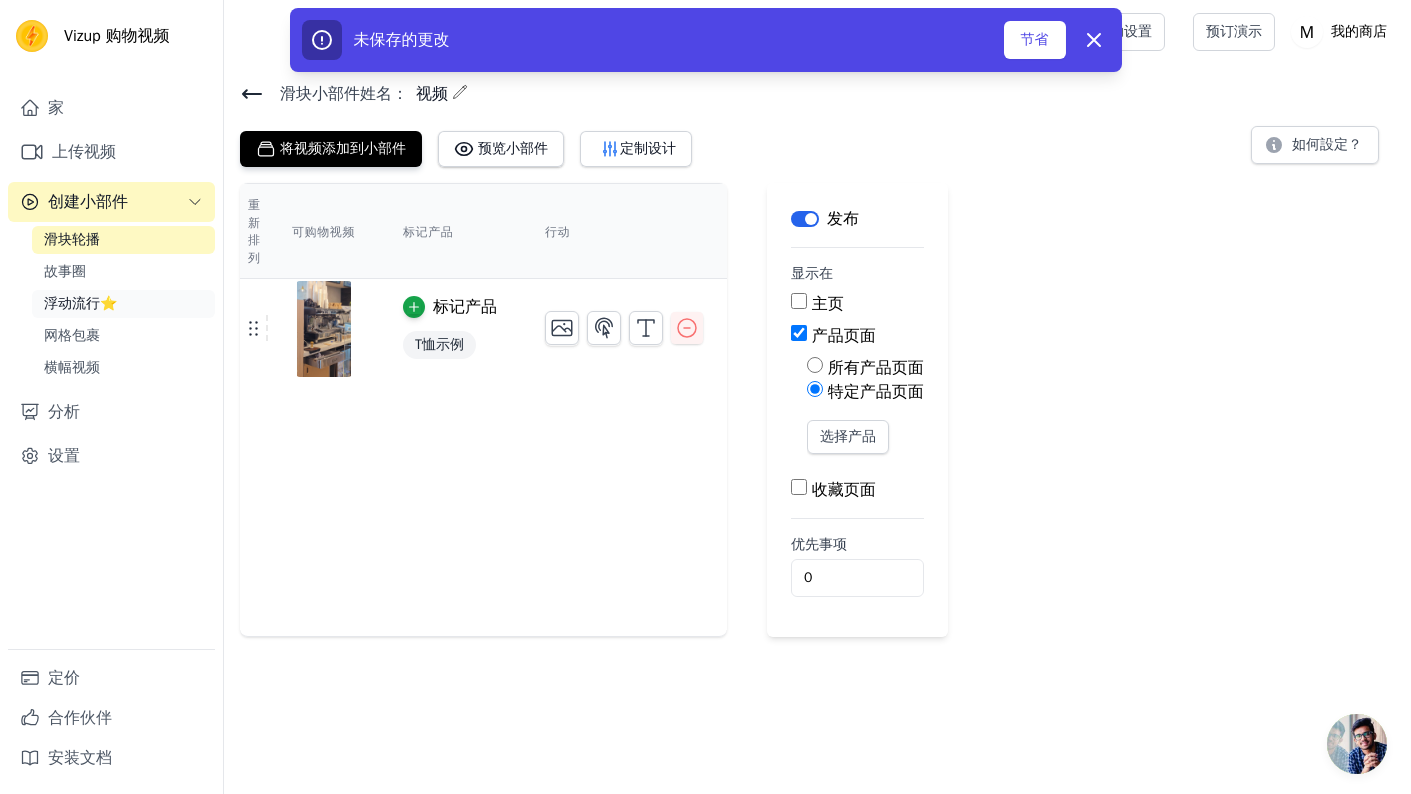 click on "浮动流行⭐" at bounding box center (123, 304) 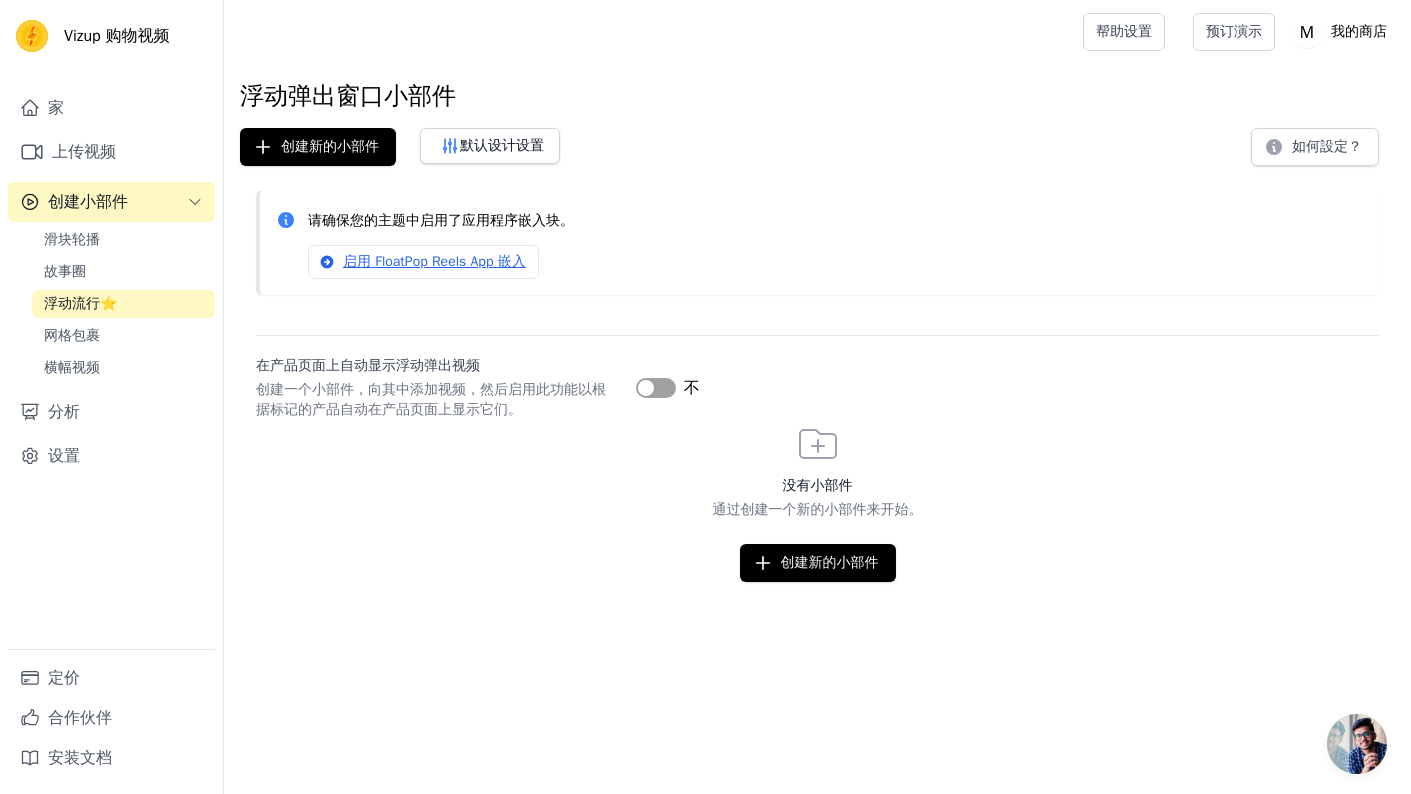 click on "滑块轮播   故事圈   浮动流行⭐   网格包裹   横幅视频" at bounding box center (123, 304) 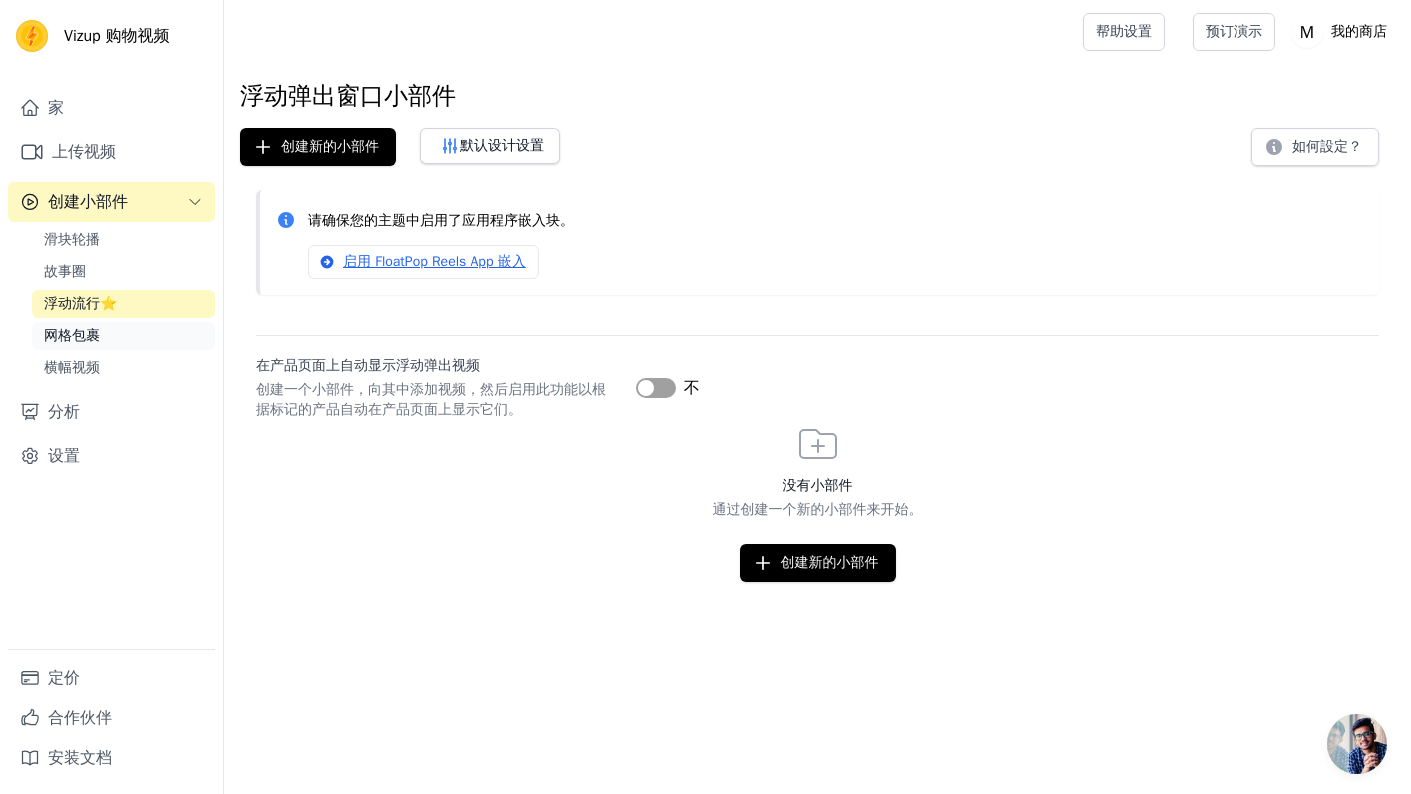 click on "网格包裹" at bounding box center [123, 336] 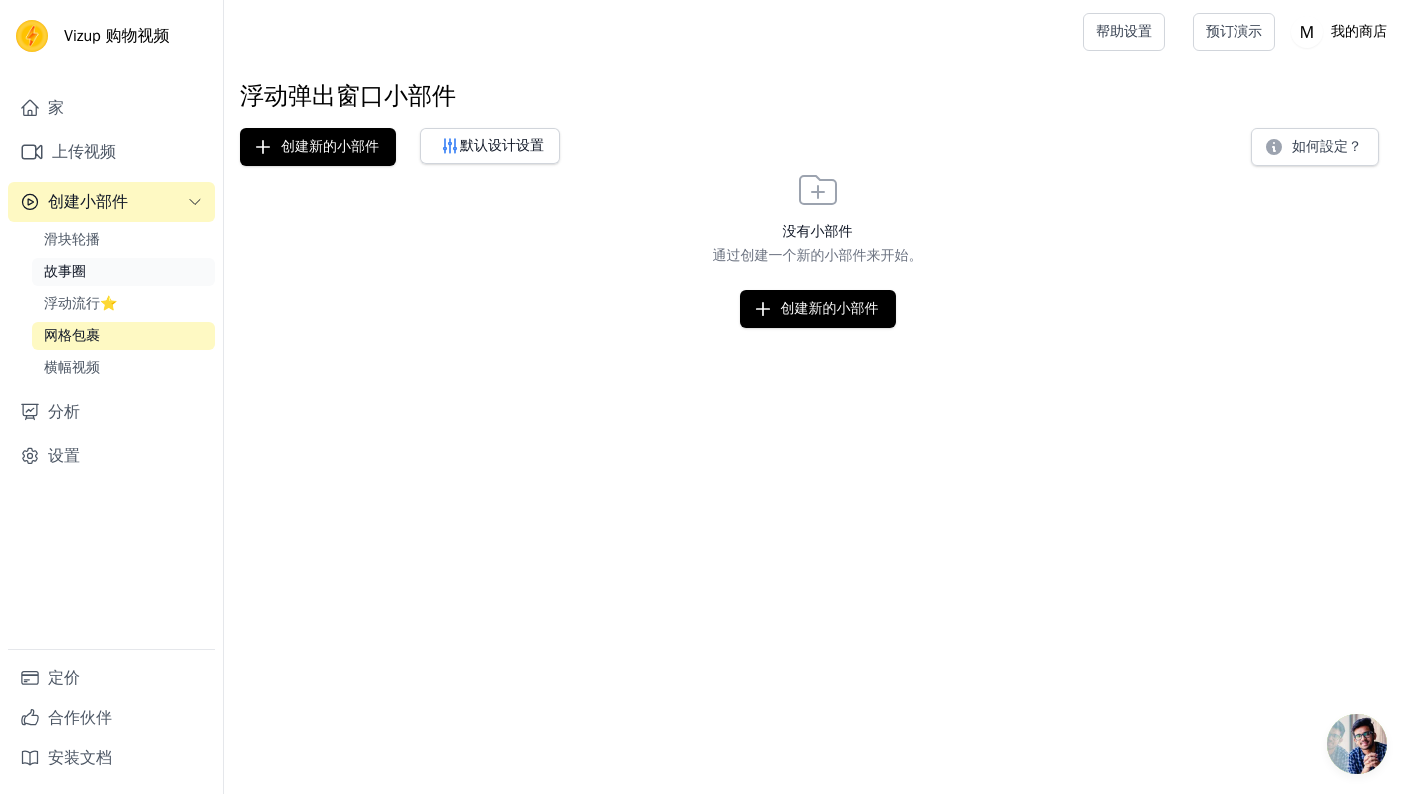 click on "故事圈" at bounding box center (123, 272) 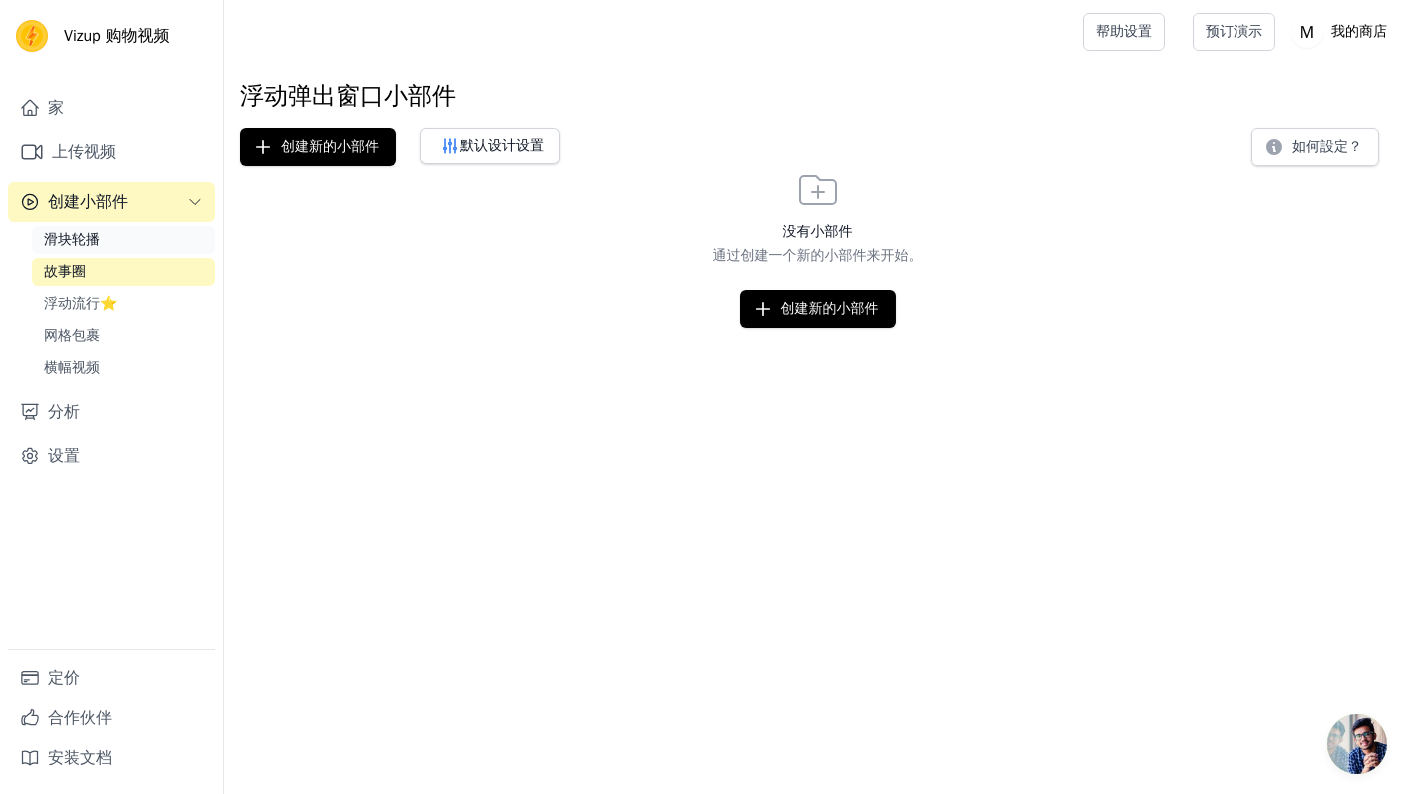click on "滑块轮播" at bounding box center [123, 240] 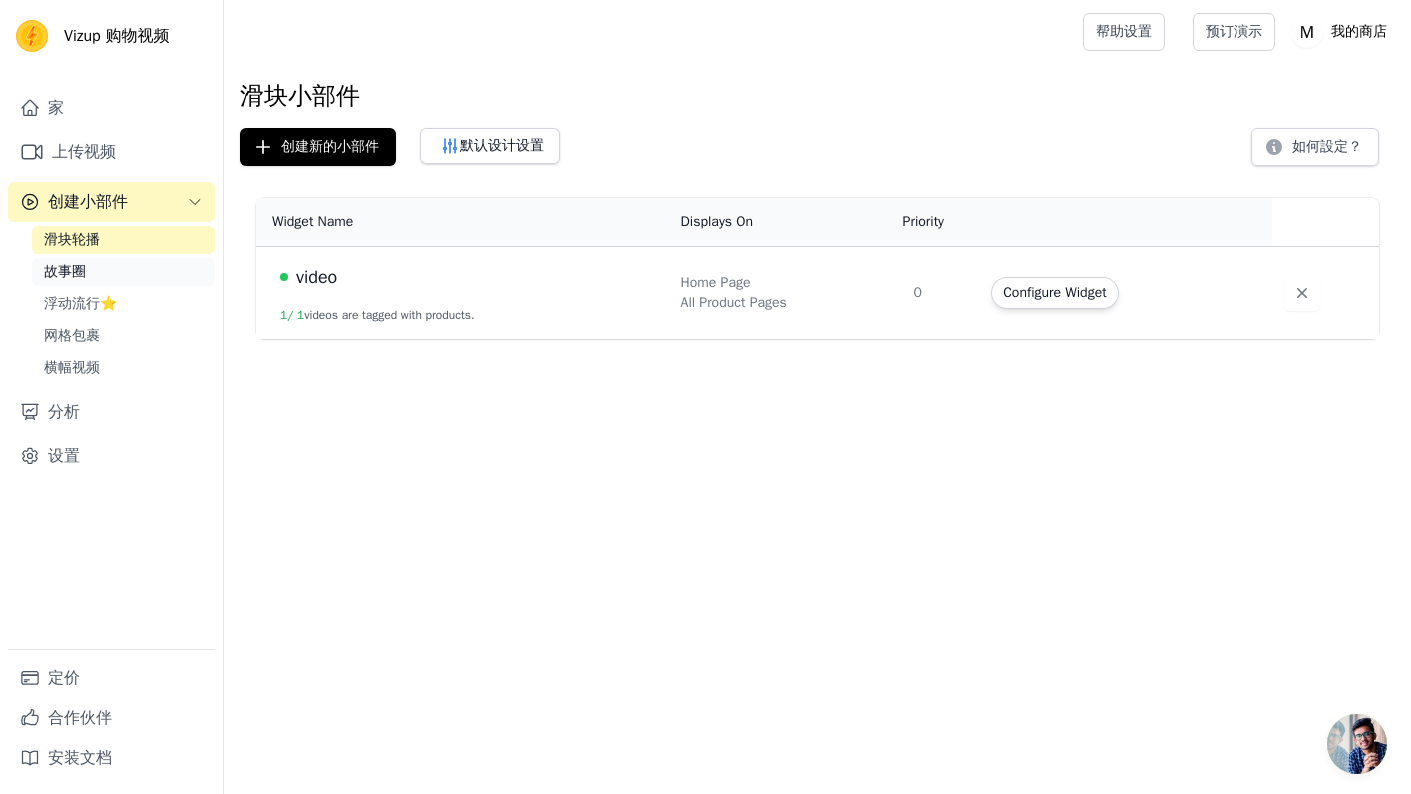 click on "故事圈" at bounding box center [123, 272] 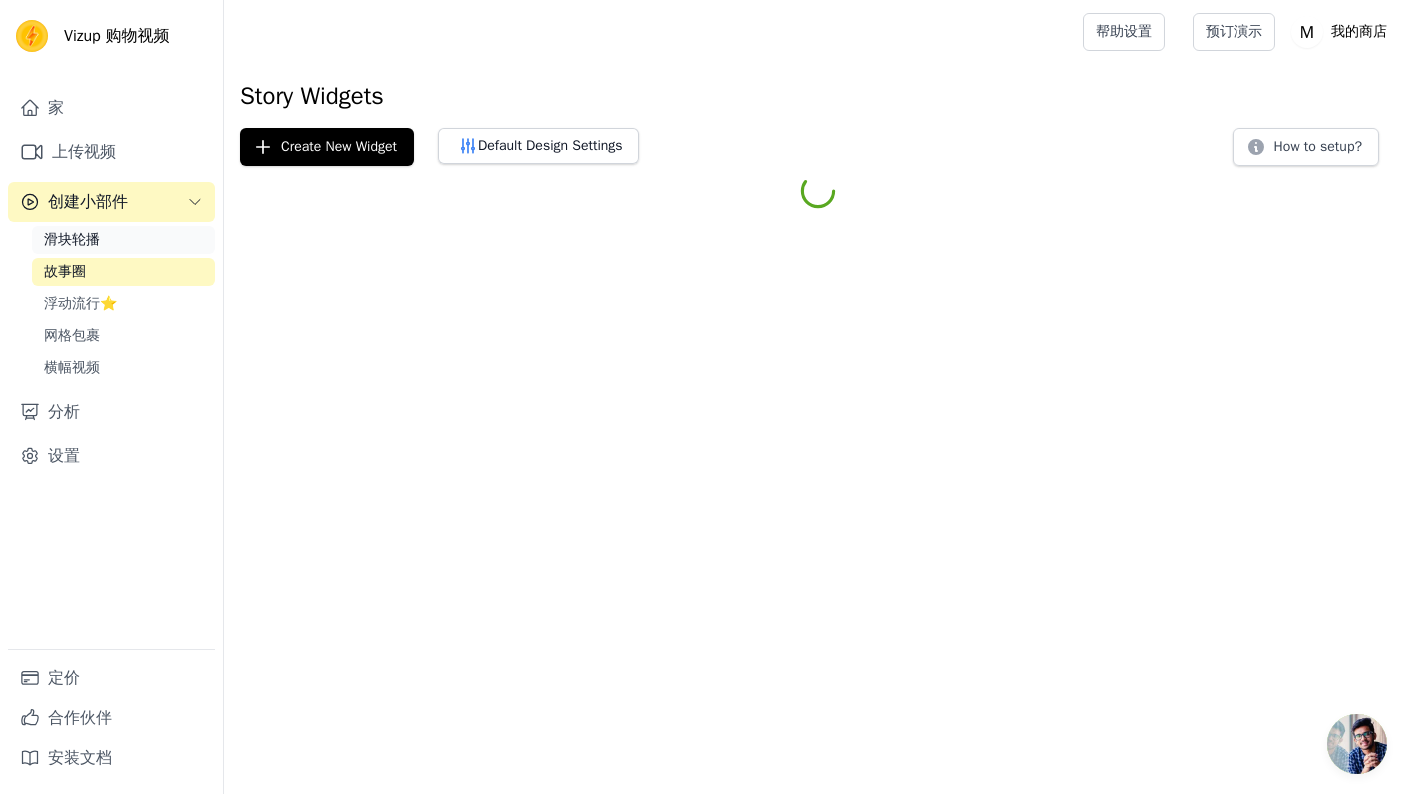 click on "滑块轮播" at bounding box center (123, 240) 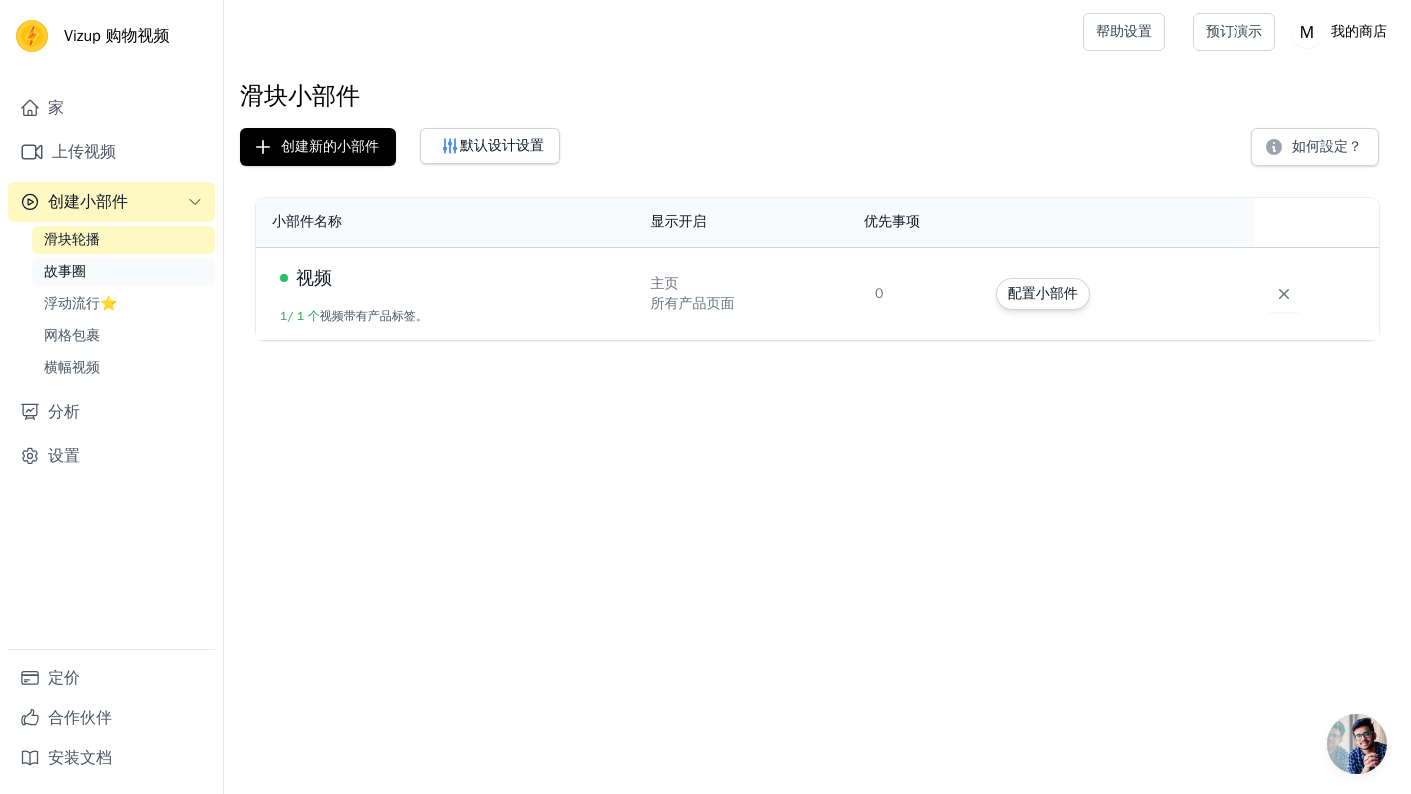 click on "故事圈" at bounding box center [123, 272] 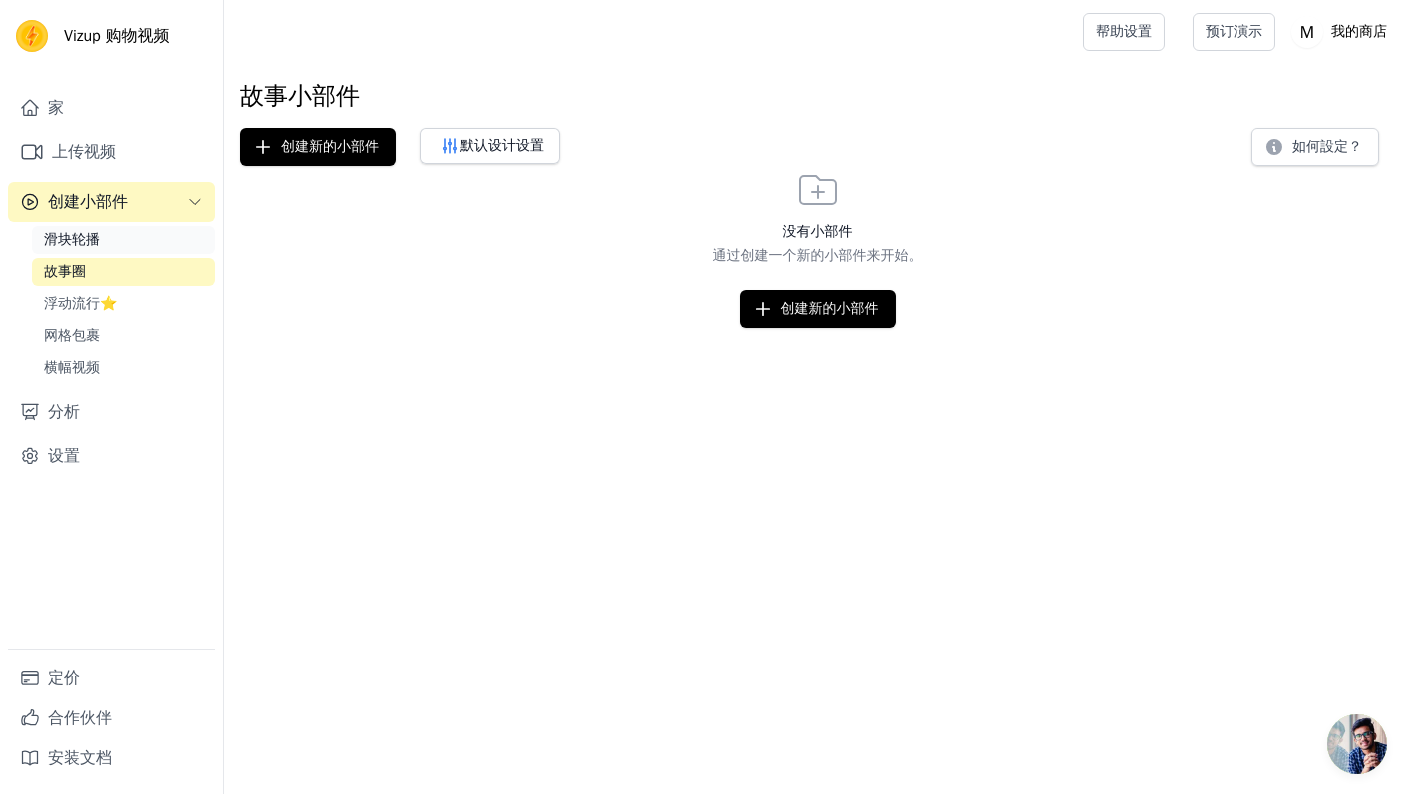 click on "滑块轮播" at bounding box center (123, 240) 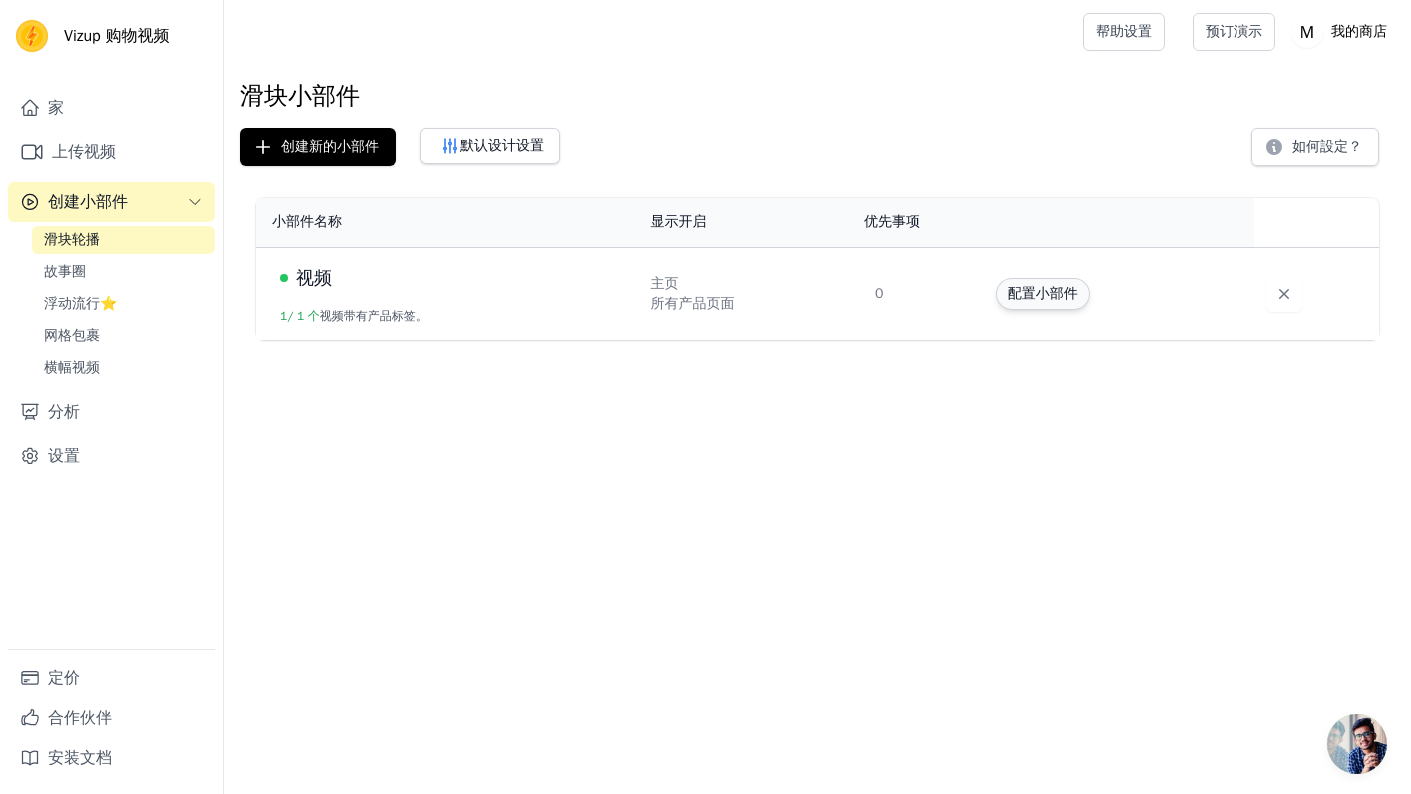 click on "配置小部件" at bounding box center [1043, 294] 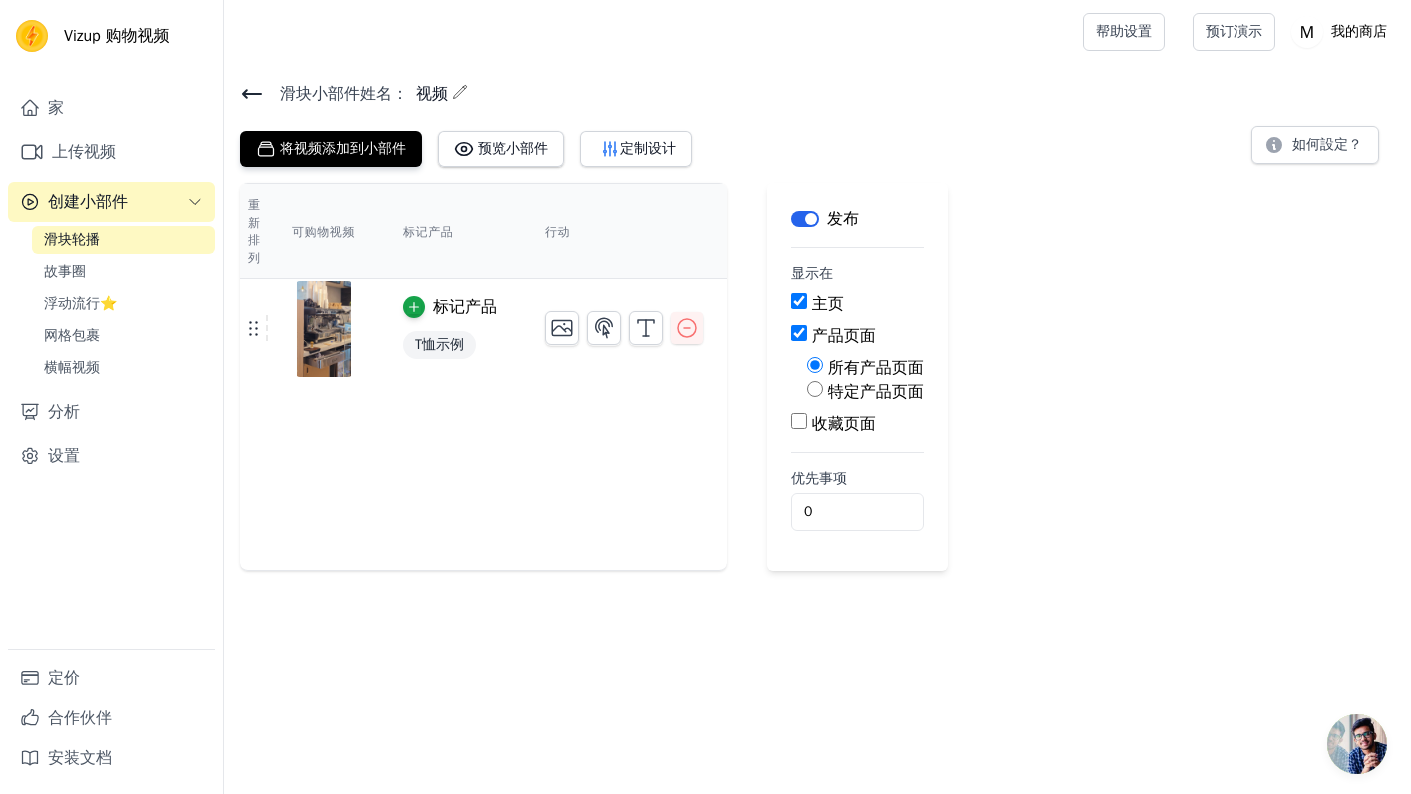 click on "主页" at bounding box center [799, 301] 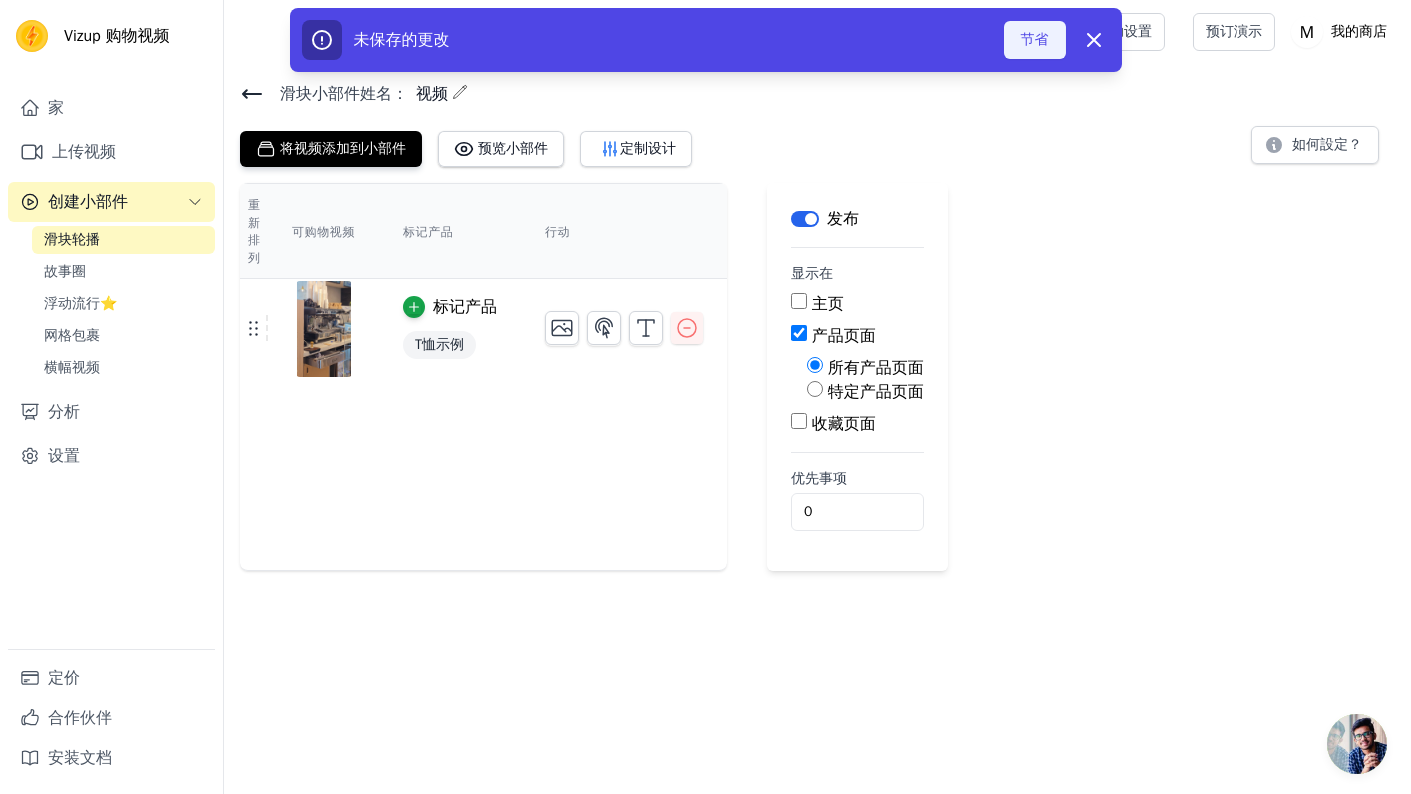 click on "节省" at bounding box center (1035, 39) 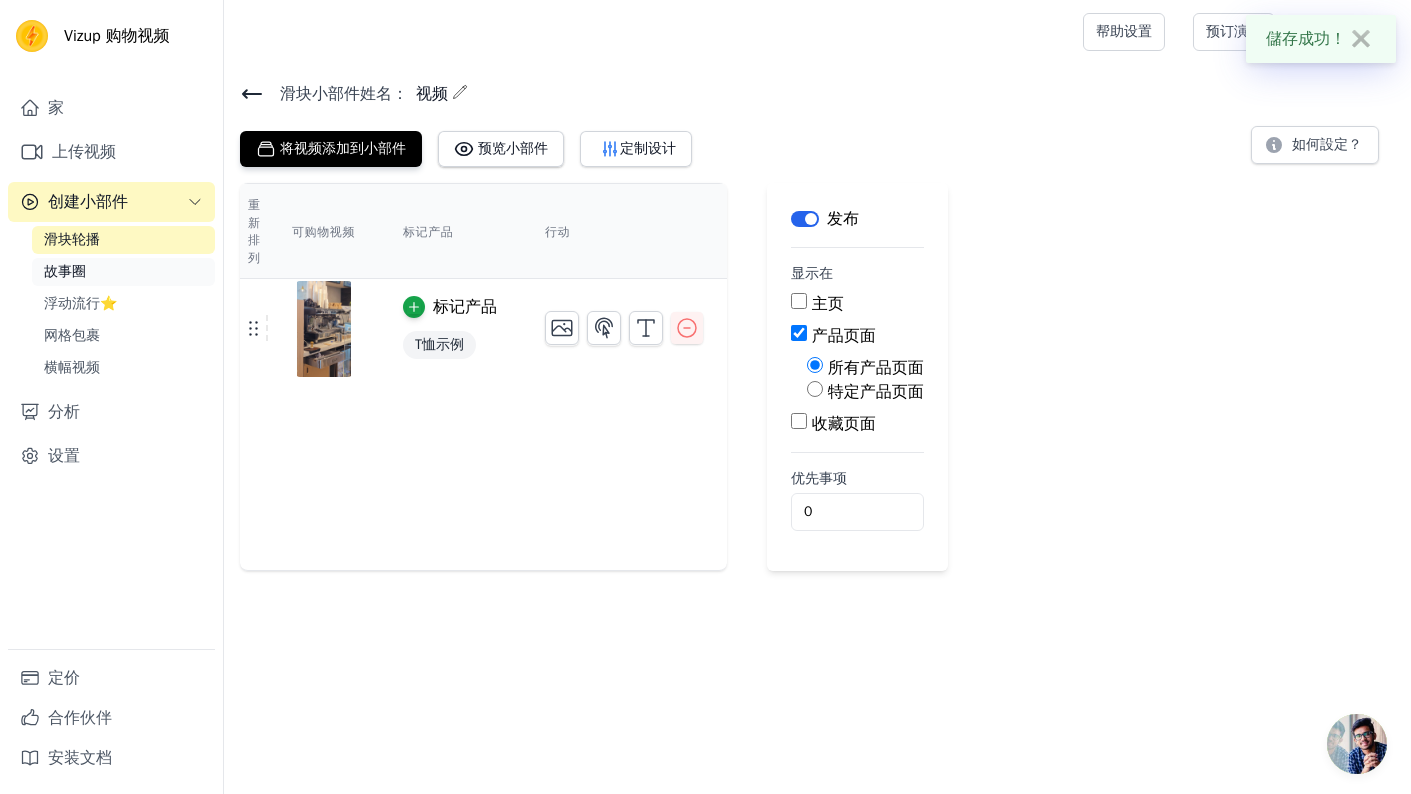 click on "故事圈" at bounding box center [123, 272] 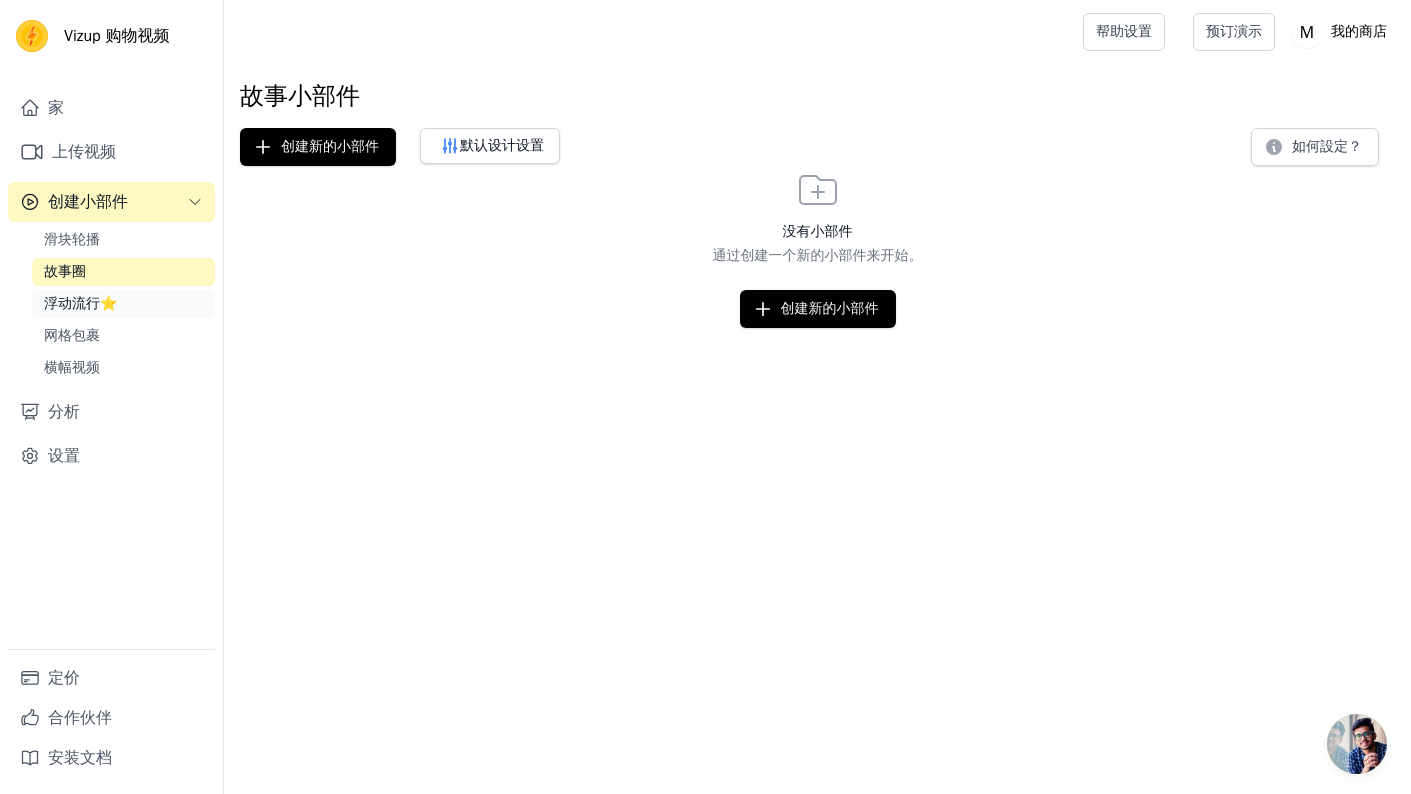 click on "浮动流行⭐" at bounding box center (123, 304) 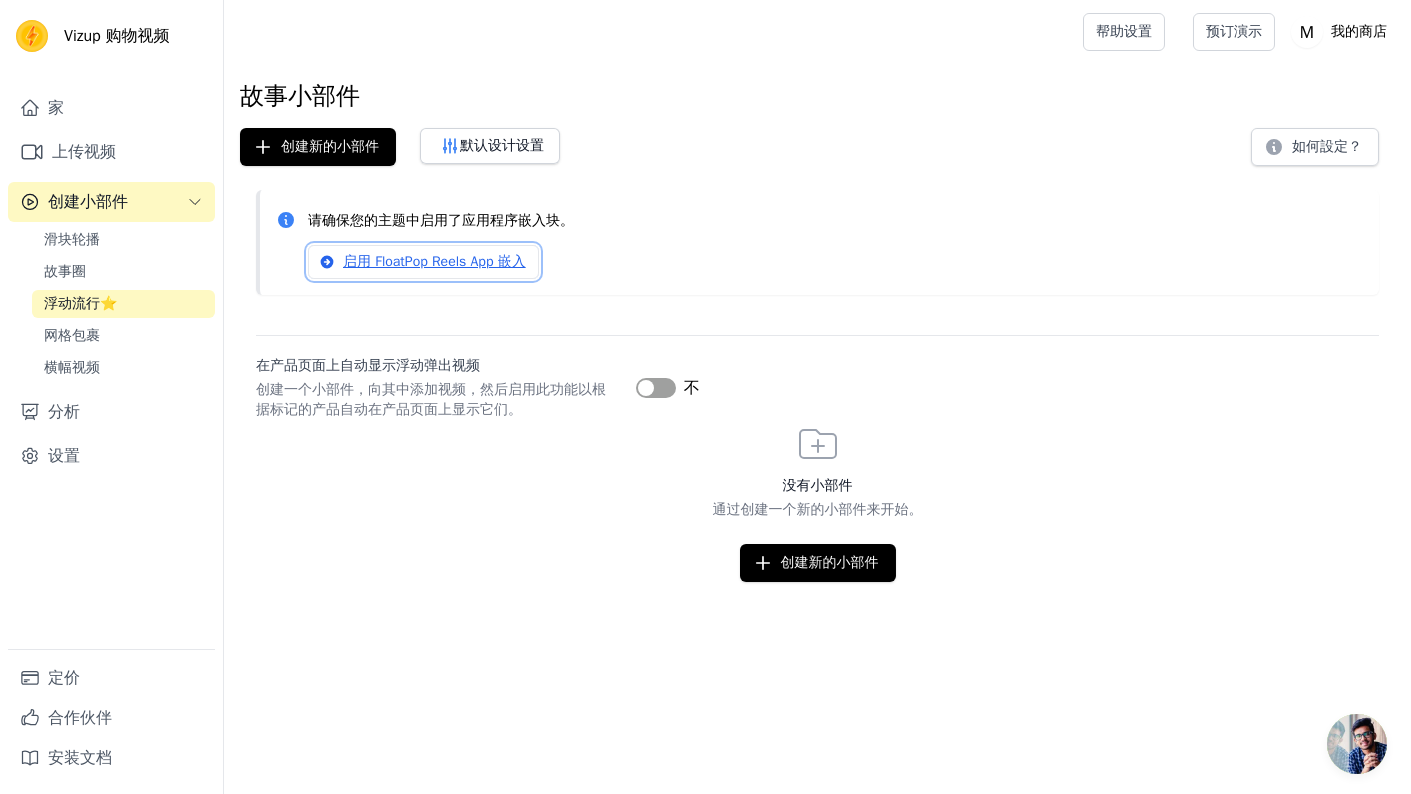 click on "启用 FloatPop Reels App 嵌入" at bounding box center (434, 261) 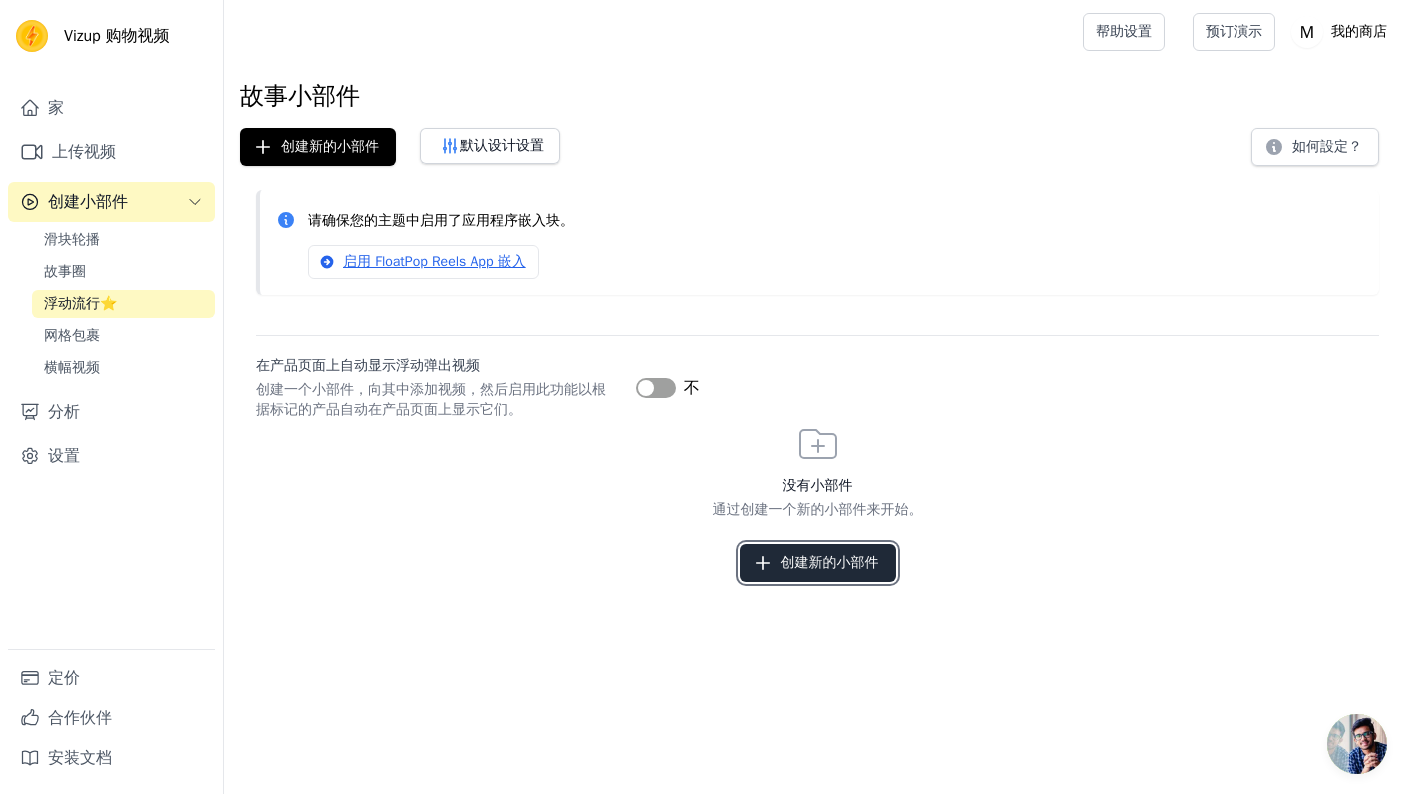 click on "创建新的小部件" at bounding box center [830, 563] 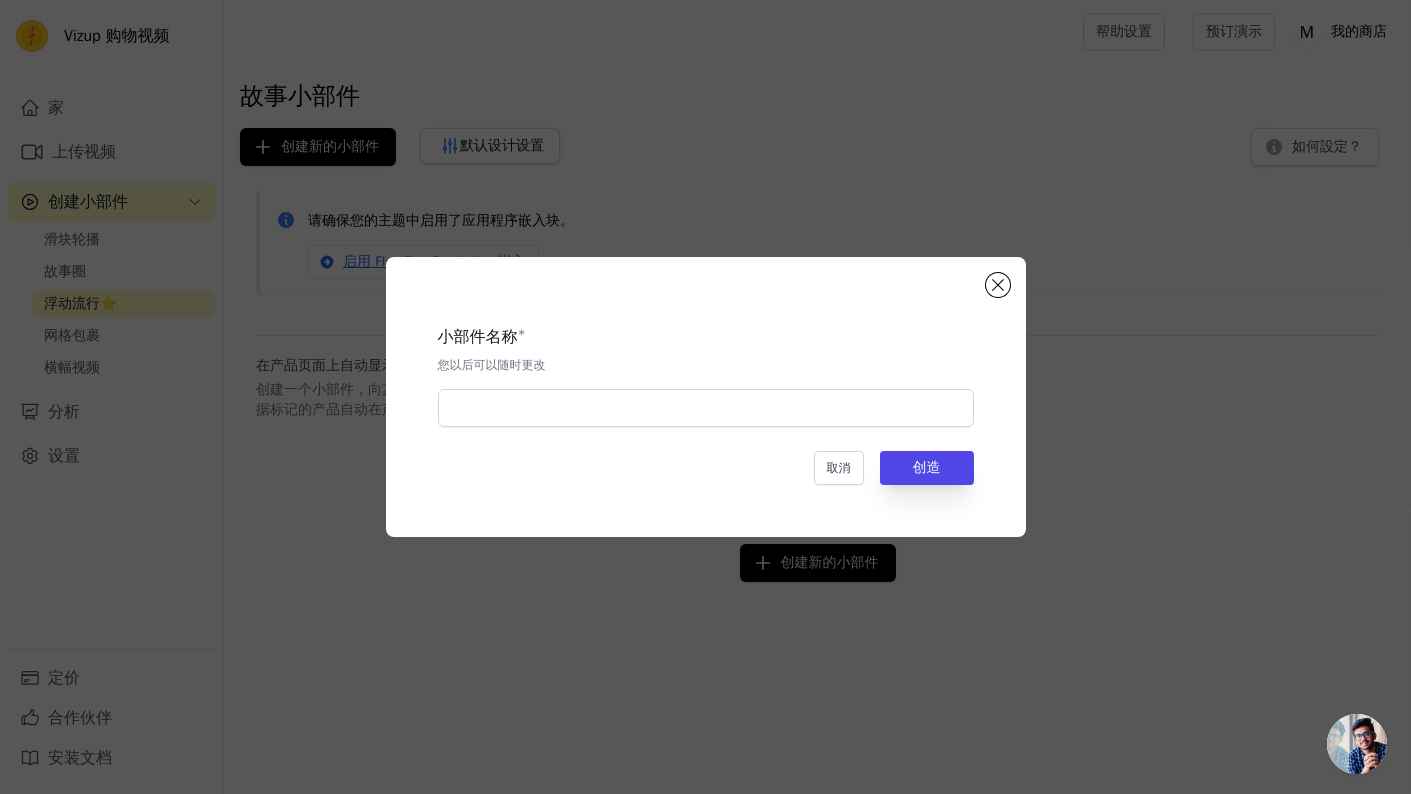 click on "小部件名称   *   您以后可以随时更改       取消   创造" at bounding box center [706, 397] 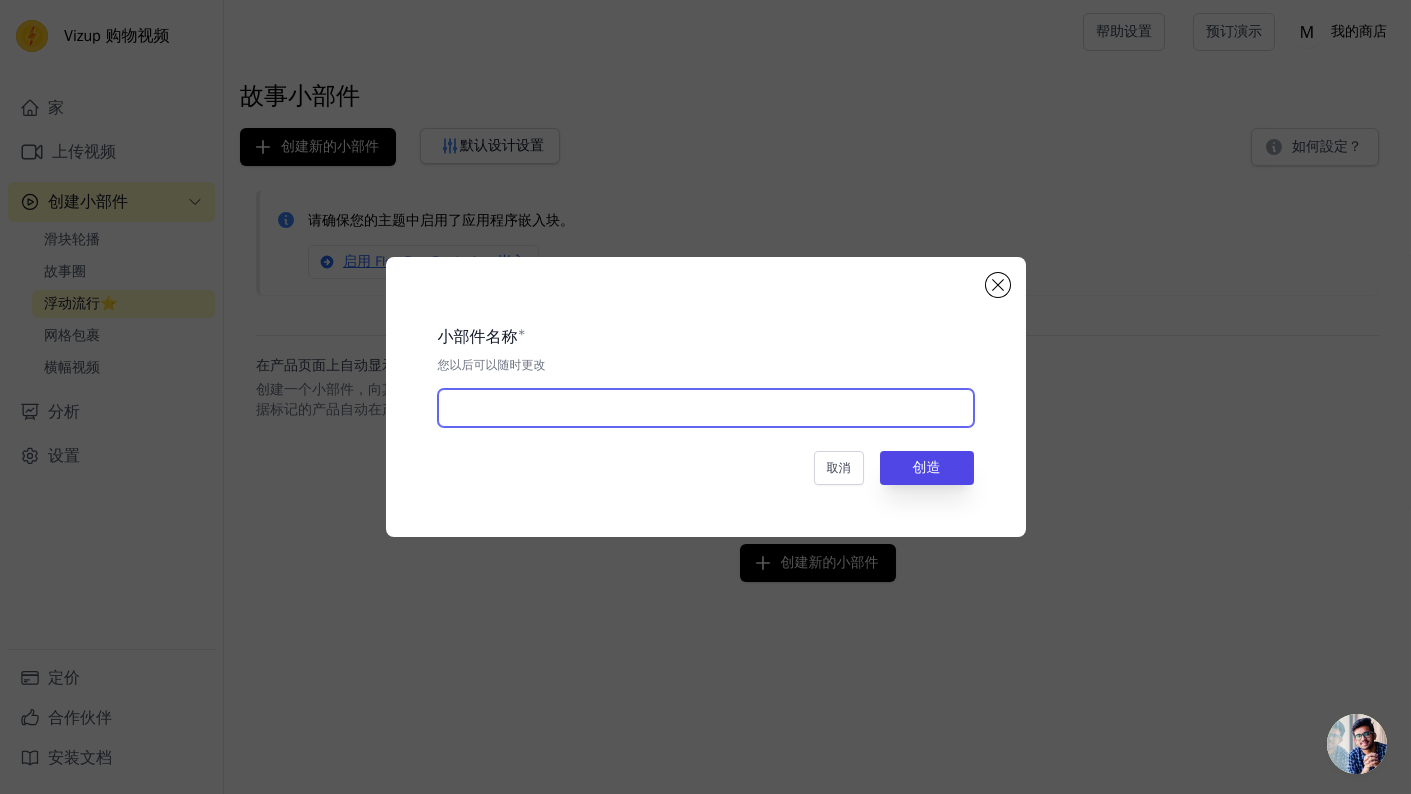 click at bounding box center [706, 408] 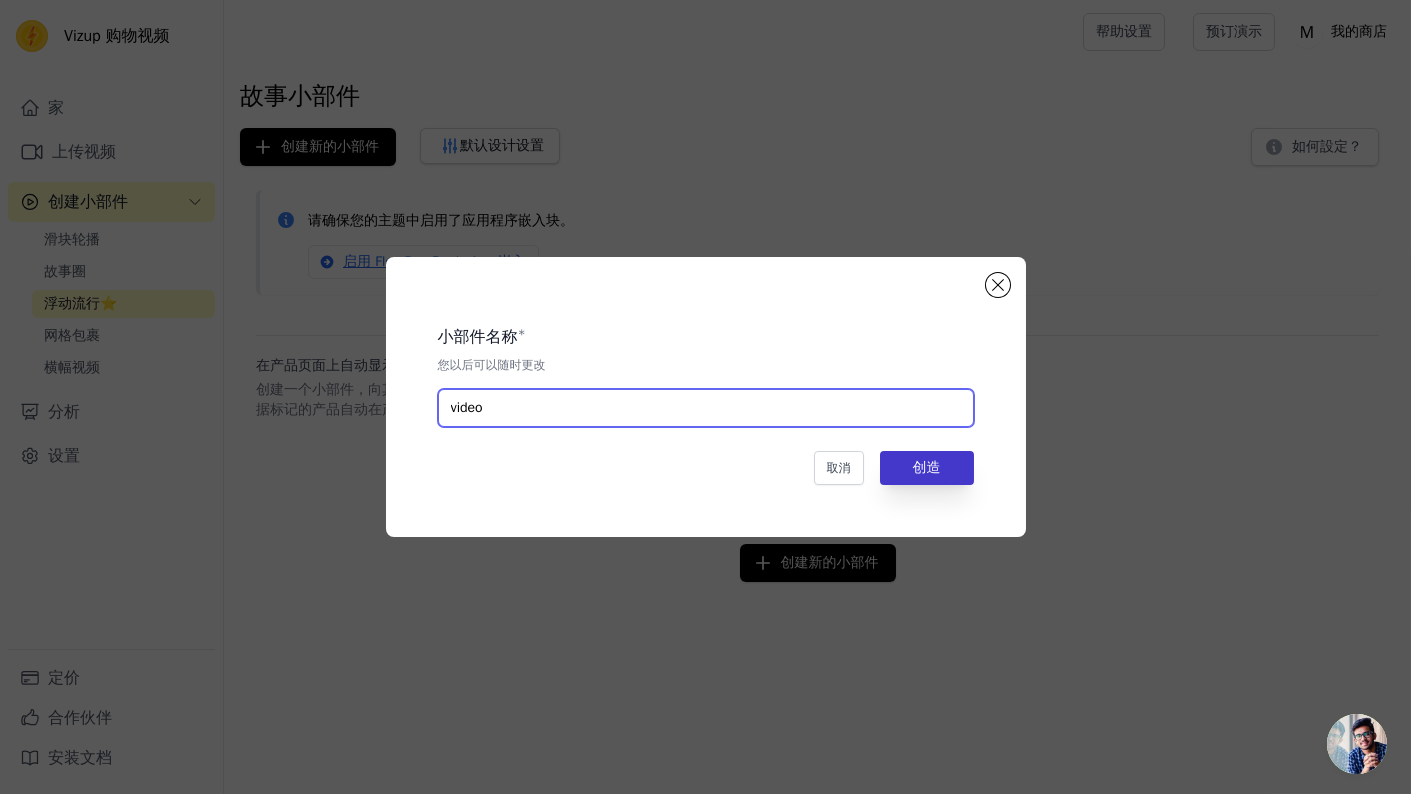 type on "video" 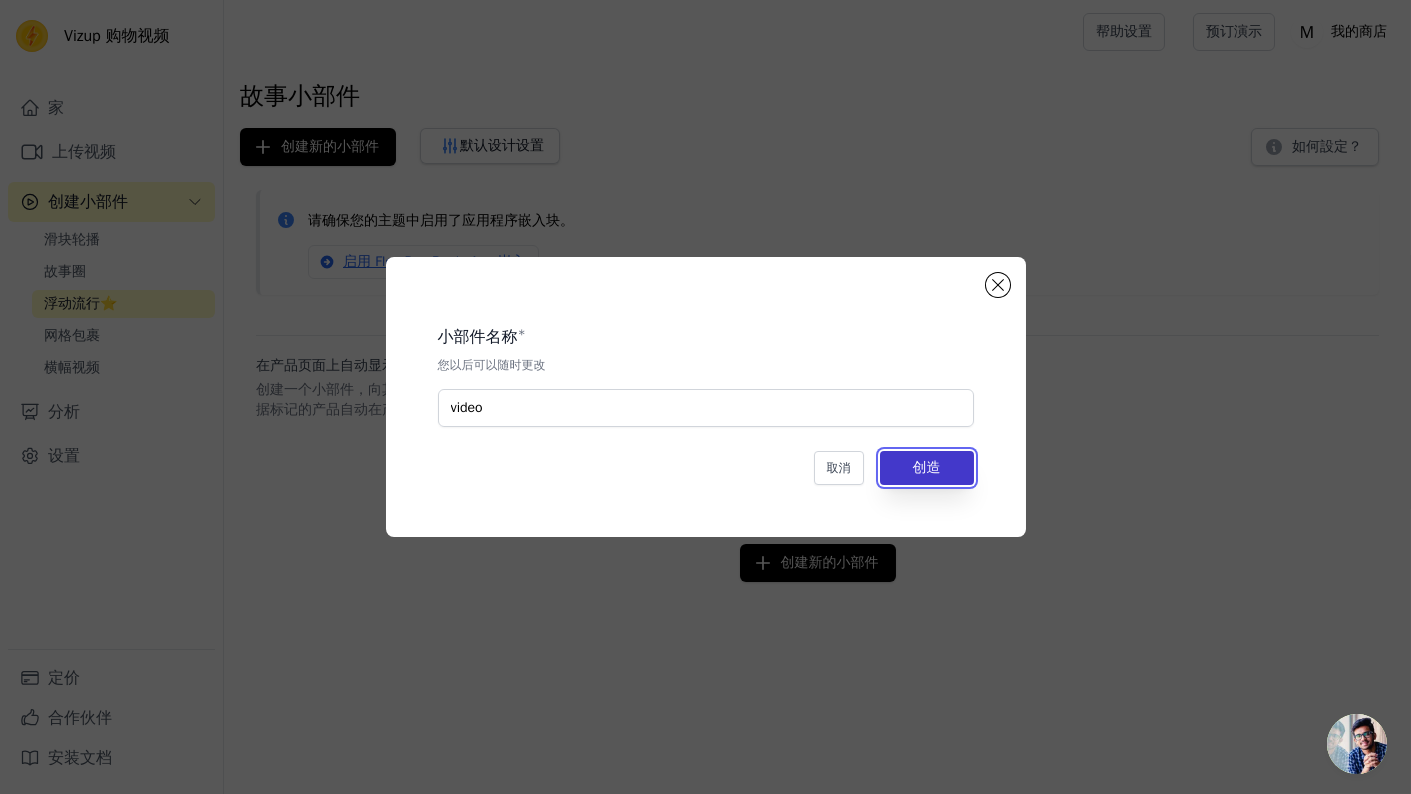 click on "创造" at bounding box center [927, 468] 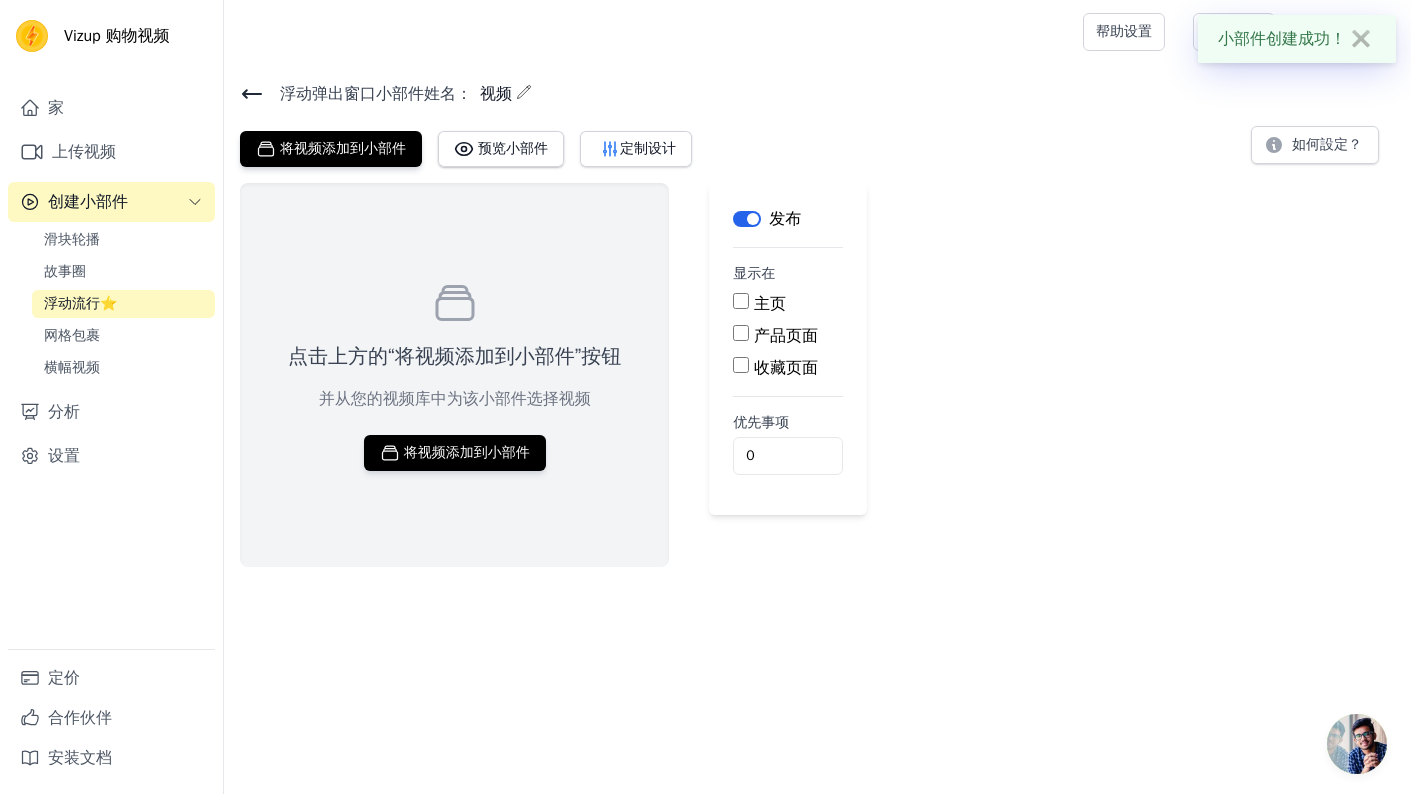 click on "产品页面" at bounding box center [741, 333] 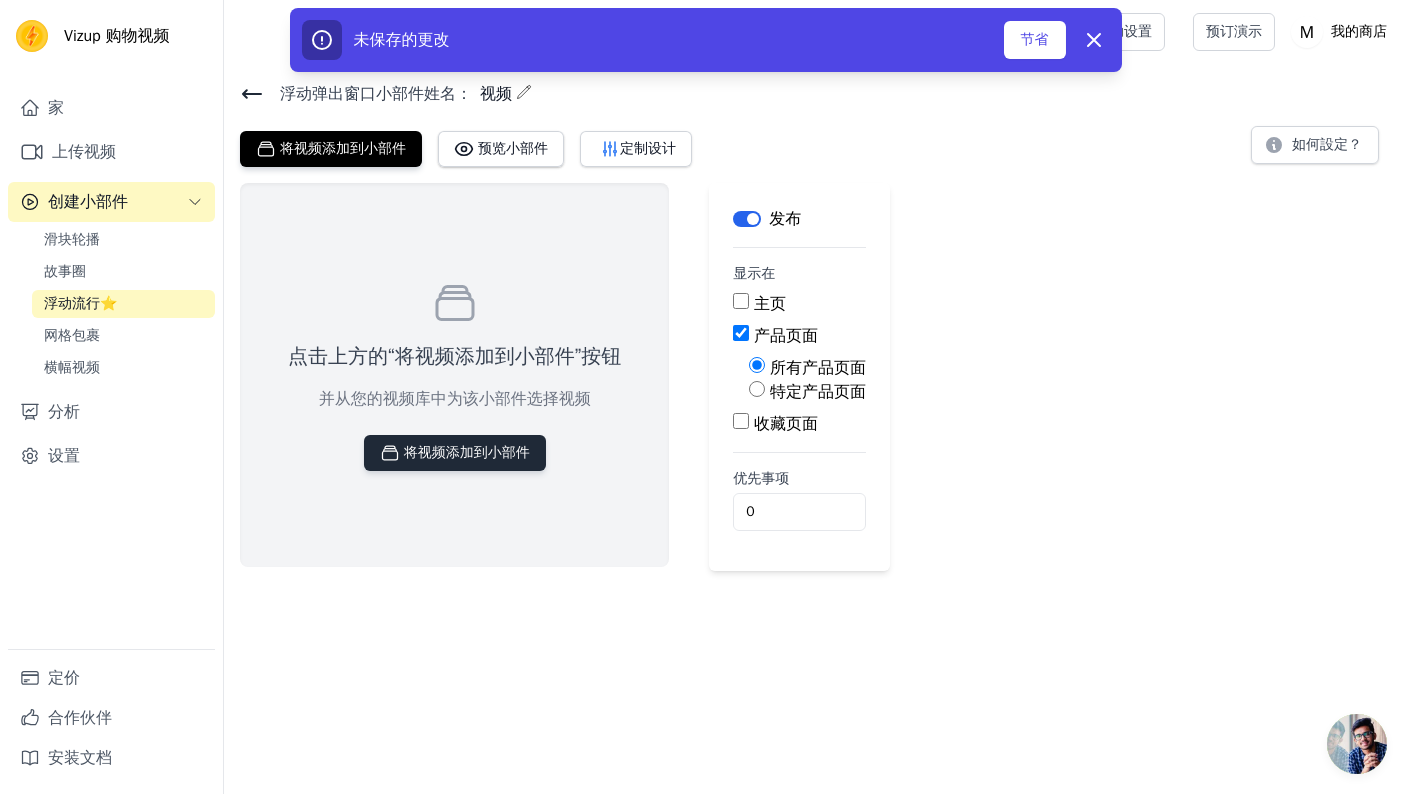 click on "将视频添加到小部件" at bounding box center (467, 452) 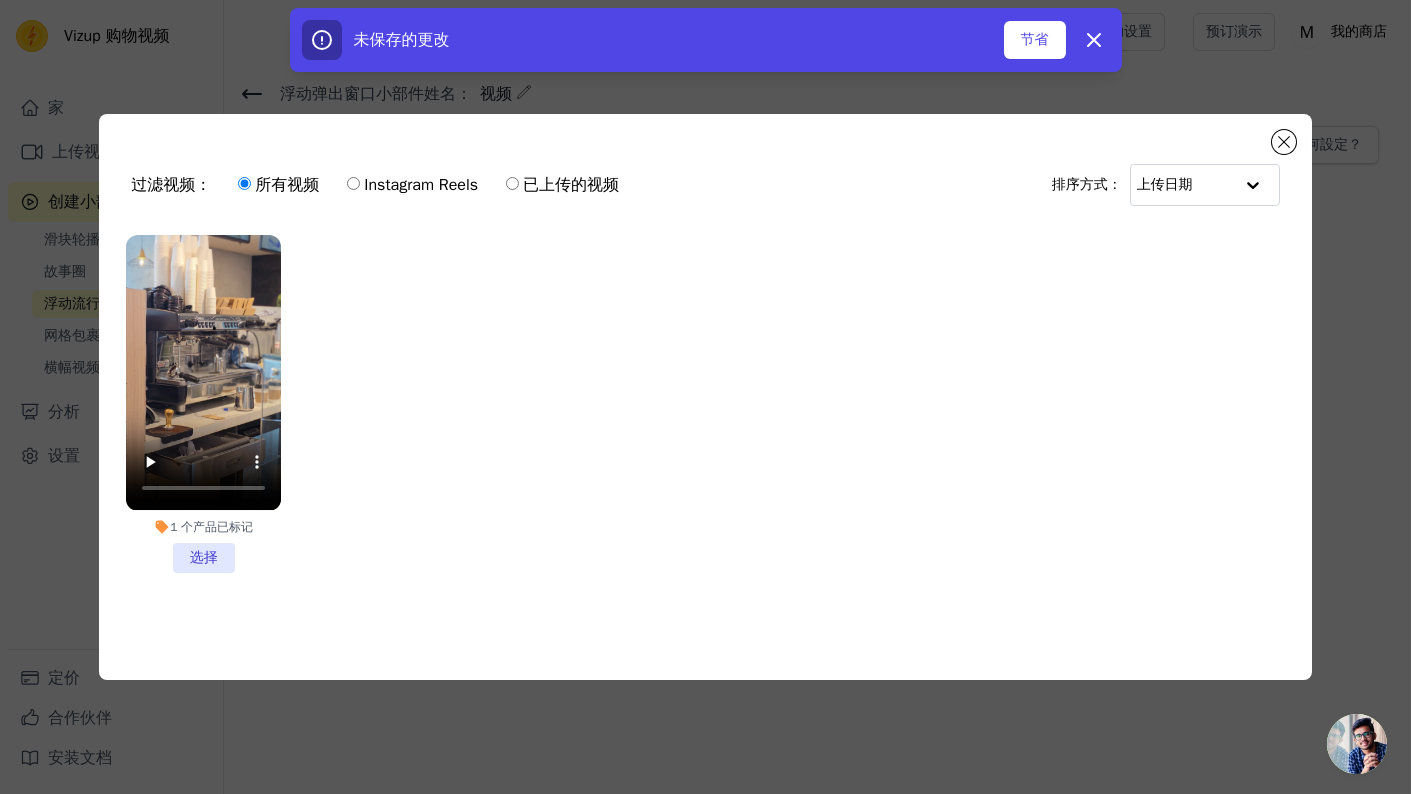 click on "1 个   产品 已标记     选择" at bounding box center [203, 403] 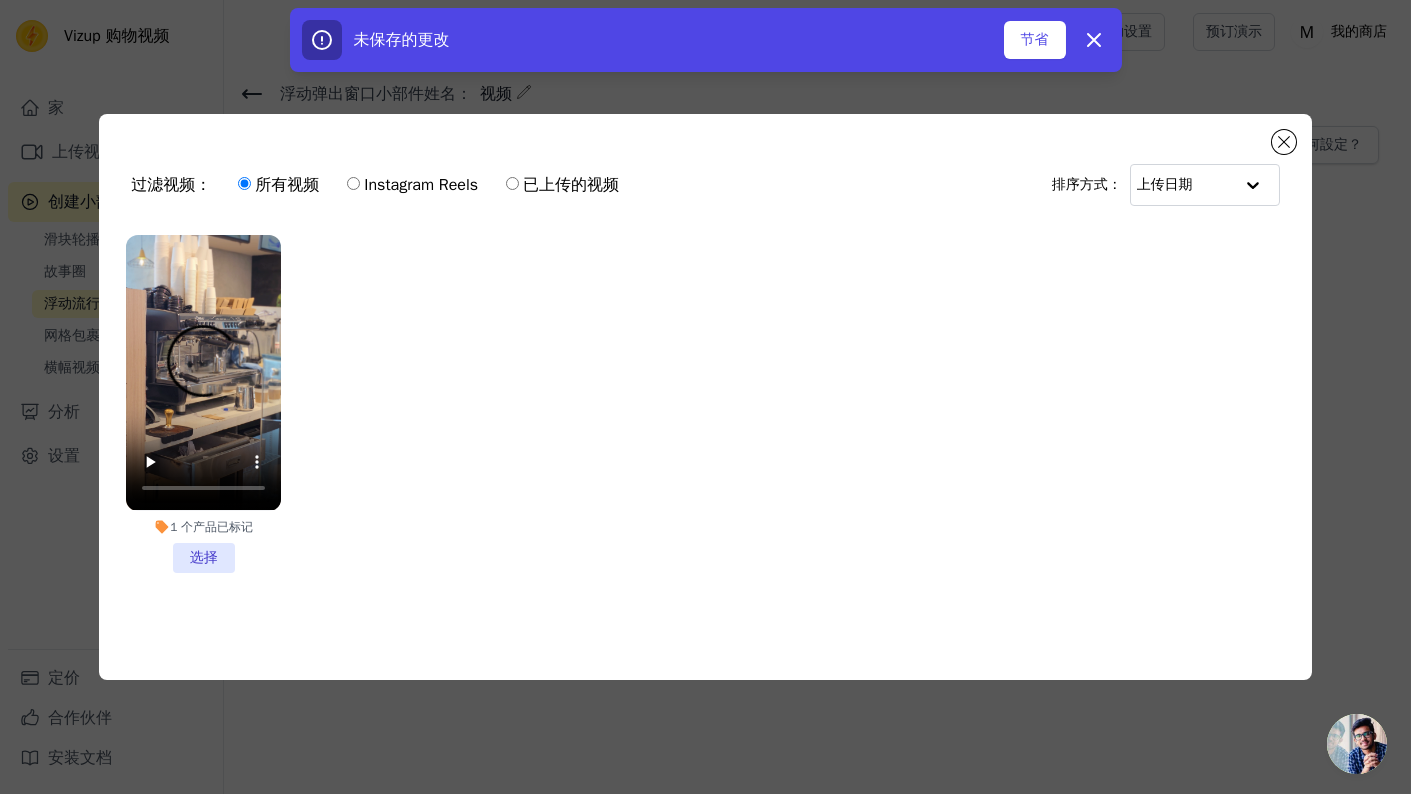 click on "1 个   产品 已标记     选择" at bounding box center (0, 0) 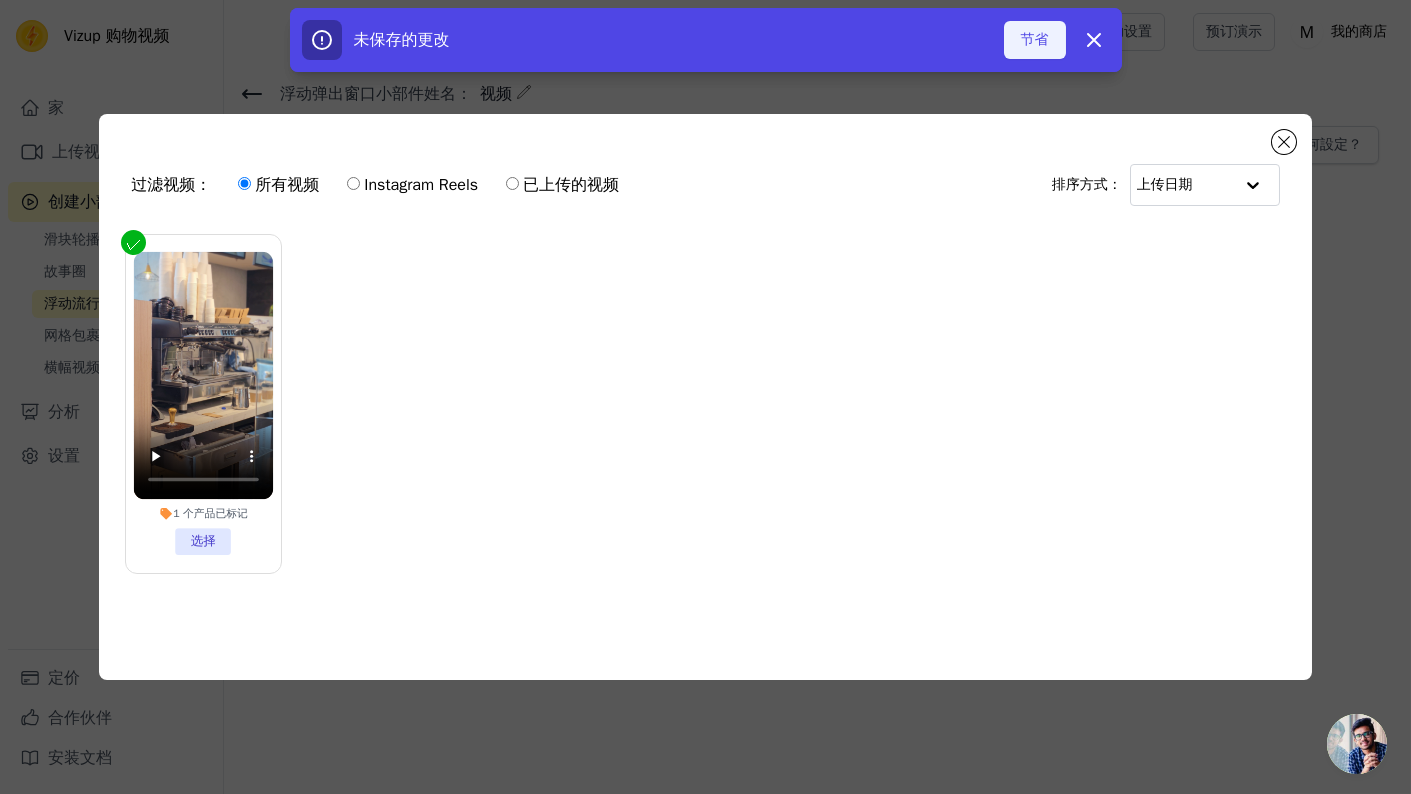 click on "节省" at bounding box center [1035, 39] 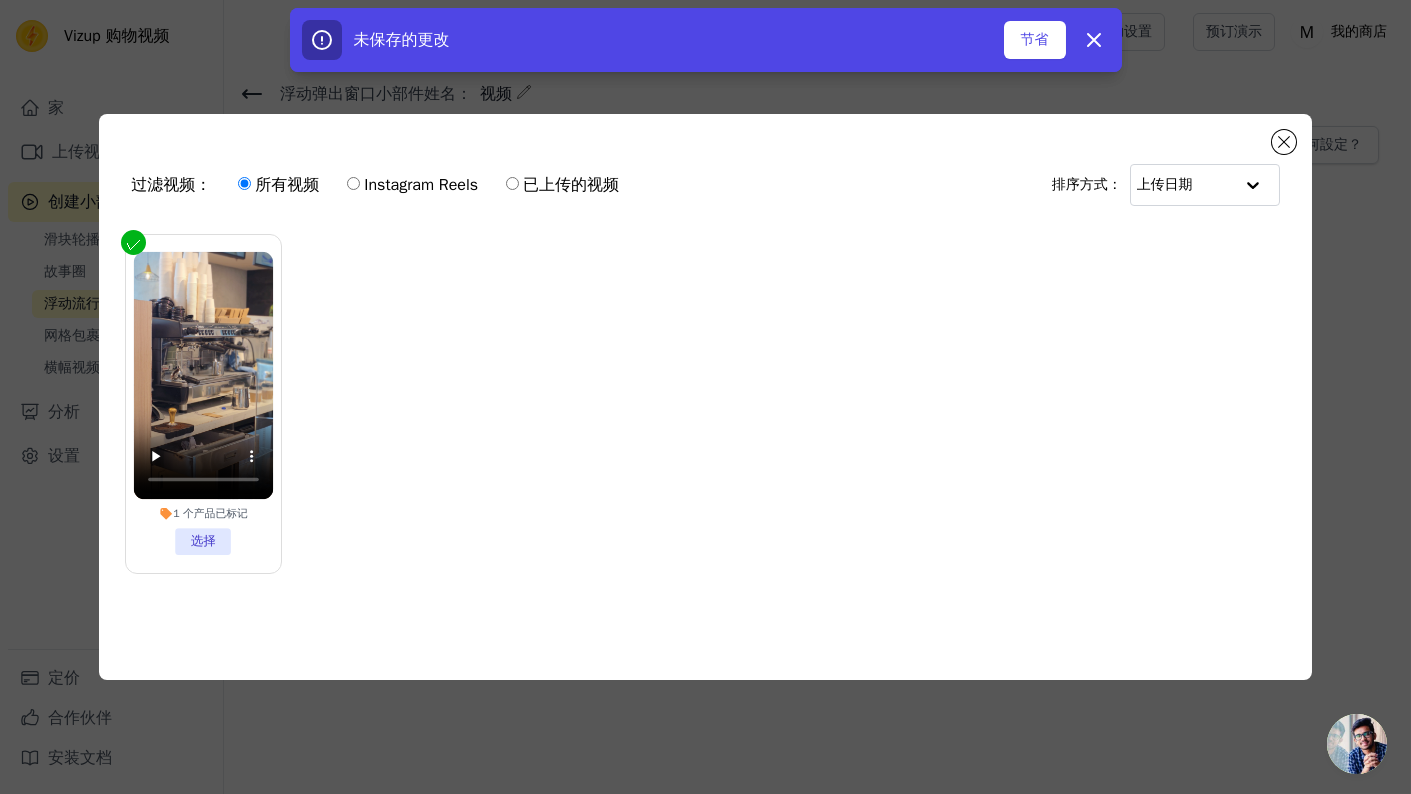 drag, startPoint x: 470, startPoint y: 402, endPoint x: 880, endPoint y: 314, distance: 419.3376 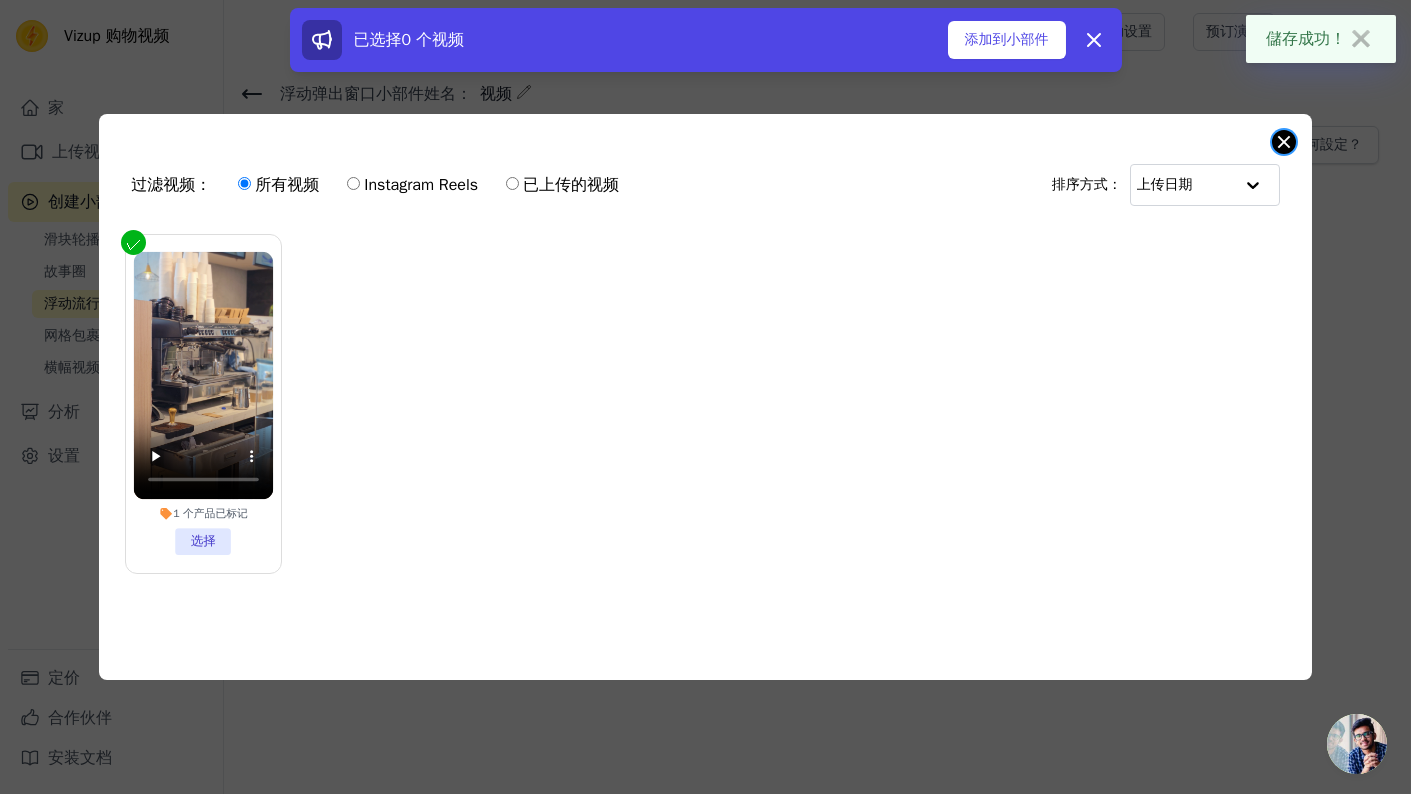 click at bounding box center (1284, 142) 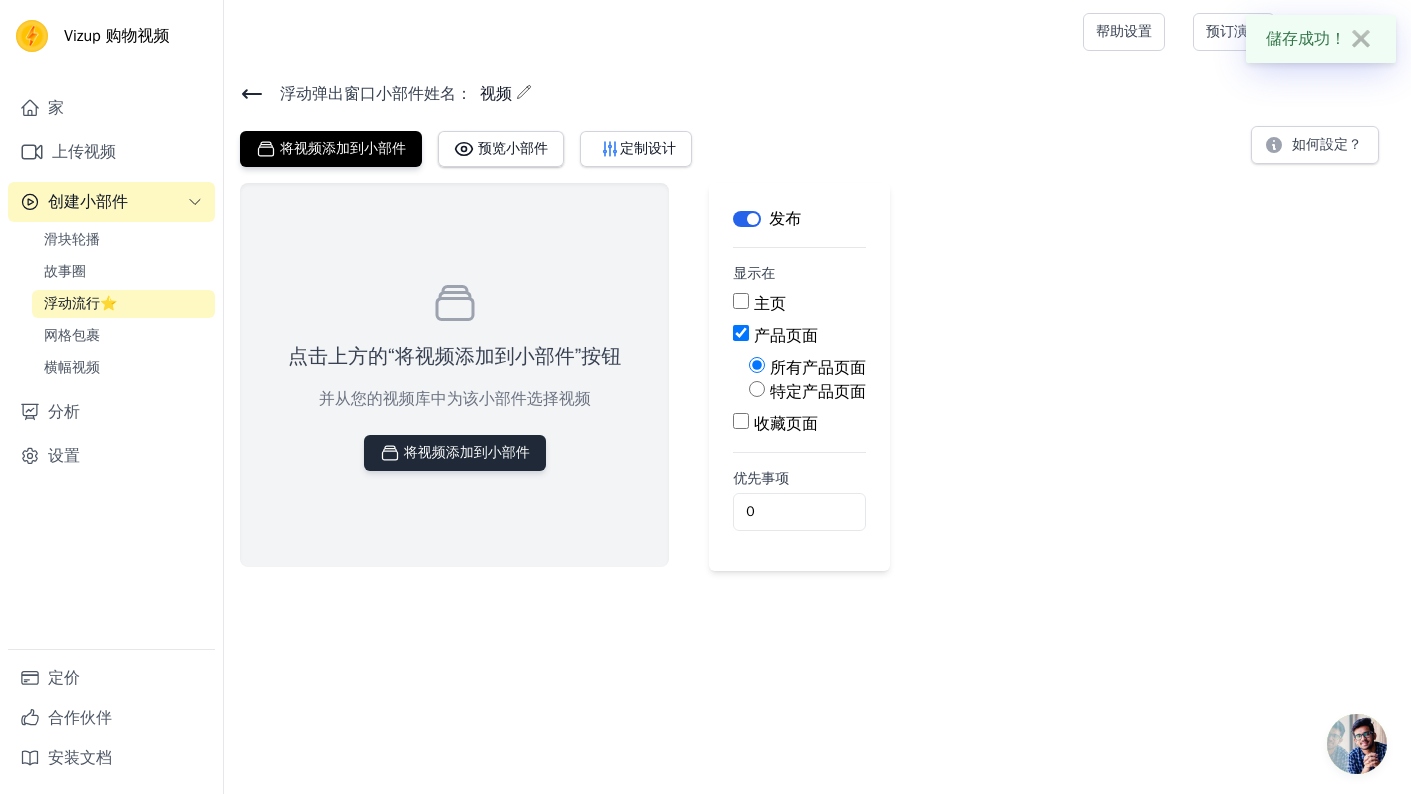click on "将视频添加到小部件" at bounding box center (467, 452) 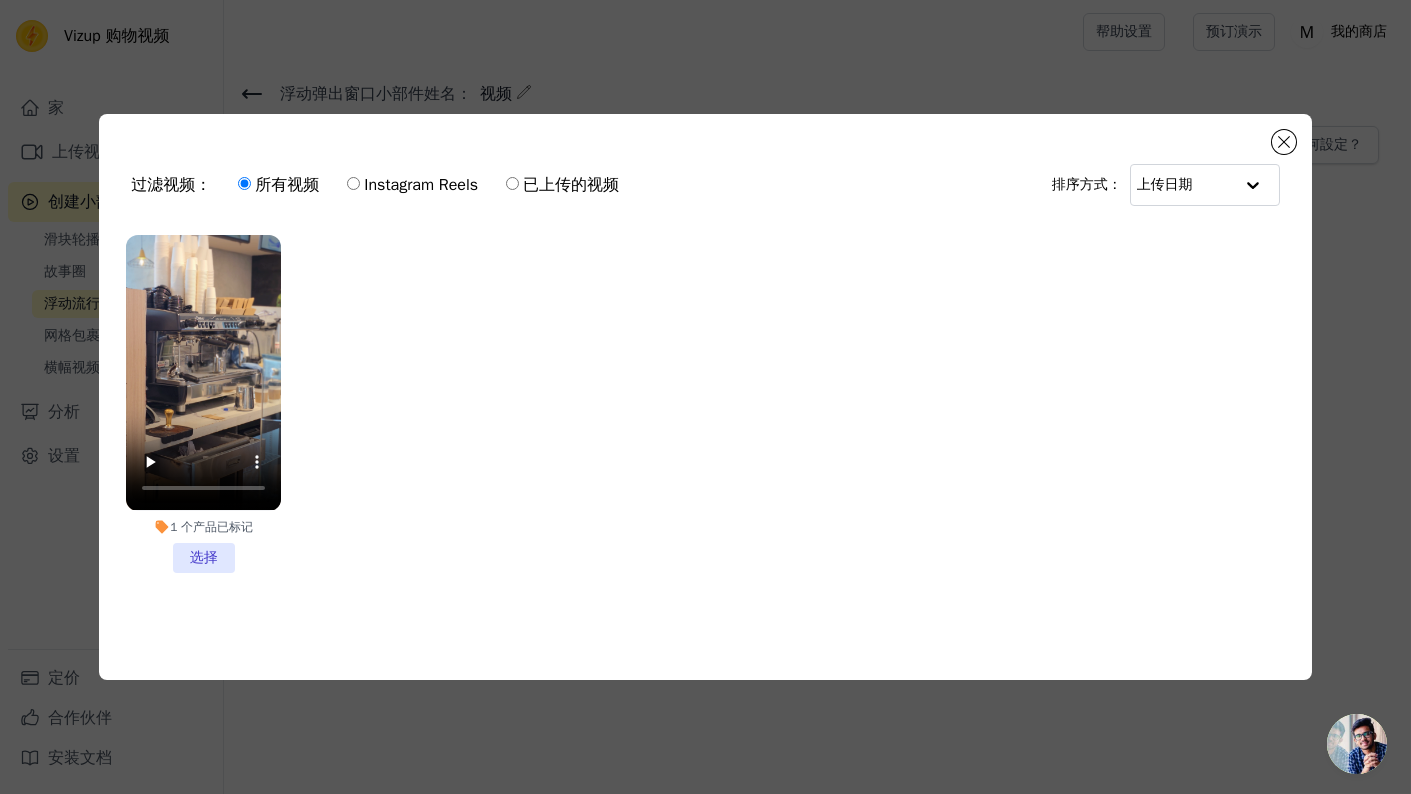 click on "1 个   产品 已标记     选择" at bounding box center [203, 403] 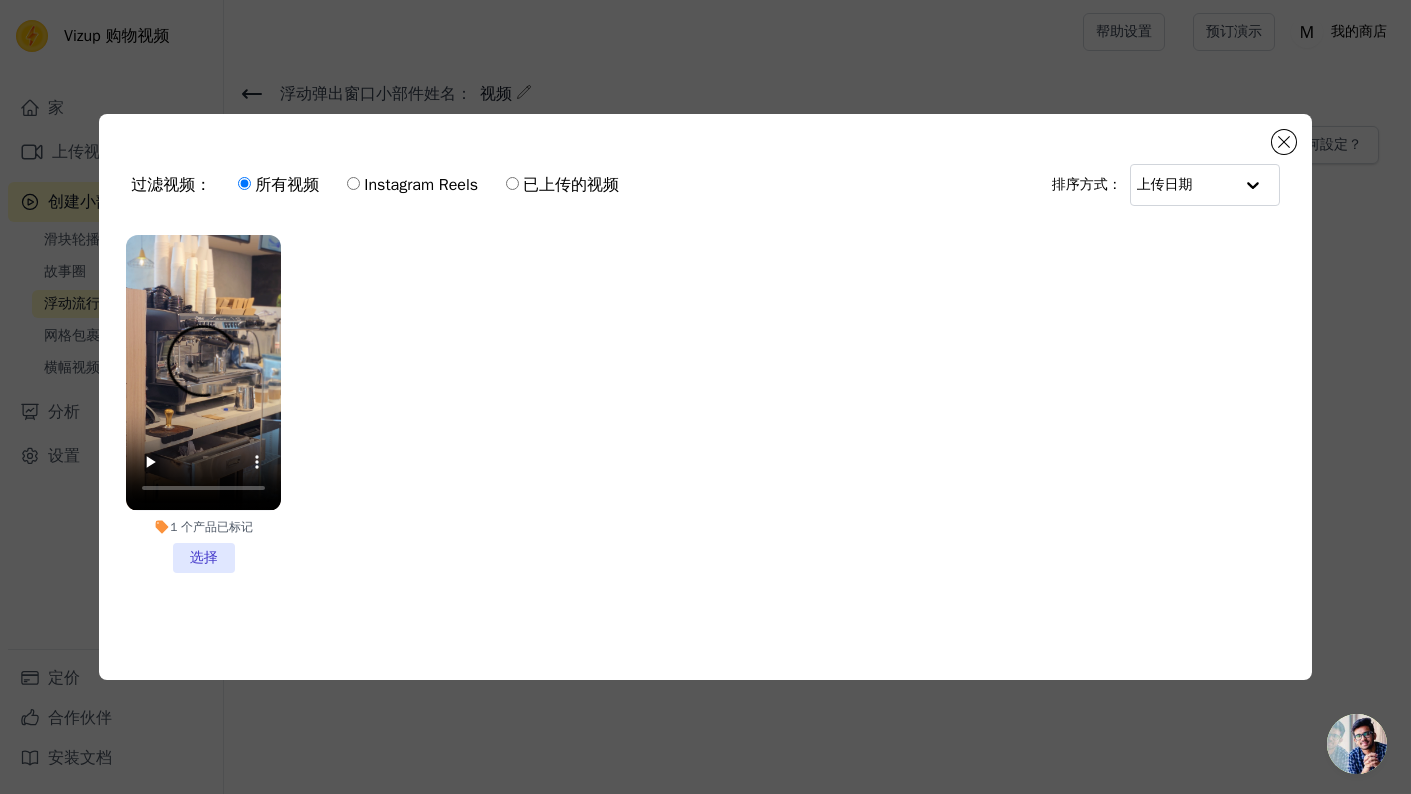 click on "1 个   产品 已标记     选择" at bounding box center (0, 0) 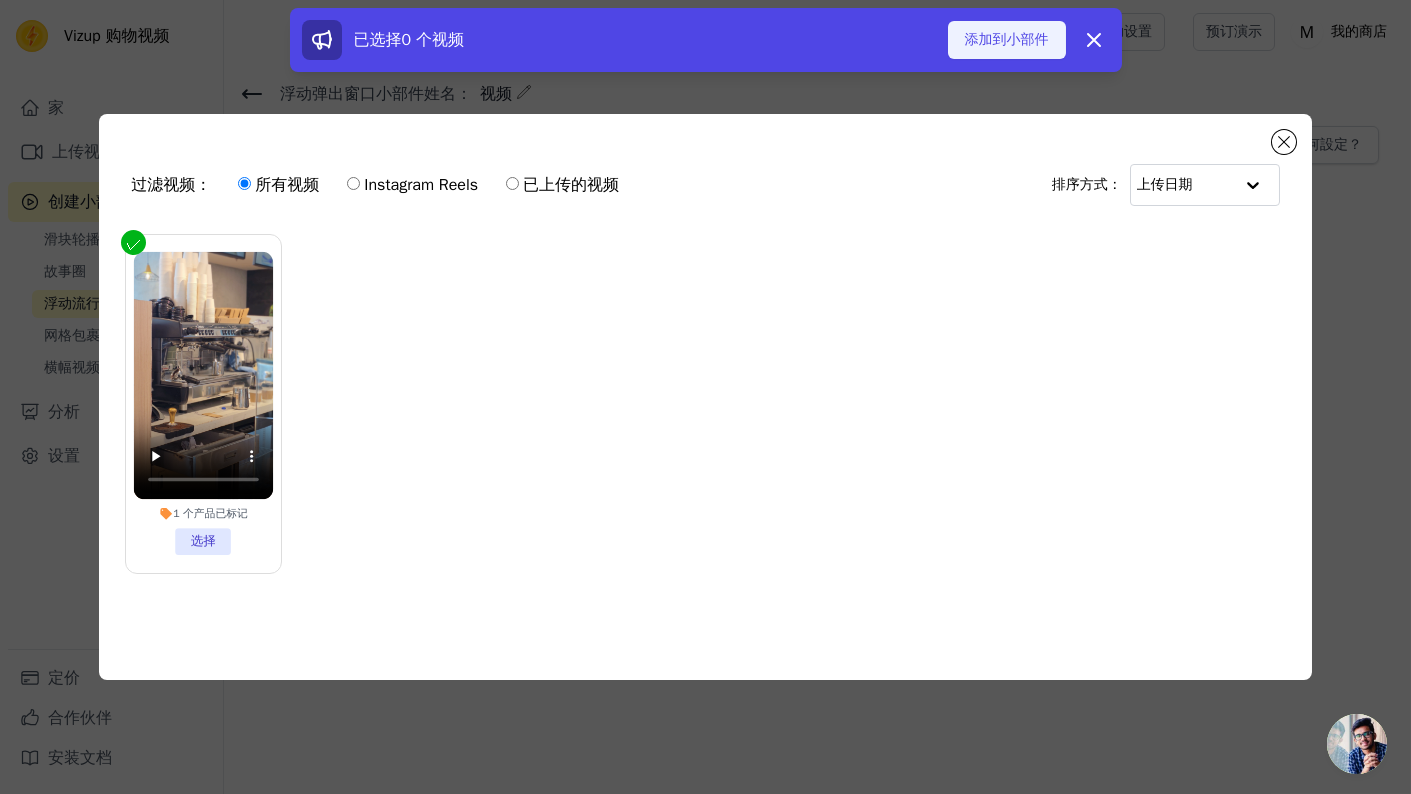 click on "添加到小部件" at bounding box center [1007, 39] 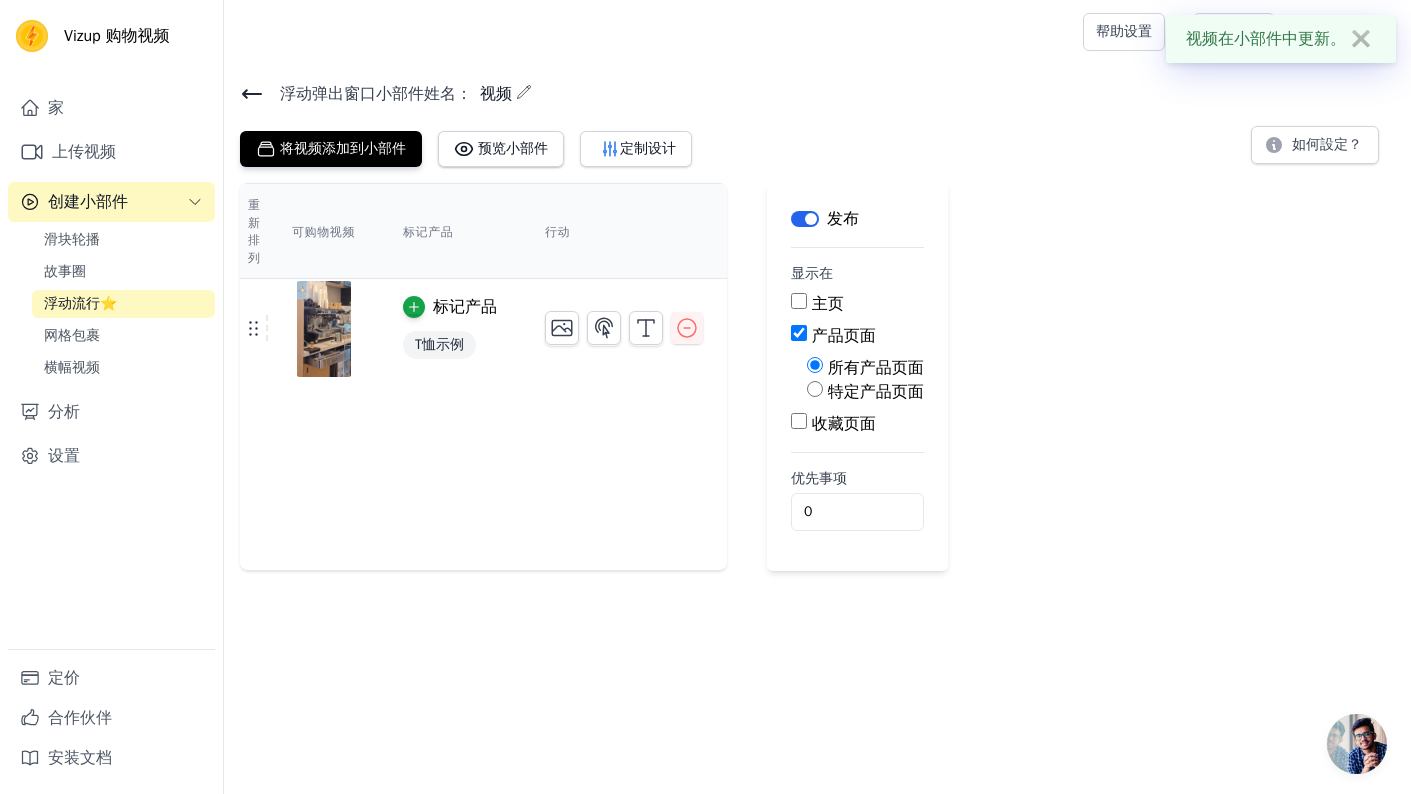 click on "特定产品页面" at bounding box center (815, 389) 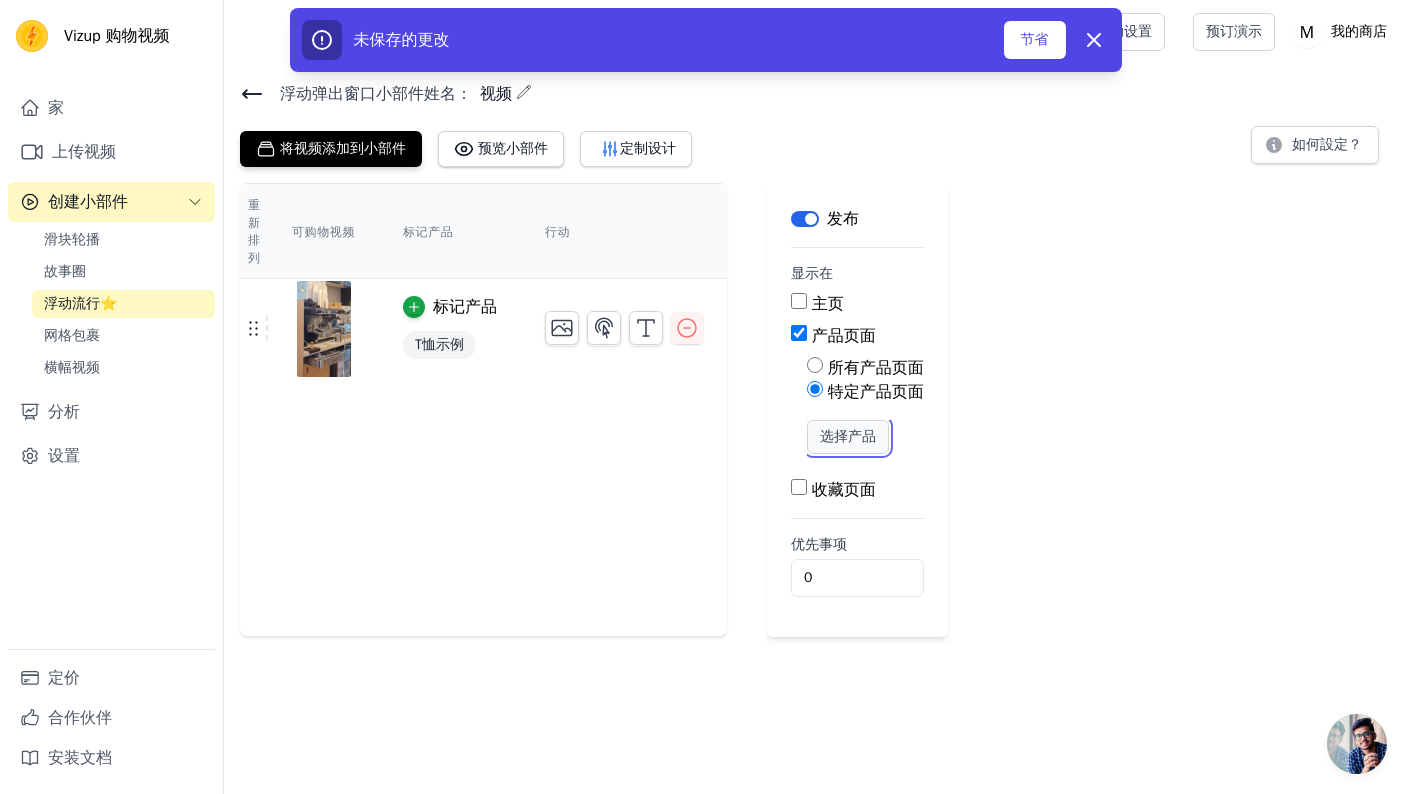 click on "选择产品" at bounding box center (848, 436) 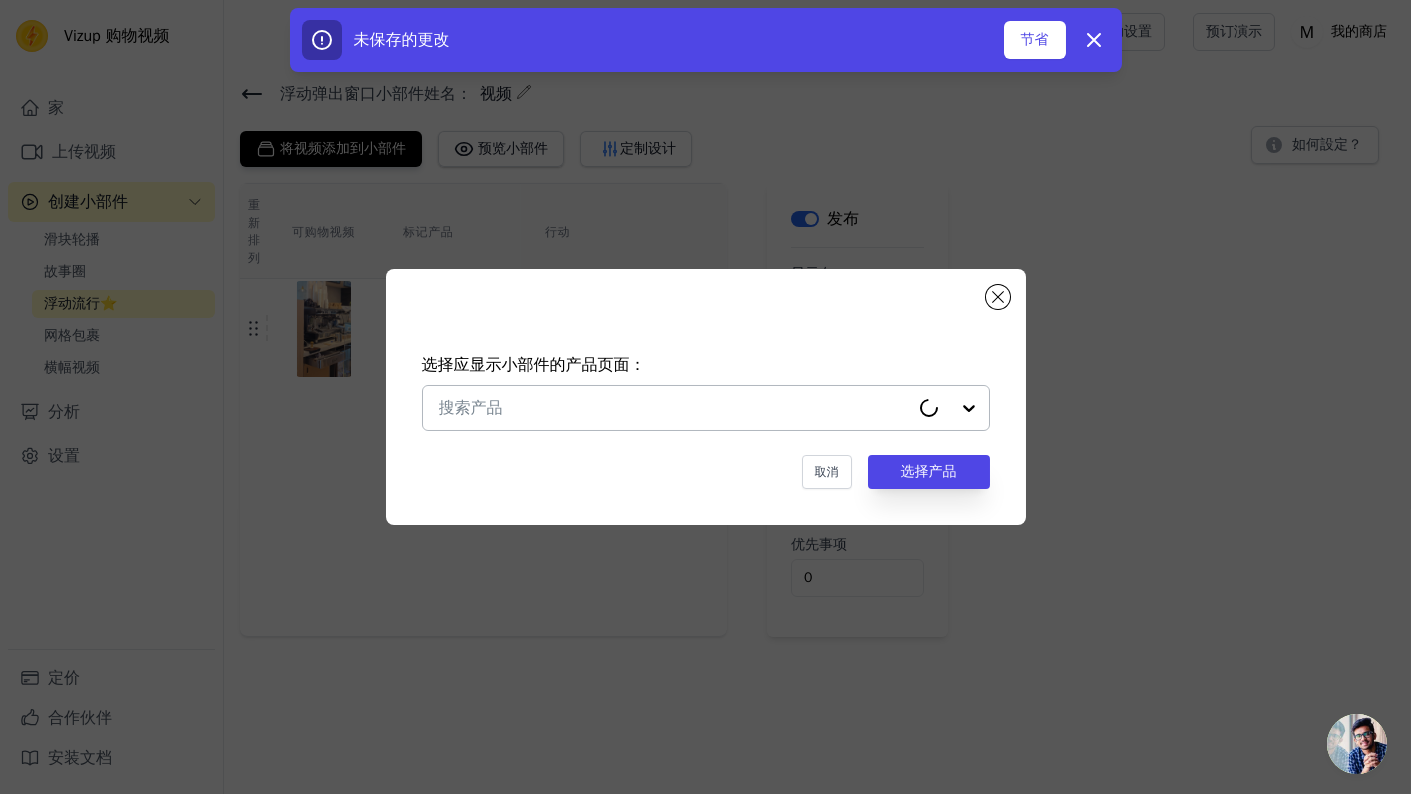 click at bounding box center (674, 408) 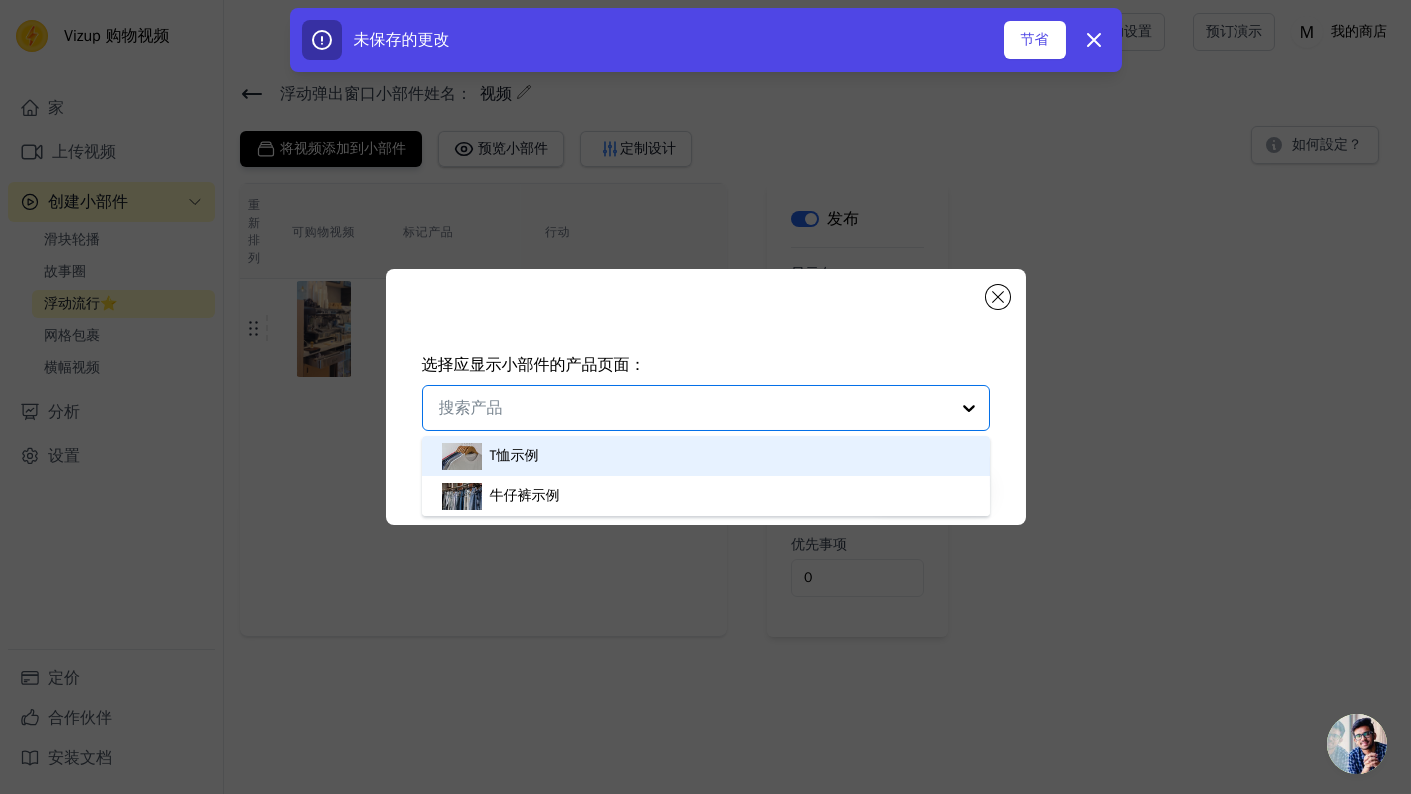 click on "T恤示例" at bounding box center [706, 456] 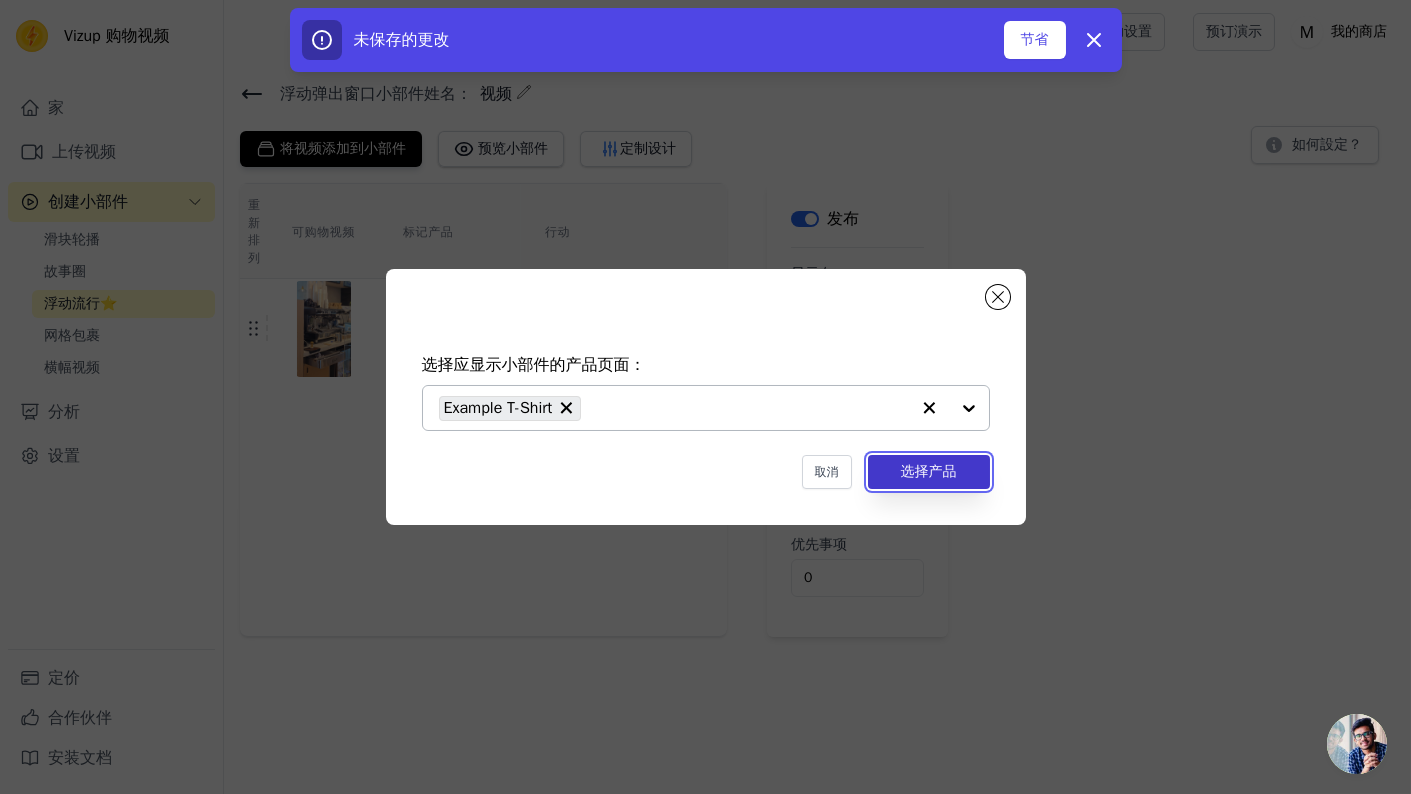 click on "选择产品" at bounding box center (929, 471) 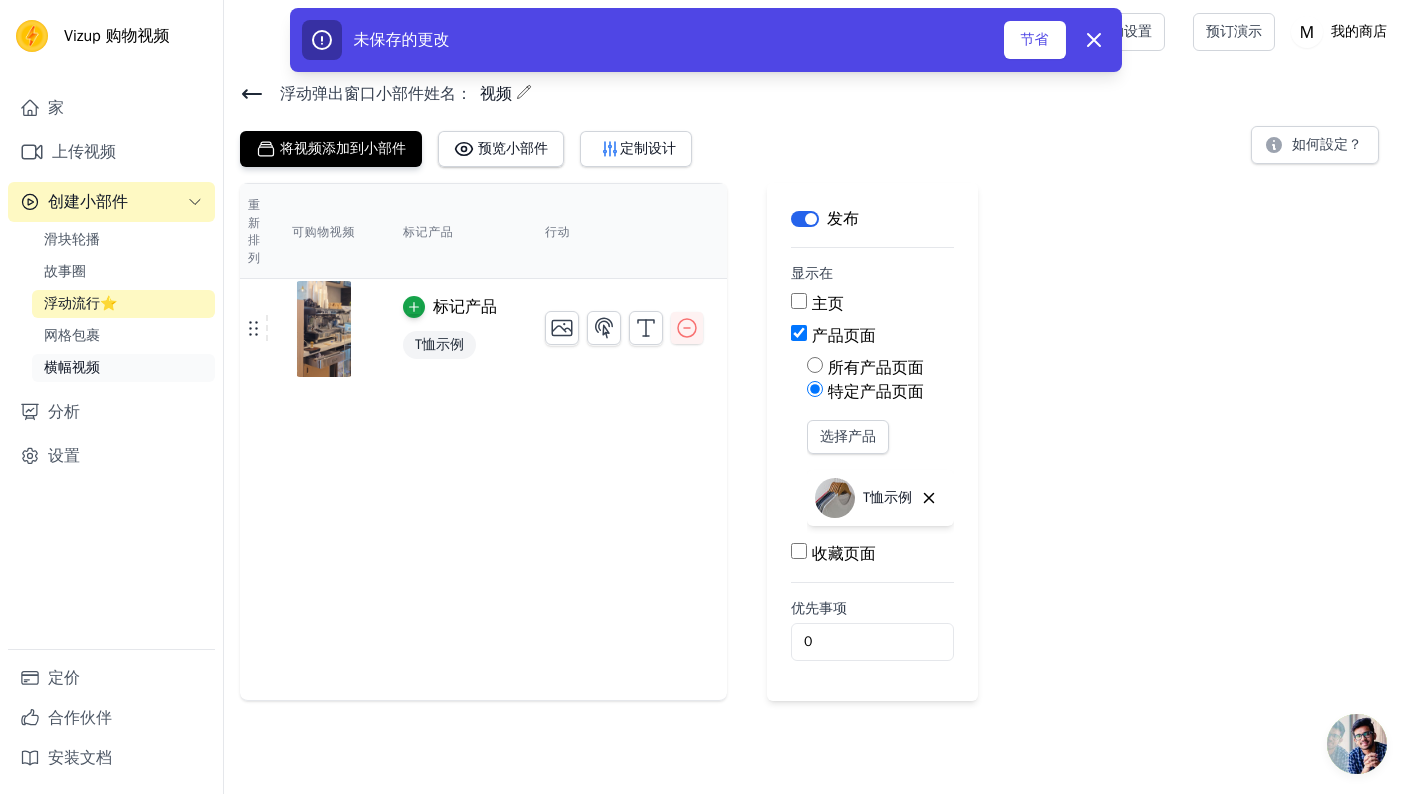 click on "横幅视频" at bounding box center [123, 368] 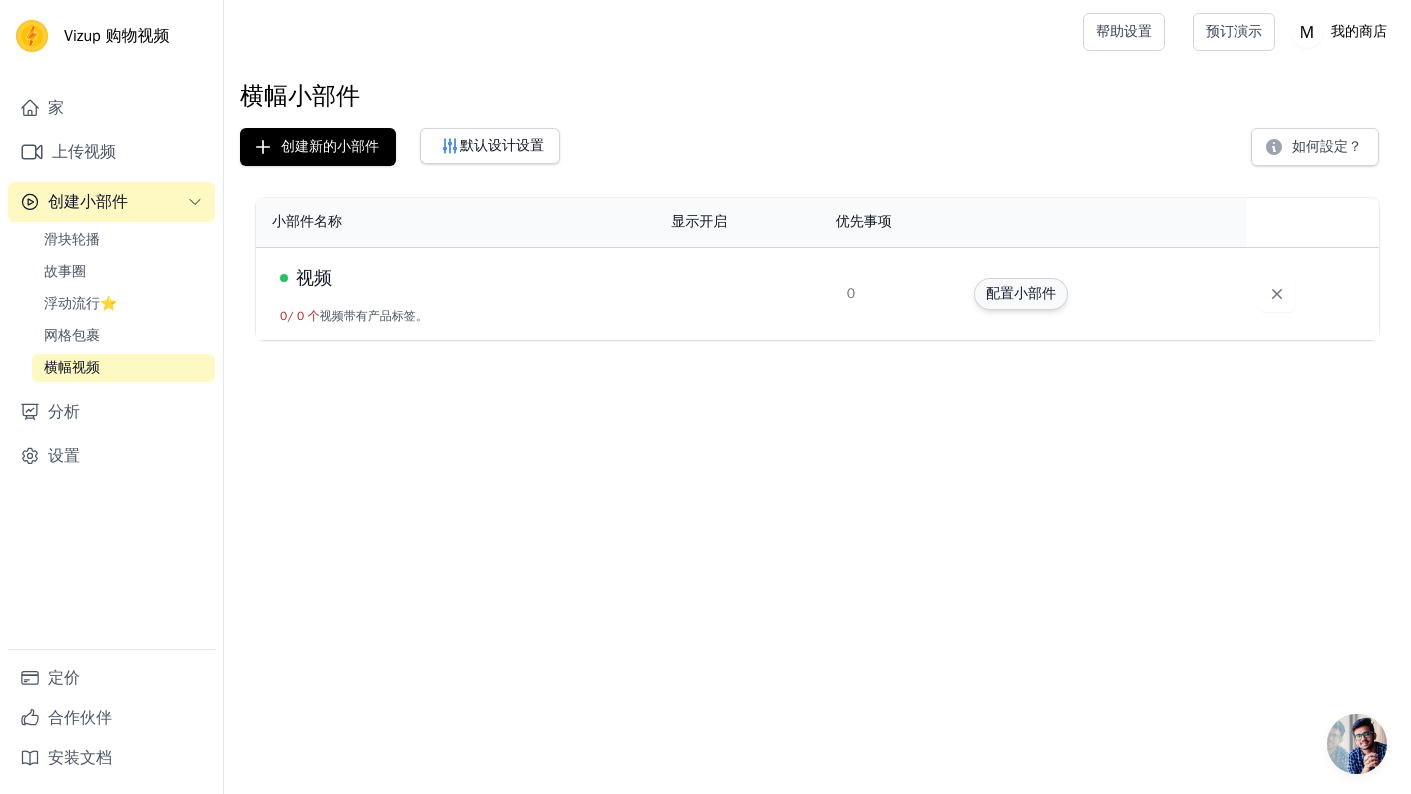 click on "配置小部件" at bounding box center (1021, 293) 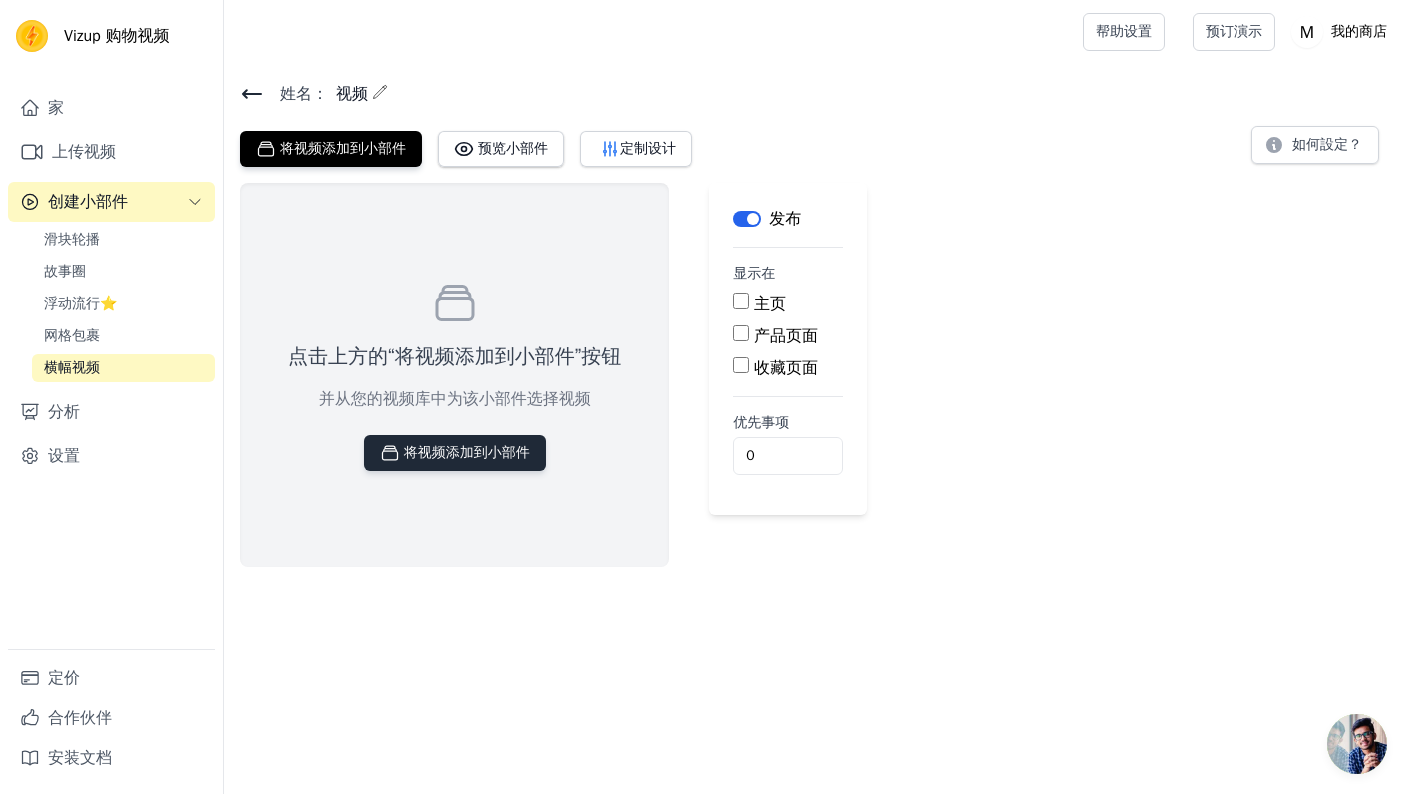 click on "将视频添加到小部件" at bounding box center [467, 452] 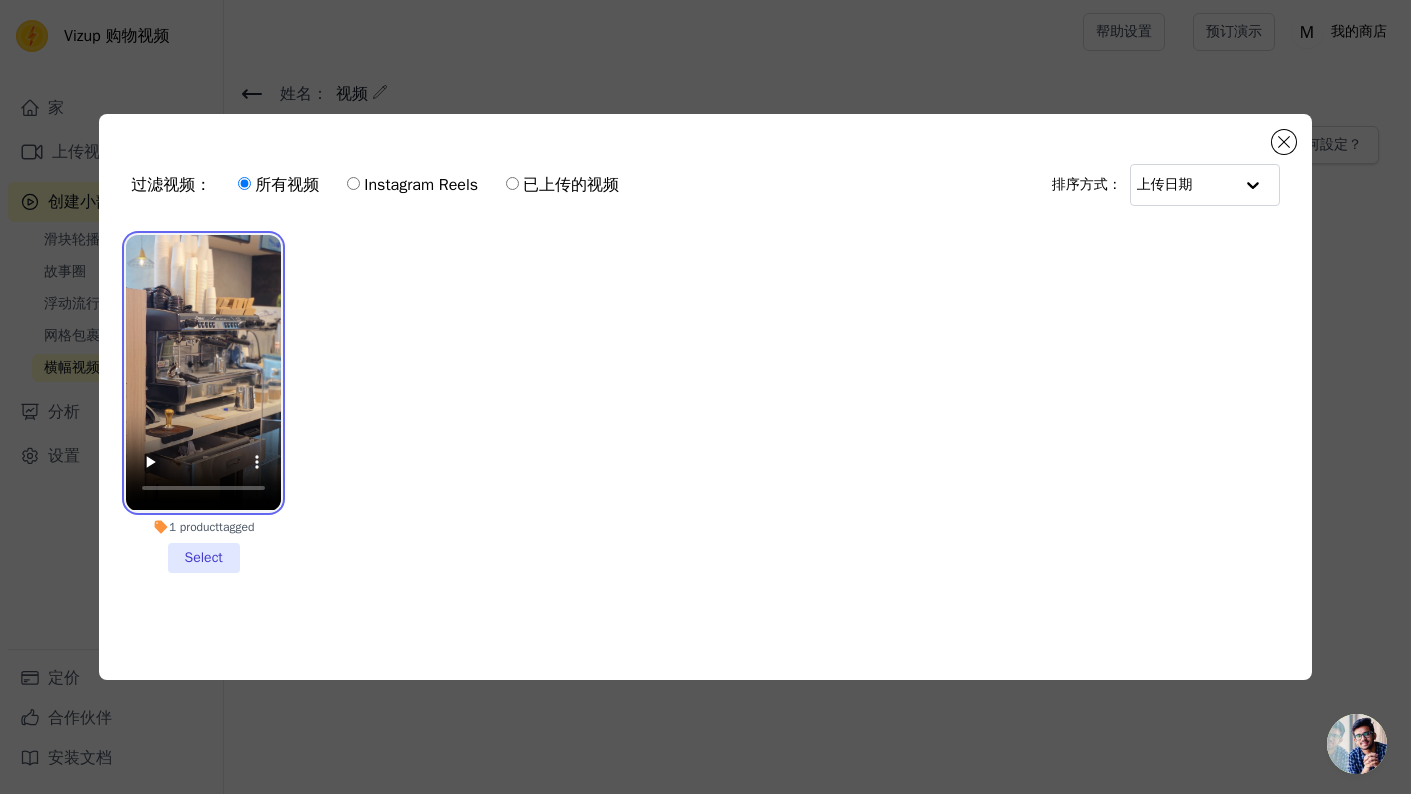 click at bounding box center [203, 372] 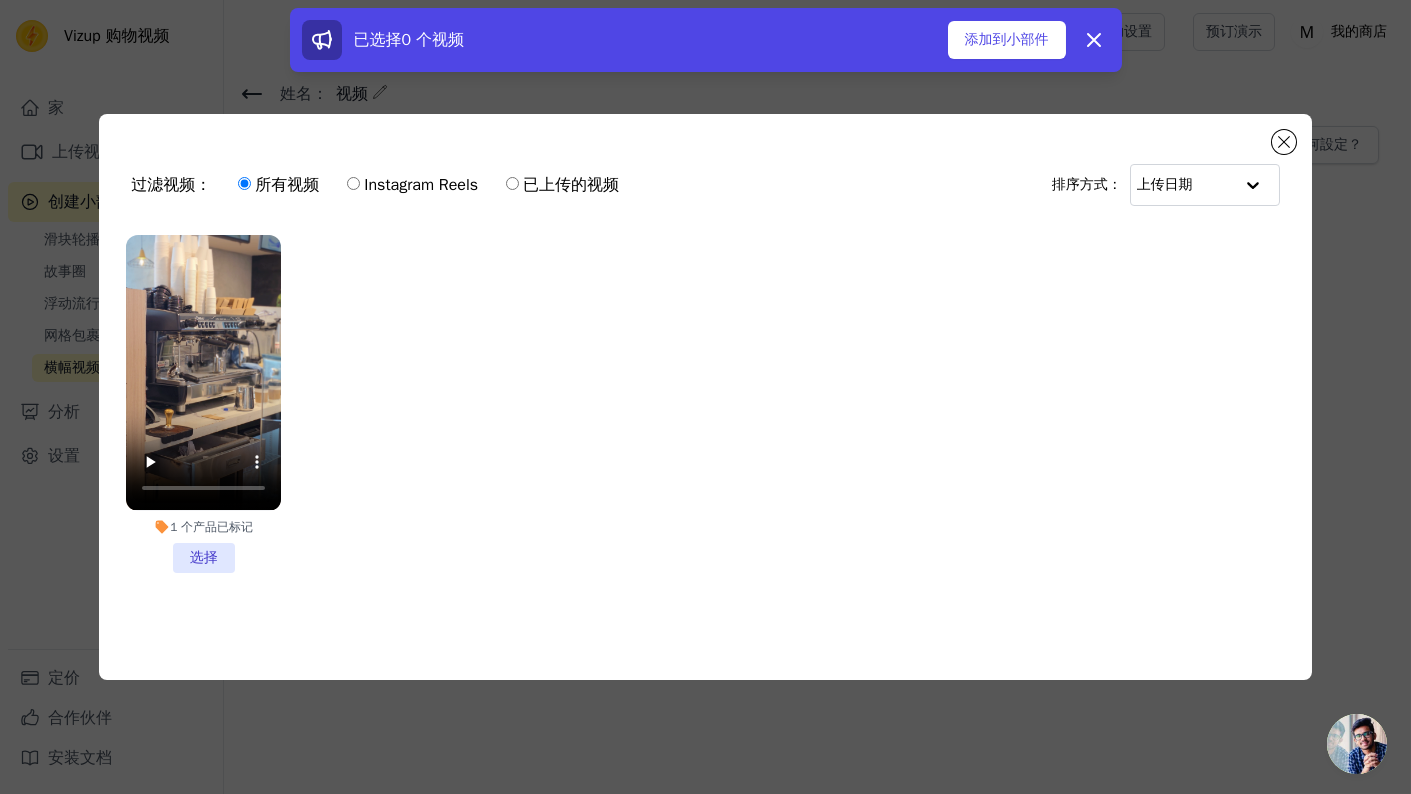 click on "1 个   产品 已标记     选择" at bounding box center [203, 403] 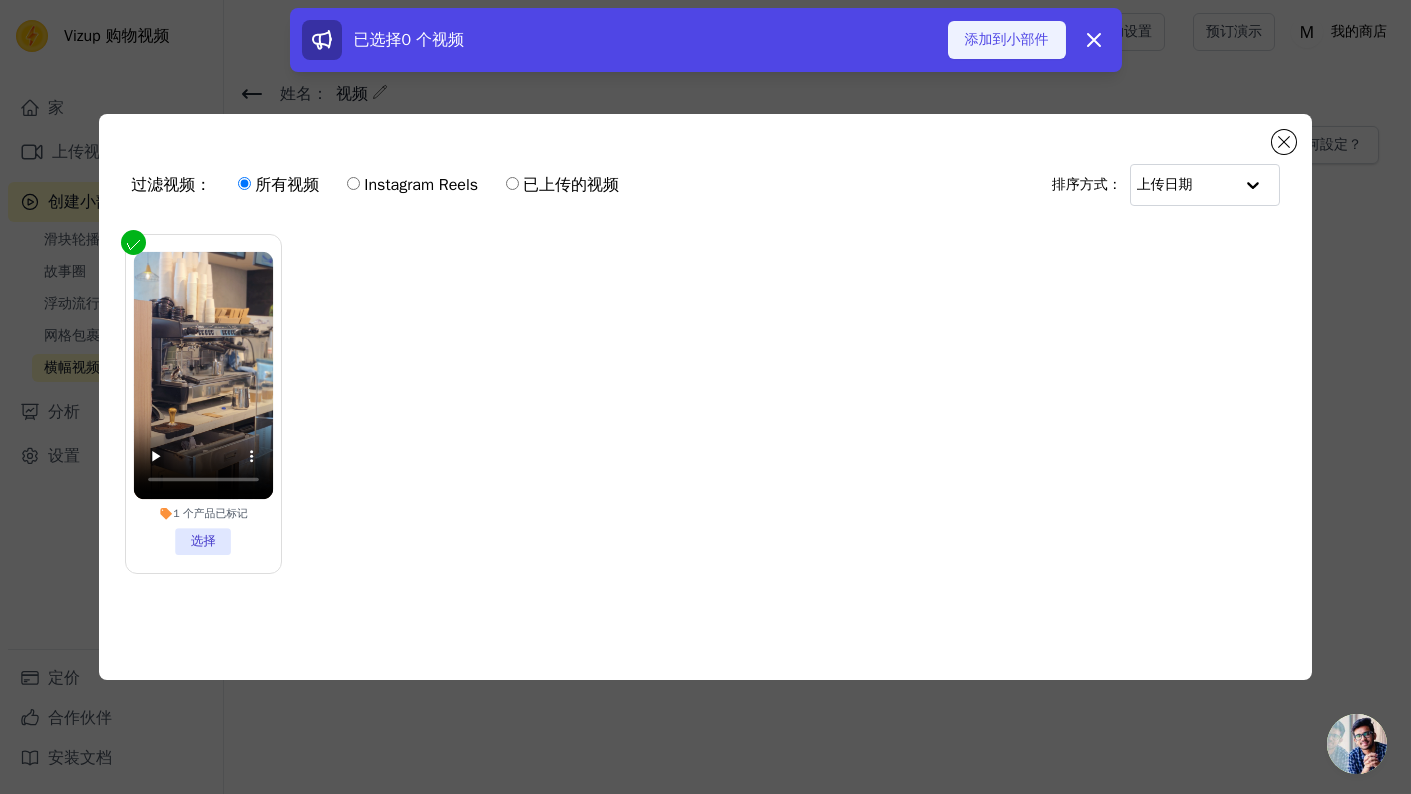 click on "添加到小部件" at bounding box center [1007, 40] 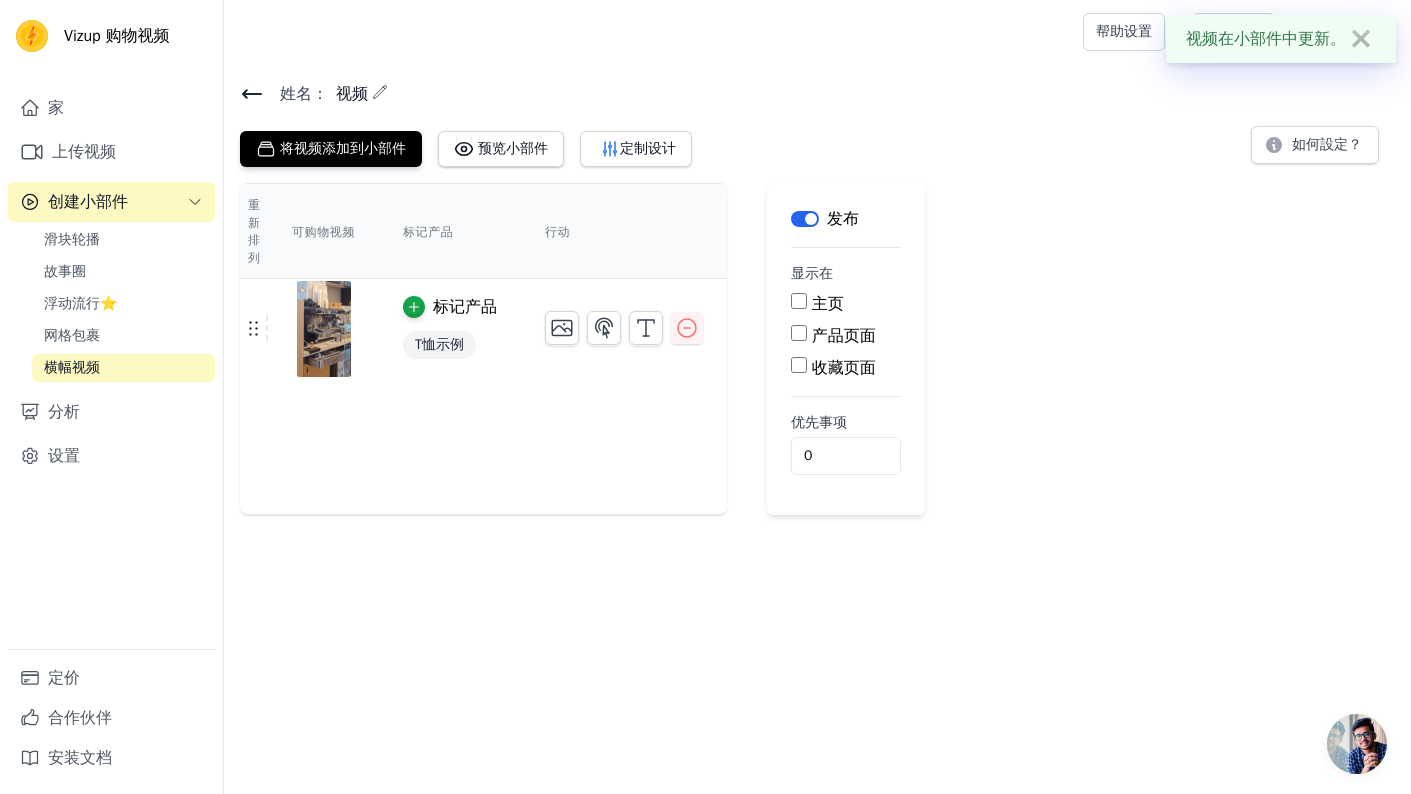 click on "产品页面" at bounding box center [799, 333] 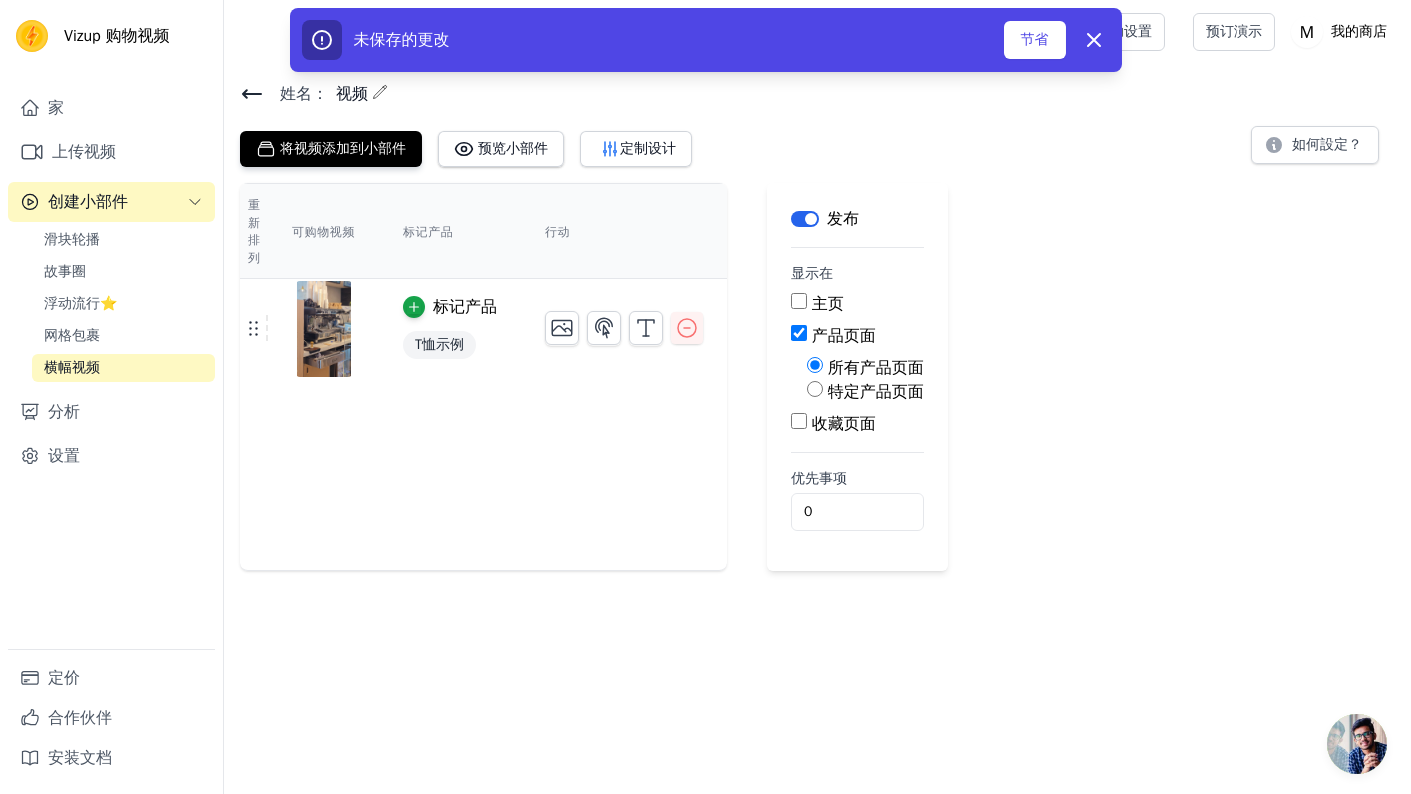 click on "特定产品页面" at bounding box center [815, 389] 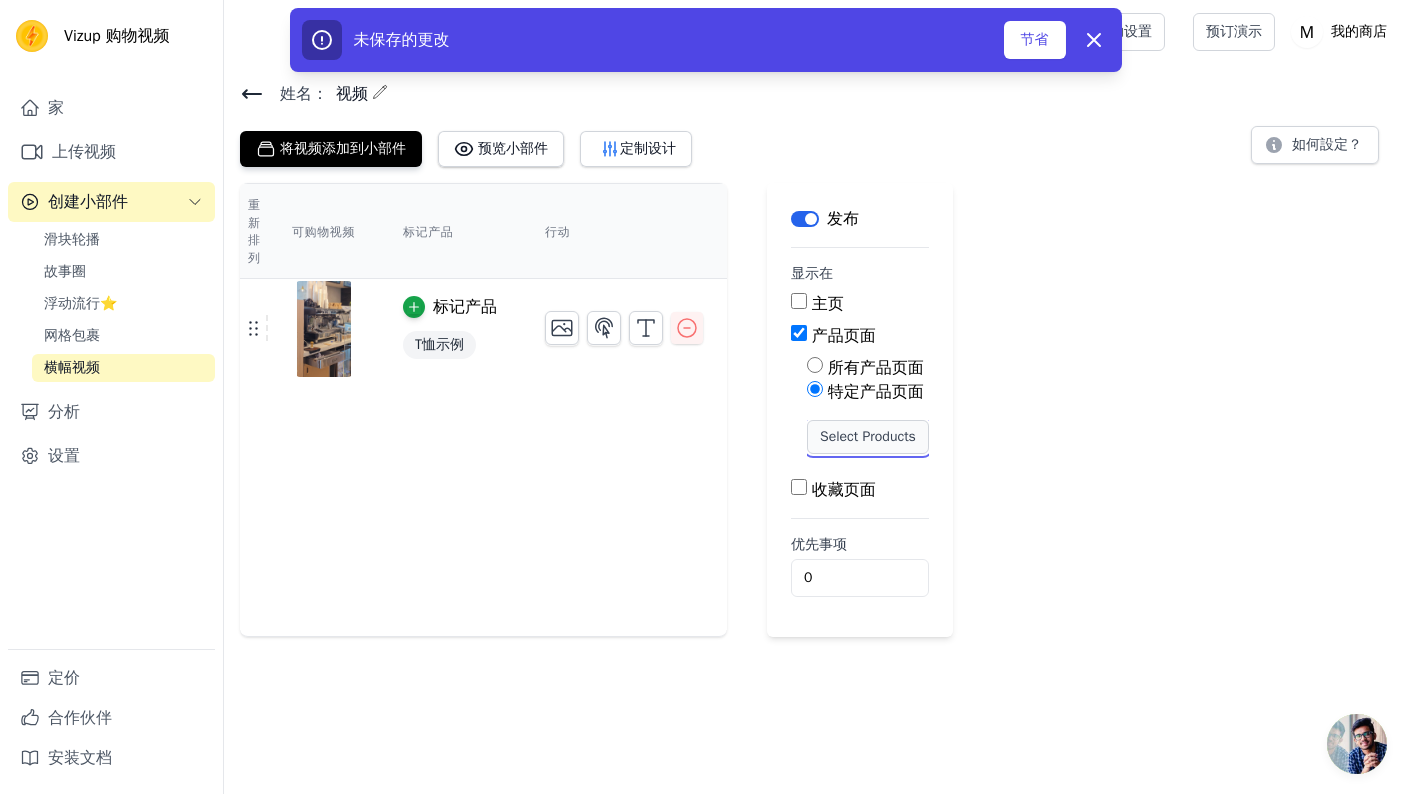 click on "Select Products" at bounding box center (868, 437) 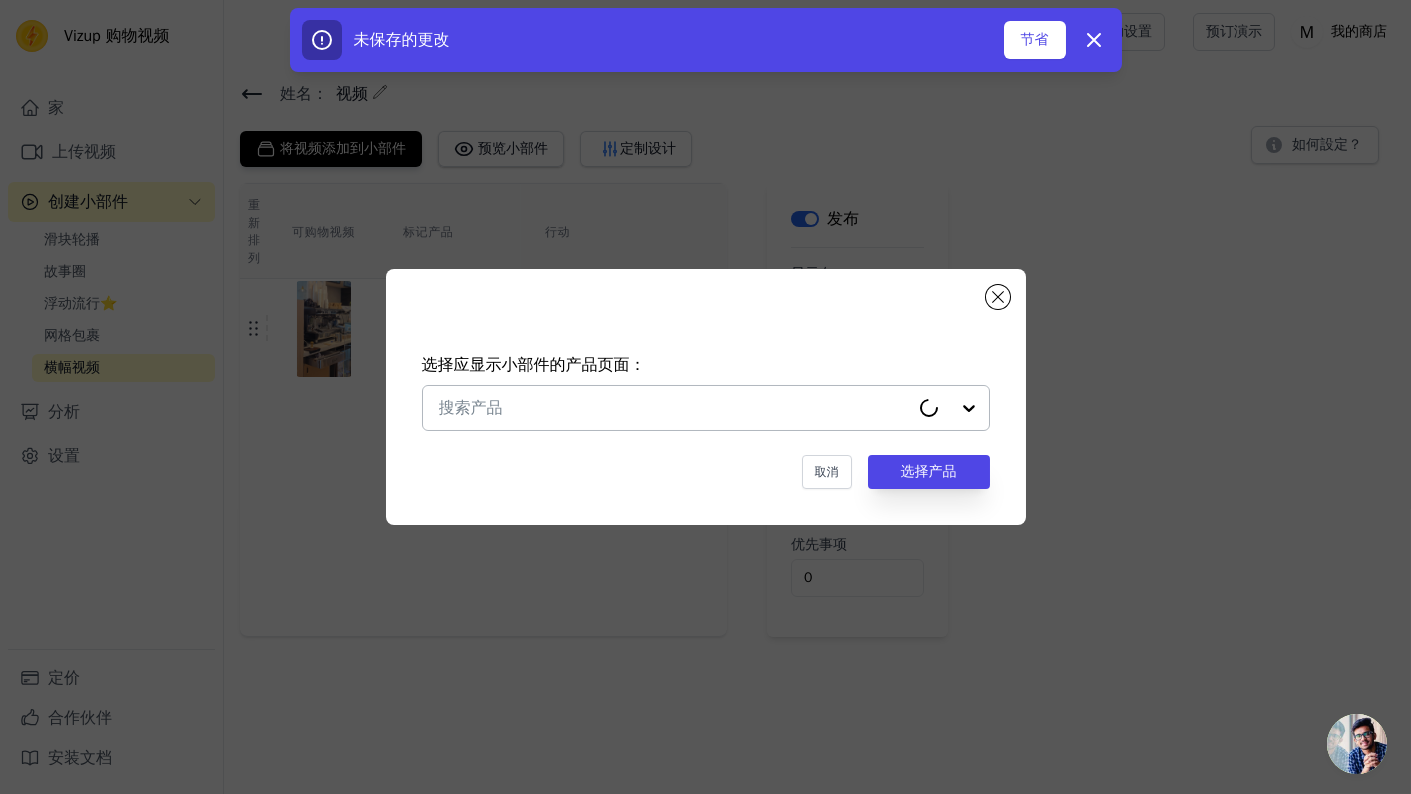 click at bounding box center [674, 408] 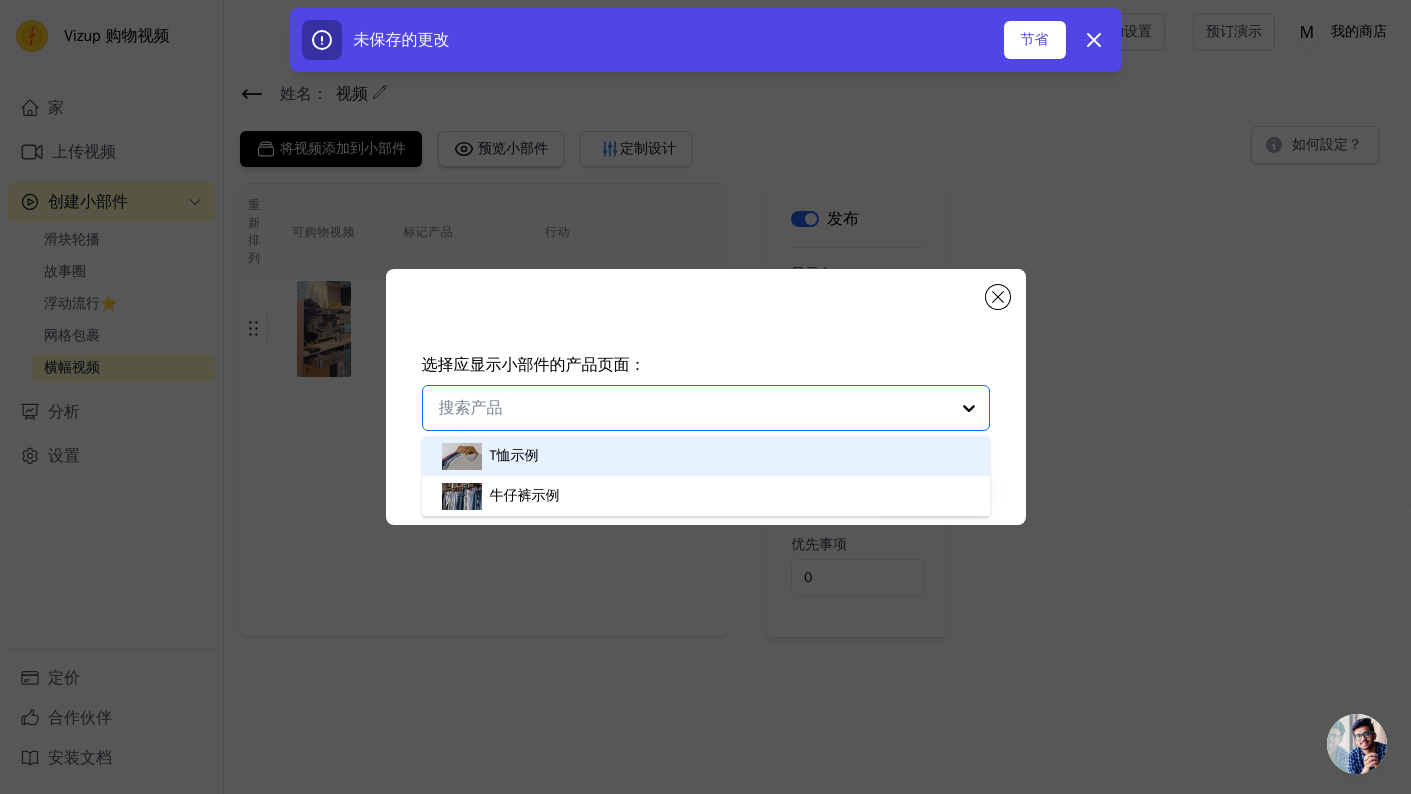 click on "T恤示例" at bounding box center [706, 456] 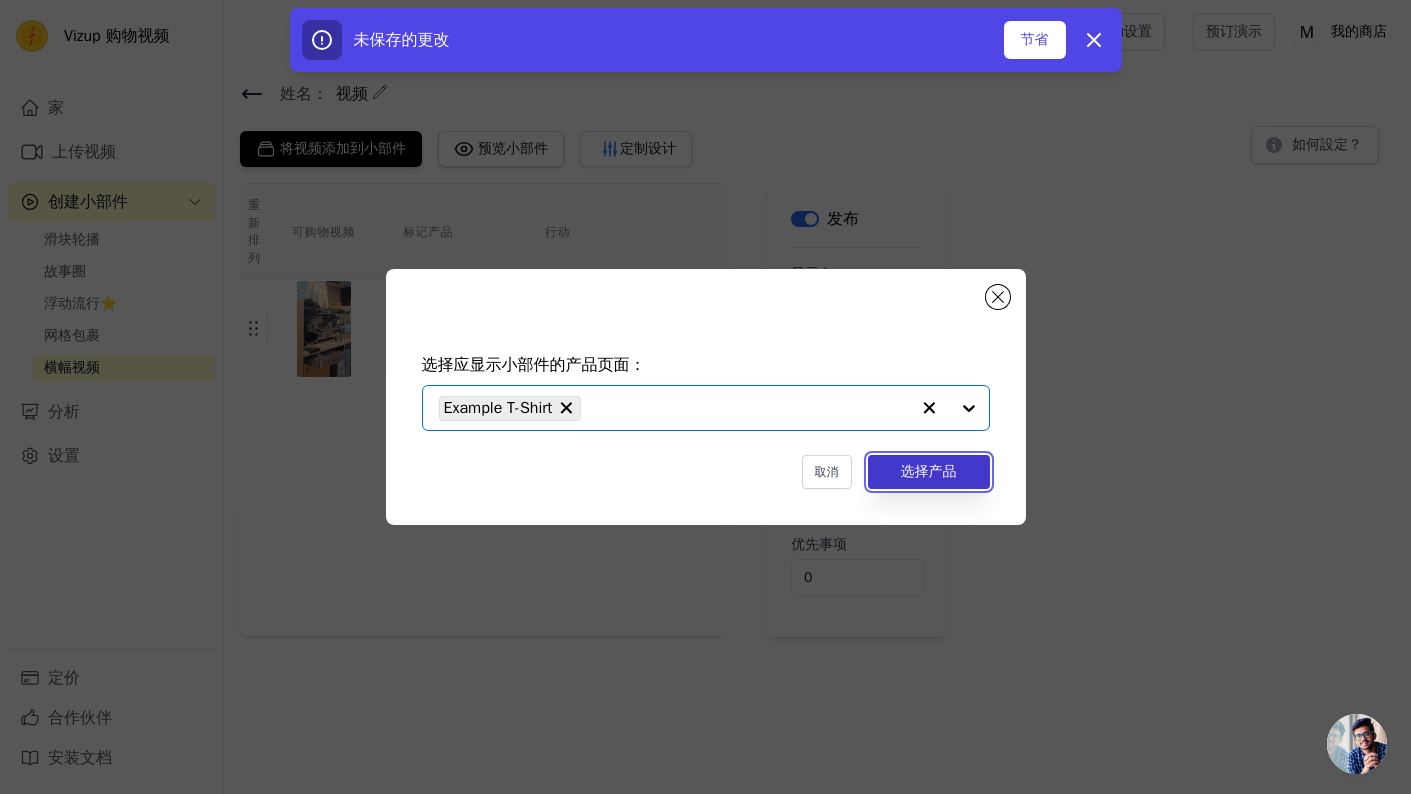 click on "选择产品" at bounding box center (929, 471) 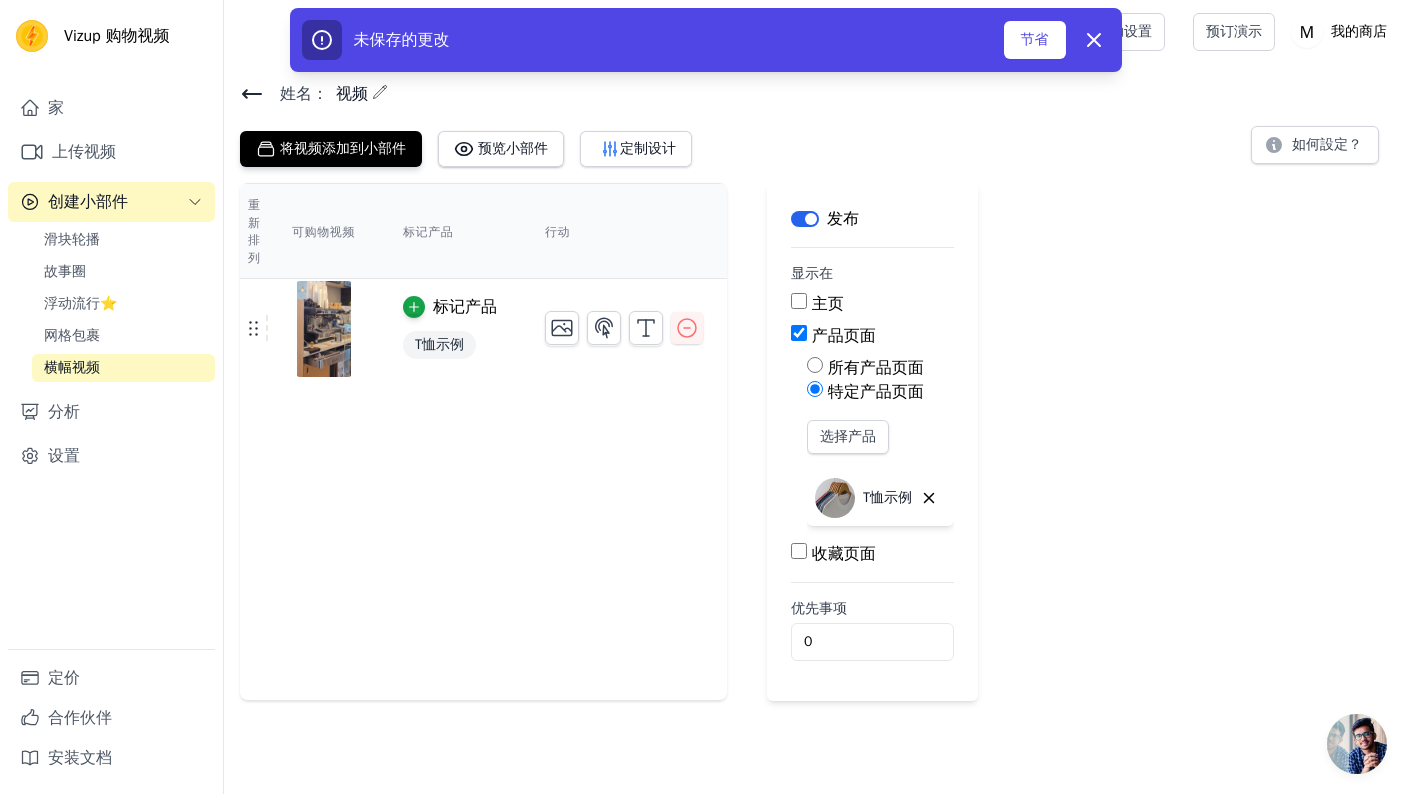 click on "未保存的更改   节省   解雇" at bounding box center [706, 40] 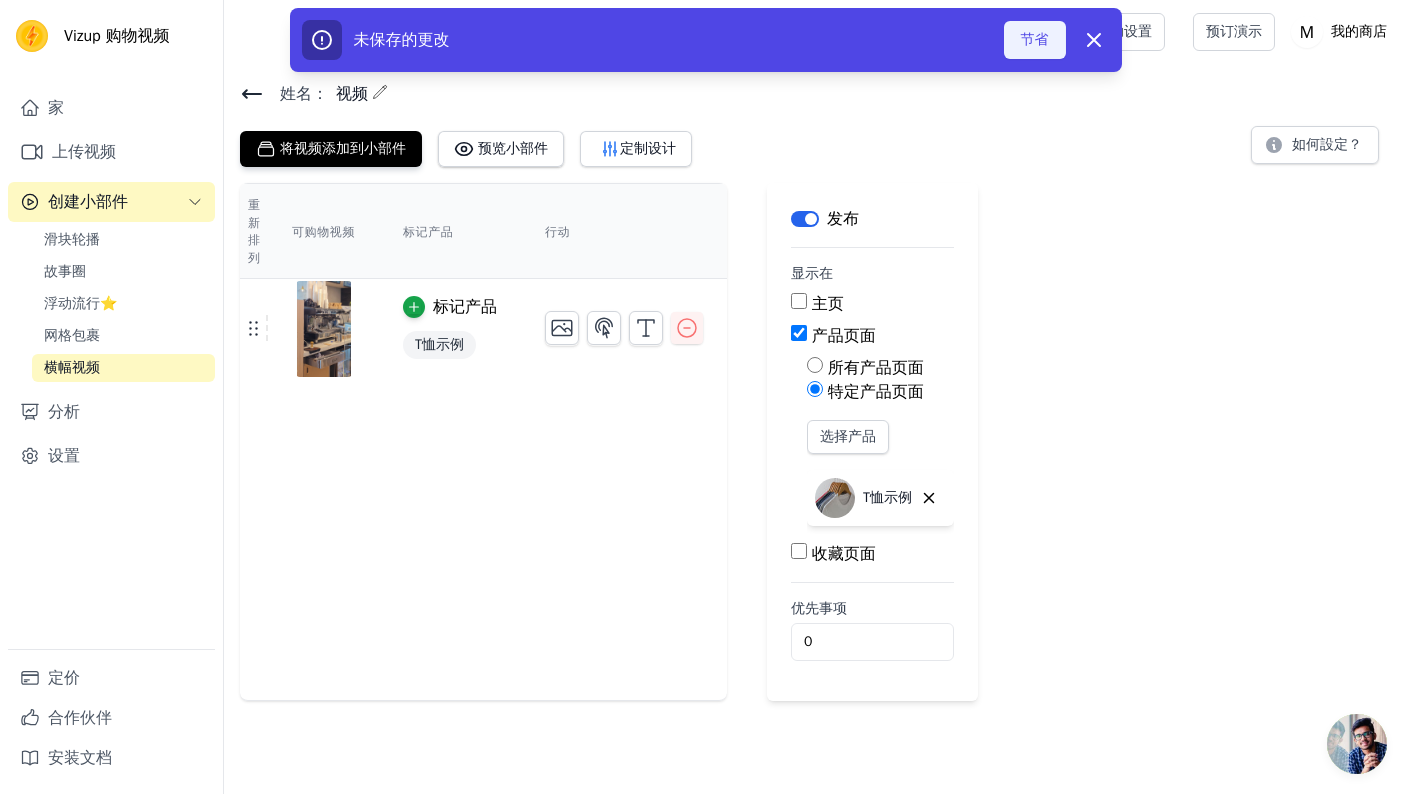 click on "节省" at bounding box center [1035, 39] 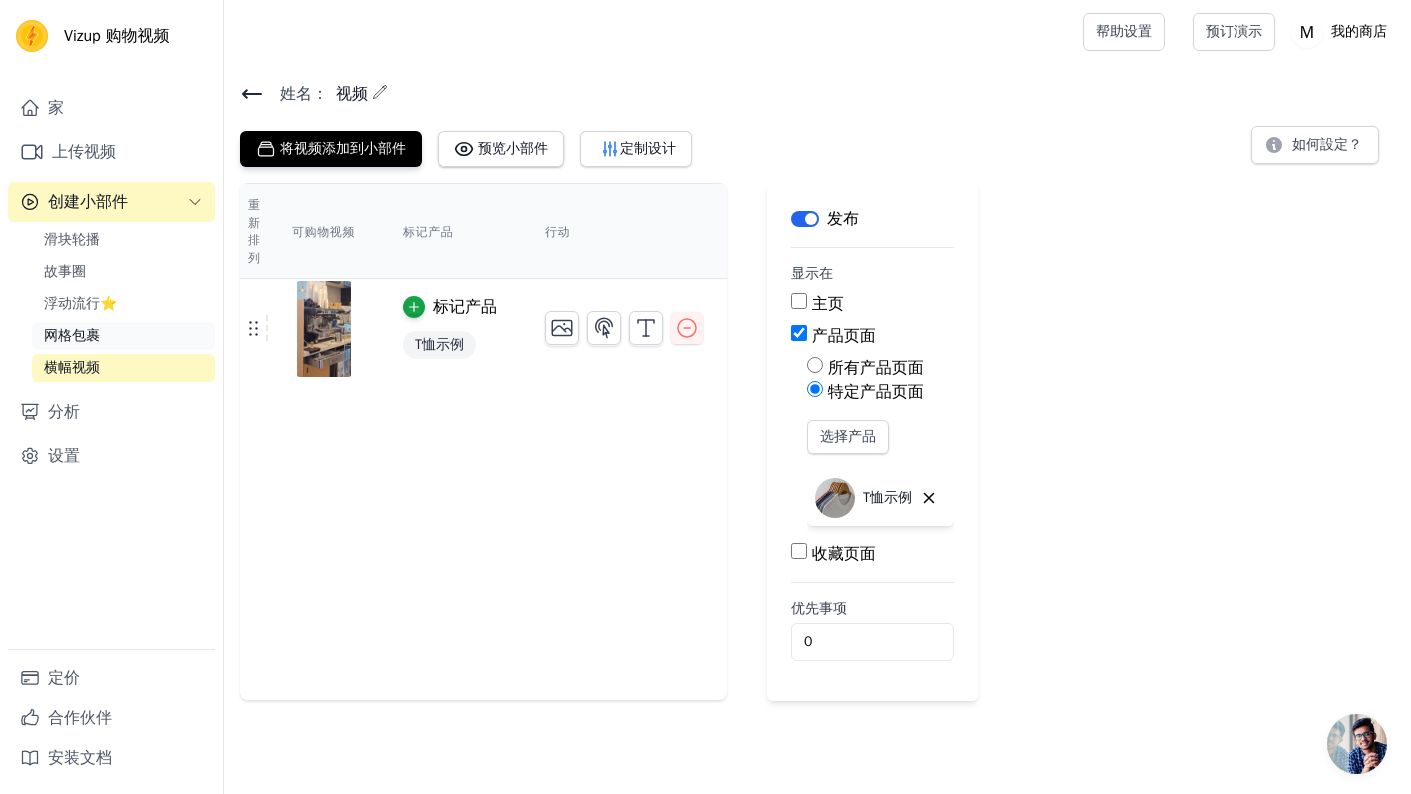 click on "网格包裹" at bounding box center [123, 336] 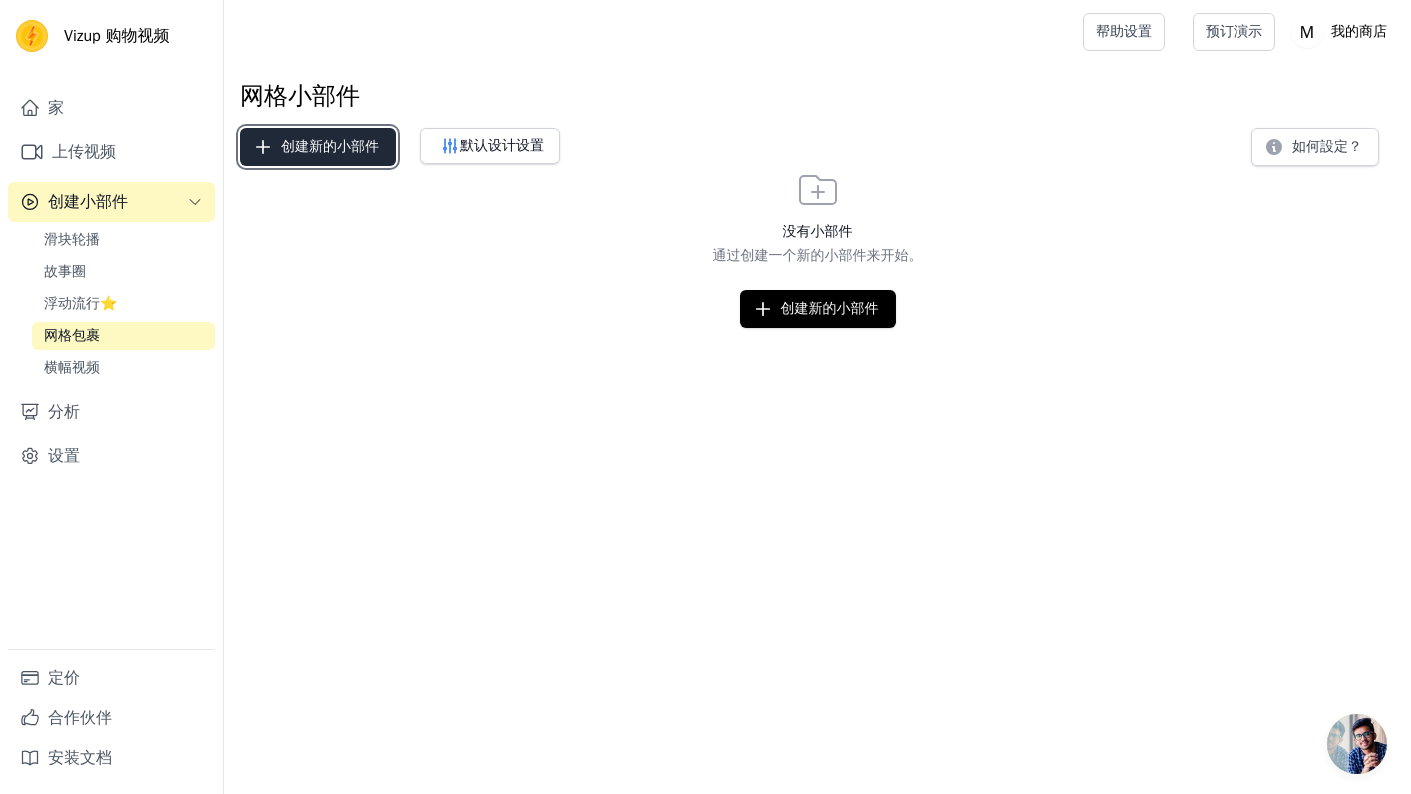 drag, startPoint x: 327, startPoint y: 156, endPoint x: 337, endPoint y: 157, distance: 10.049875 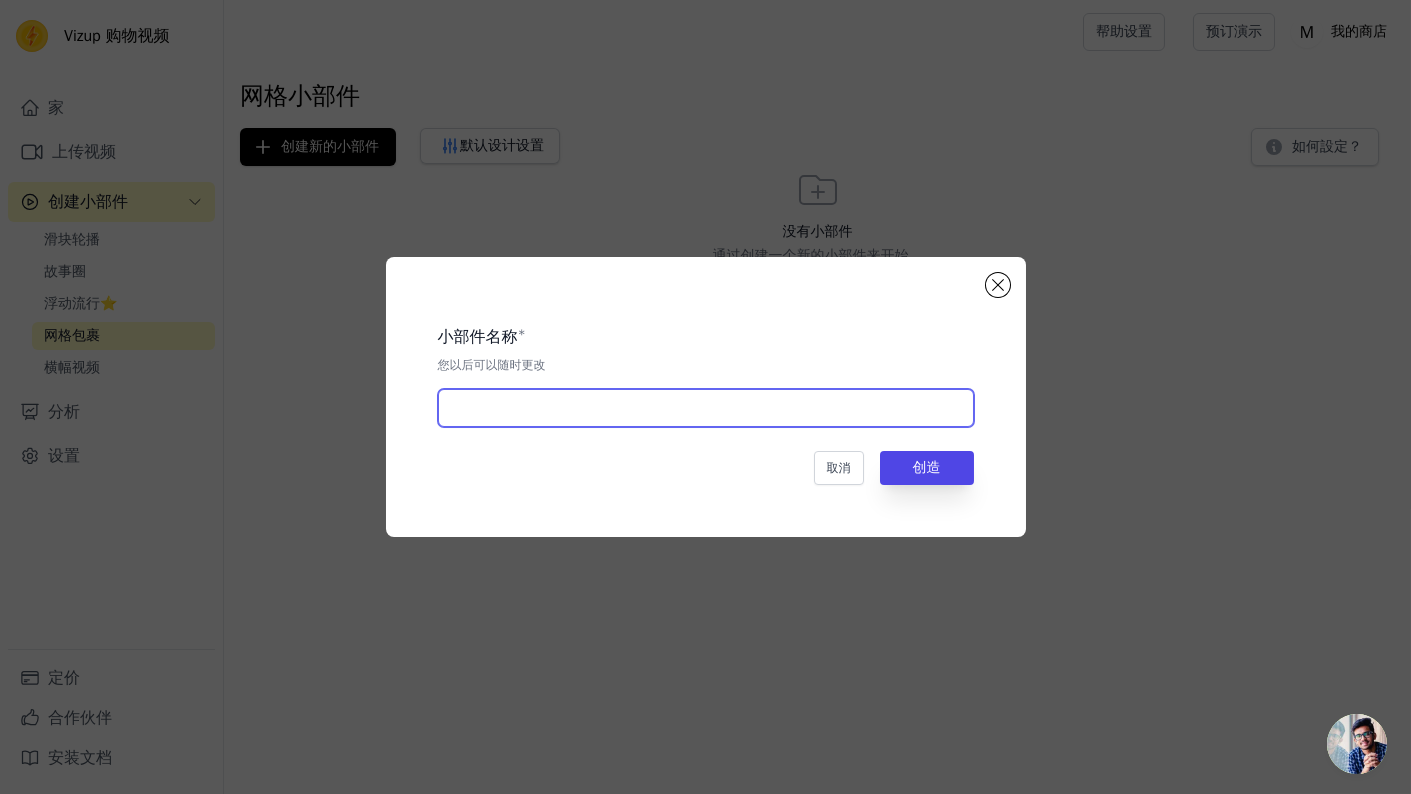 click on "小部件名称   *   您以后可以随时更改" at bounding box center [706, 368] 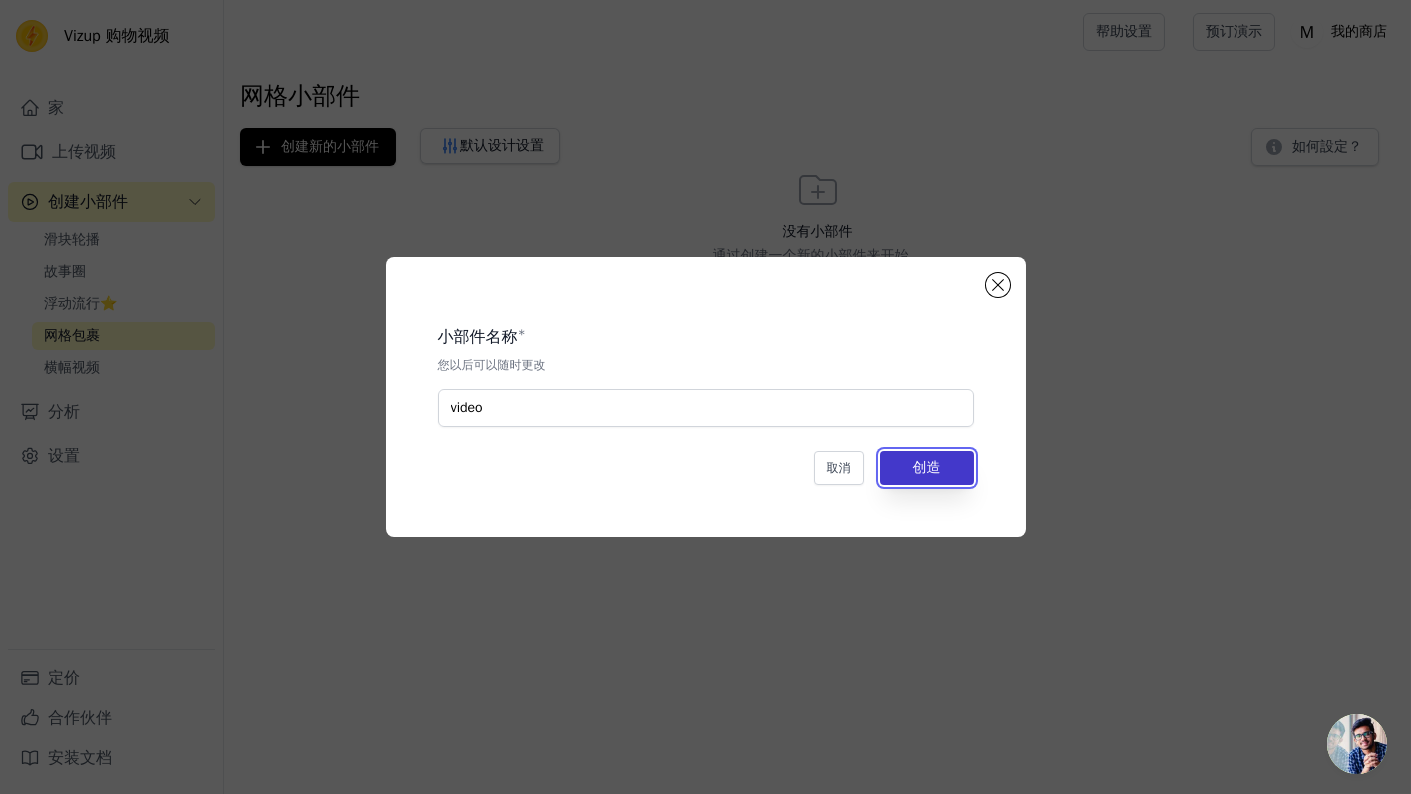 click on "创造" at bounding box center (927, 468) 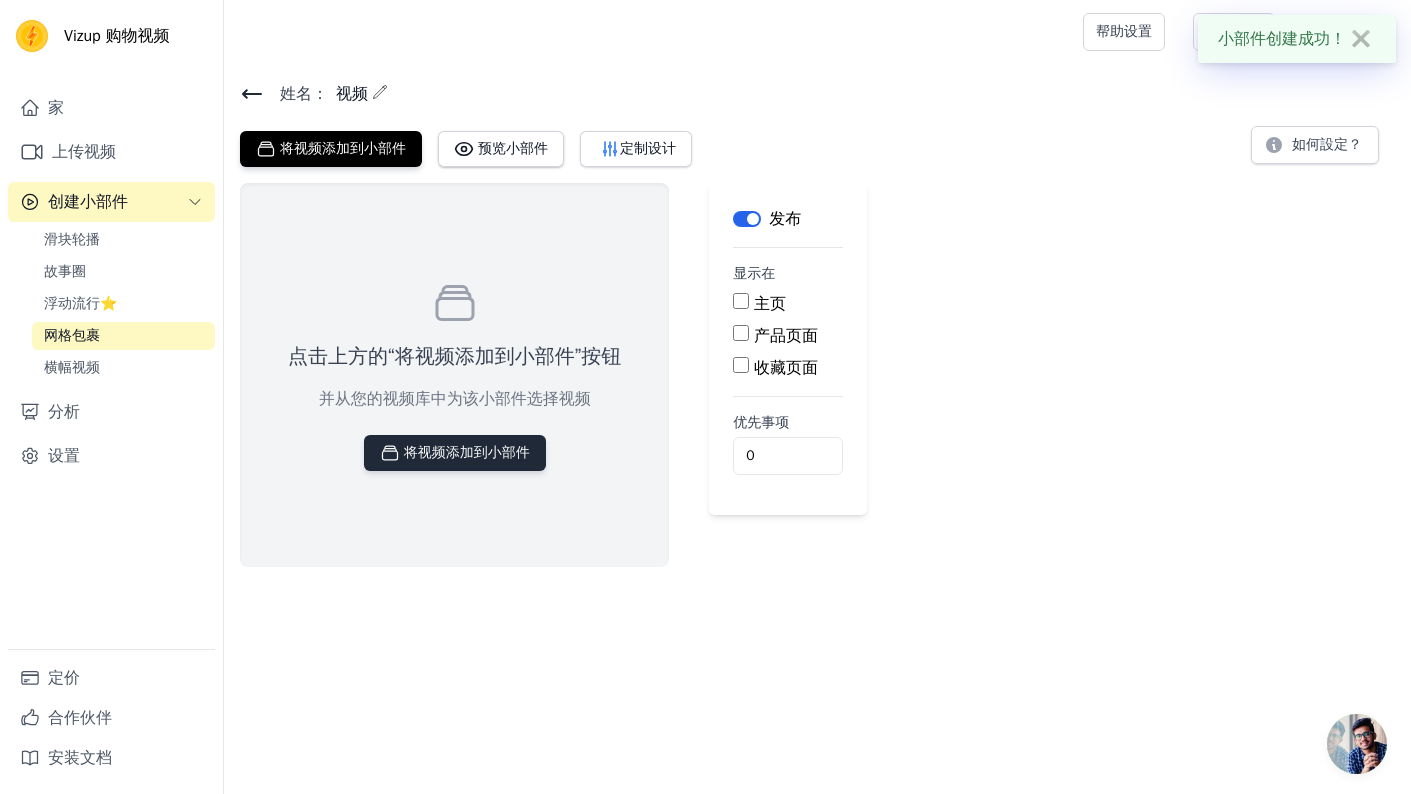 click on "将视频添加到小部件" at bounding box center [467, 452] 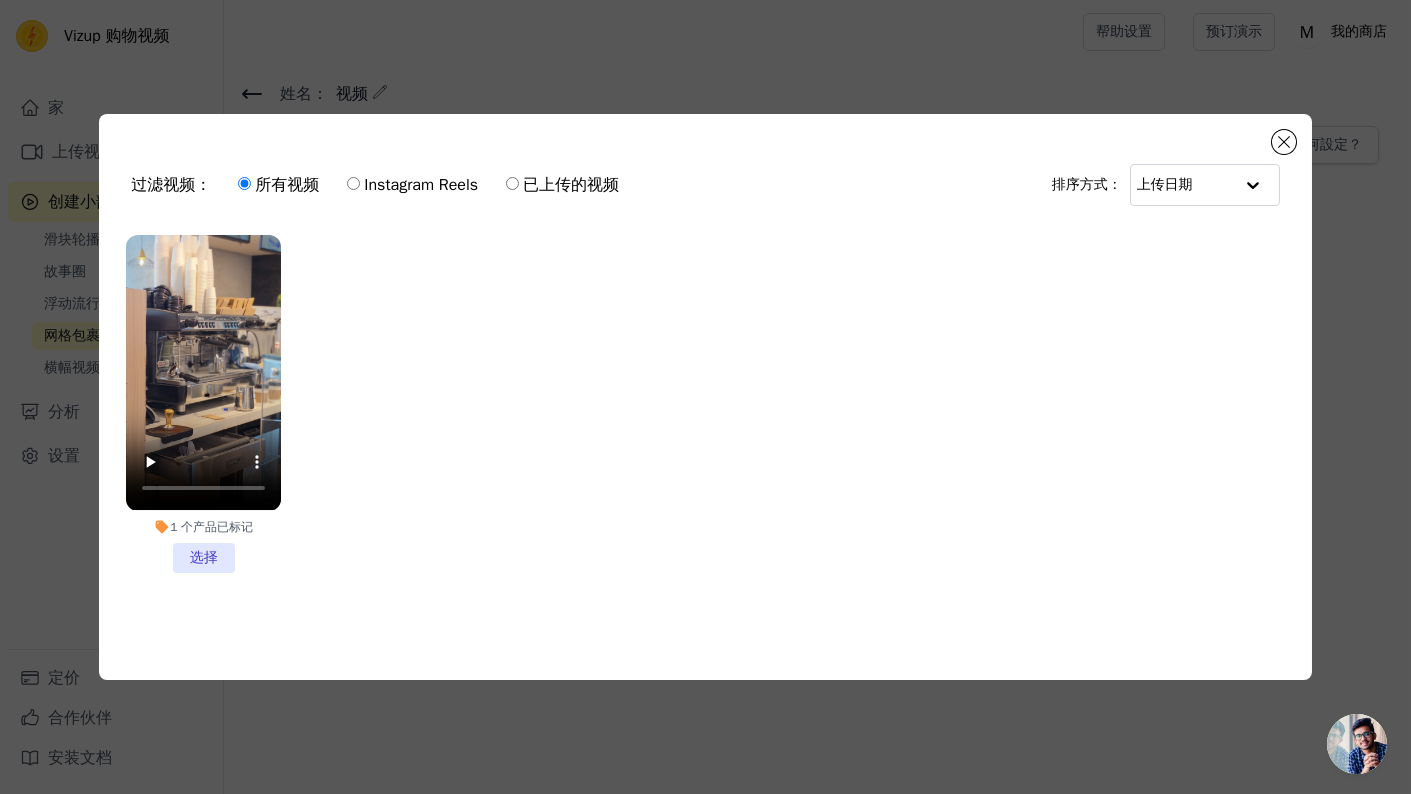 click on "1 个   产品 已标记     选择" at bounding box center (203, 403) 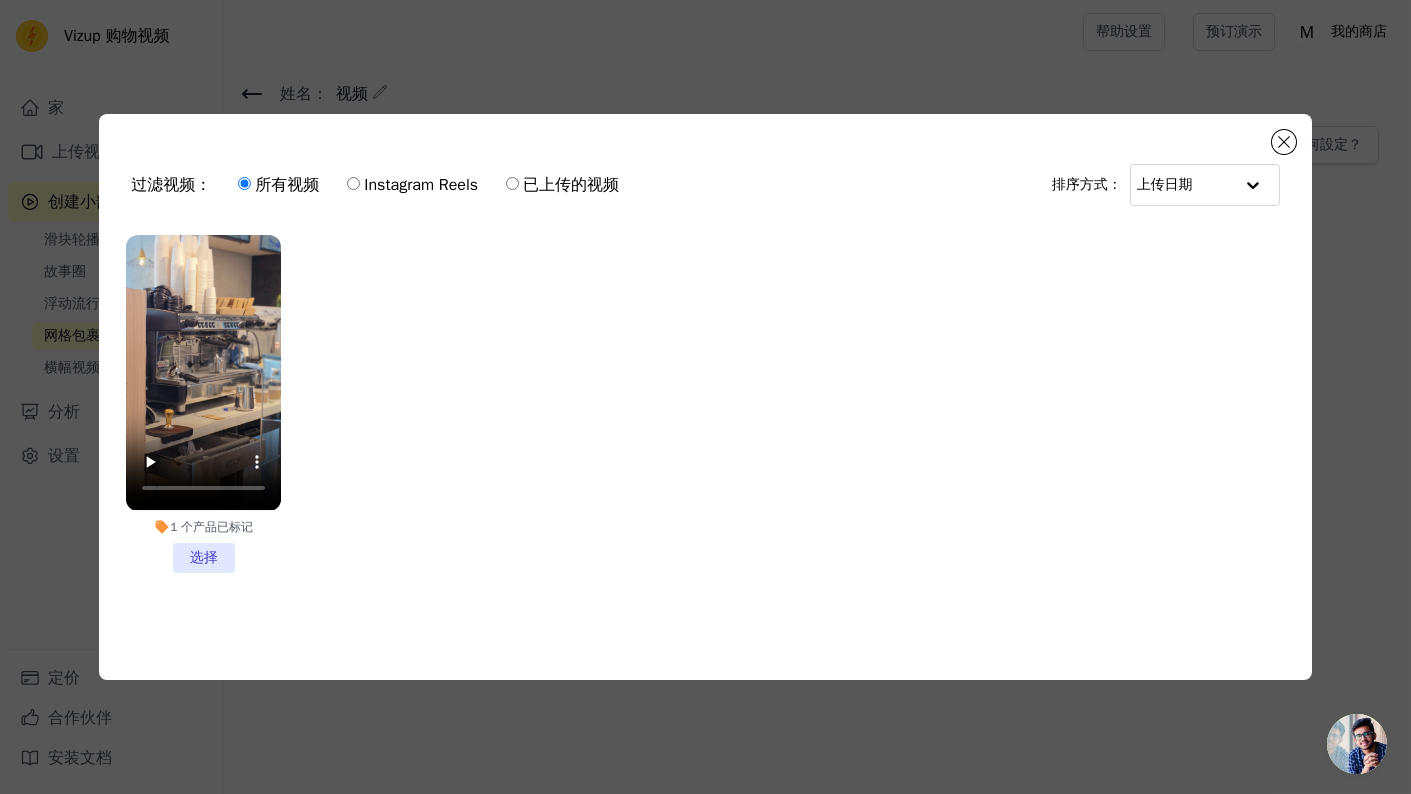 click on "1 个   产品 已标记     选择" at bounding box center [0, 0] 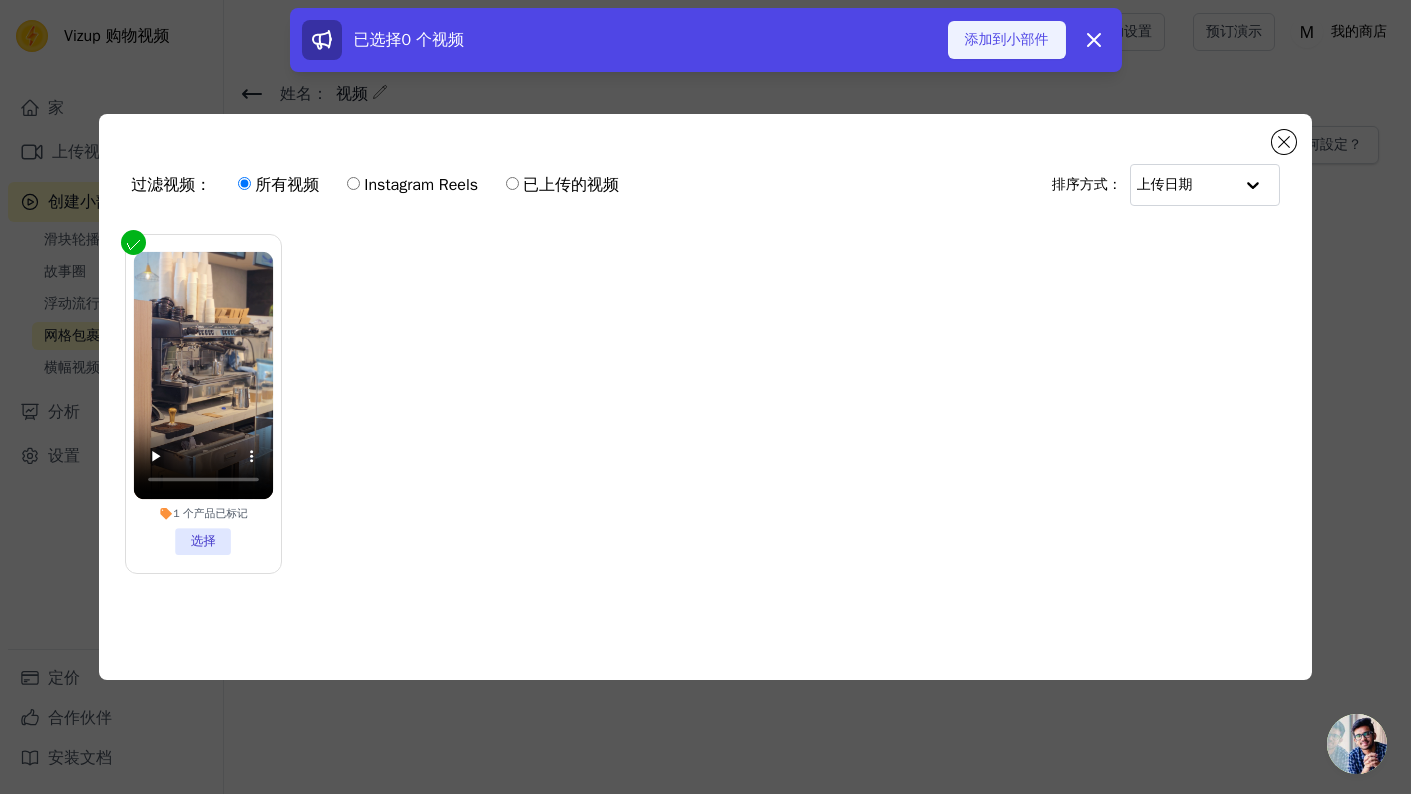 click on "添加到小部件" at bounding box center (1007, 39) 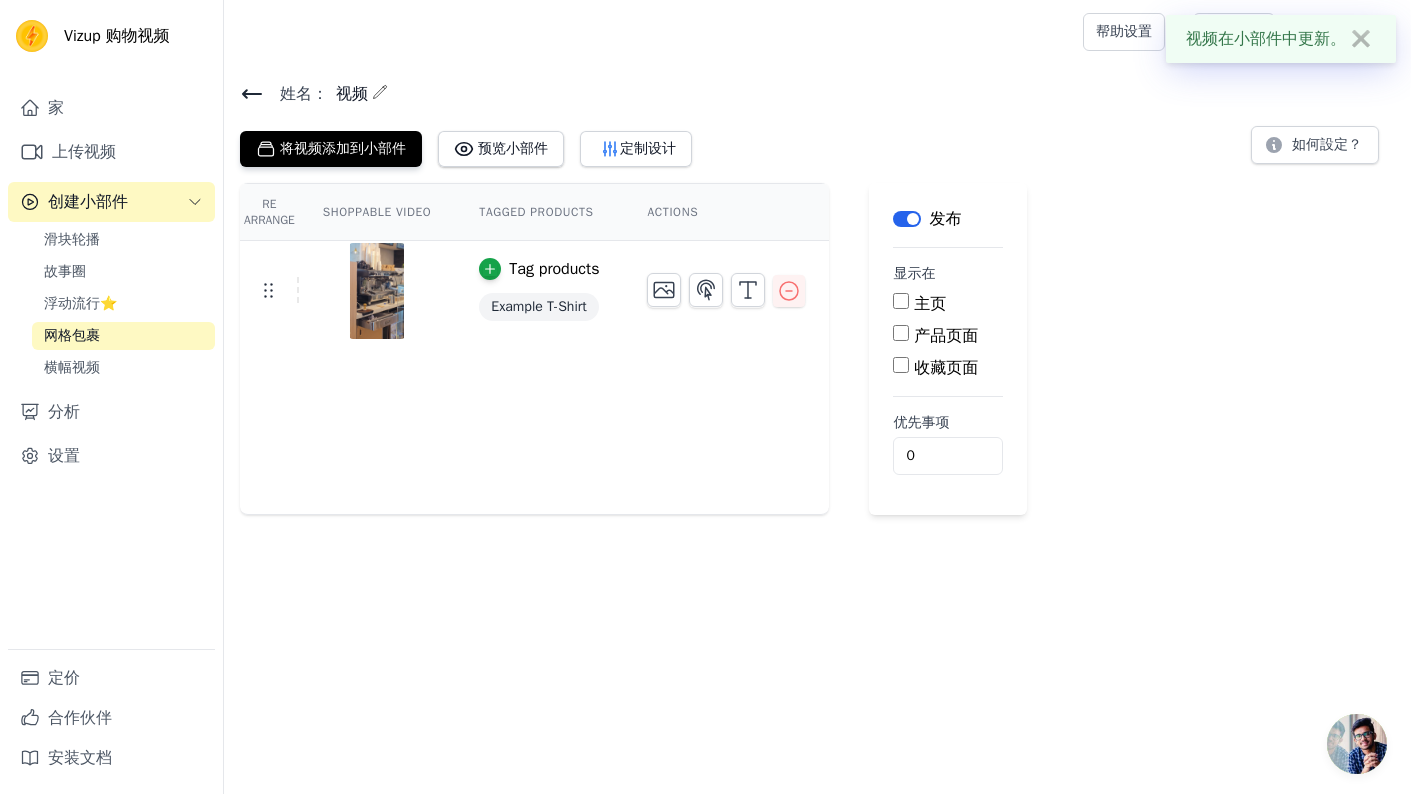 click on "Tag products   Example T-Shirt" at bounding box center (534, 291) 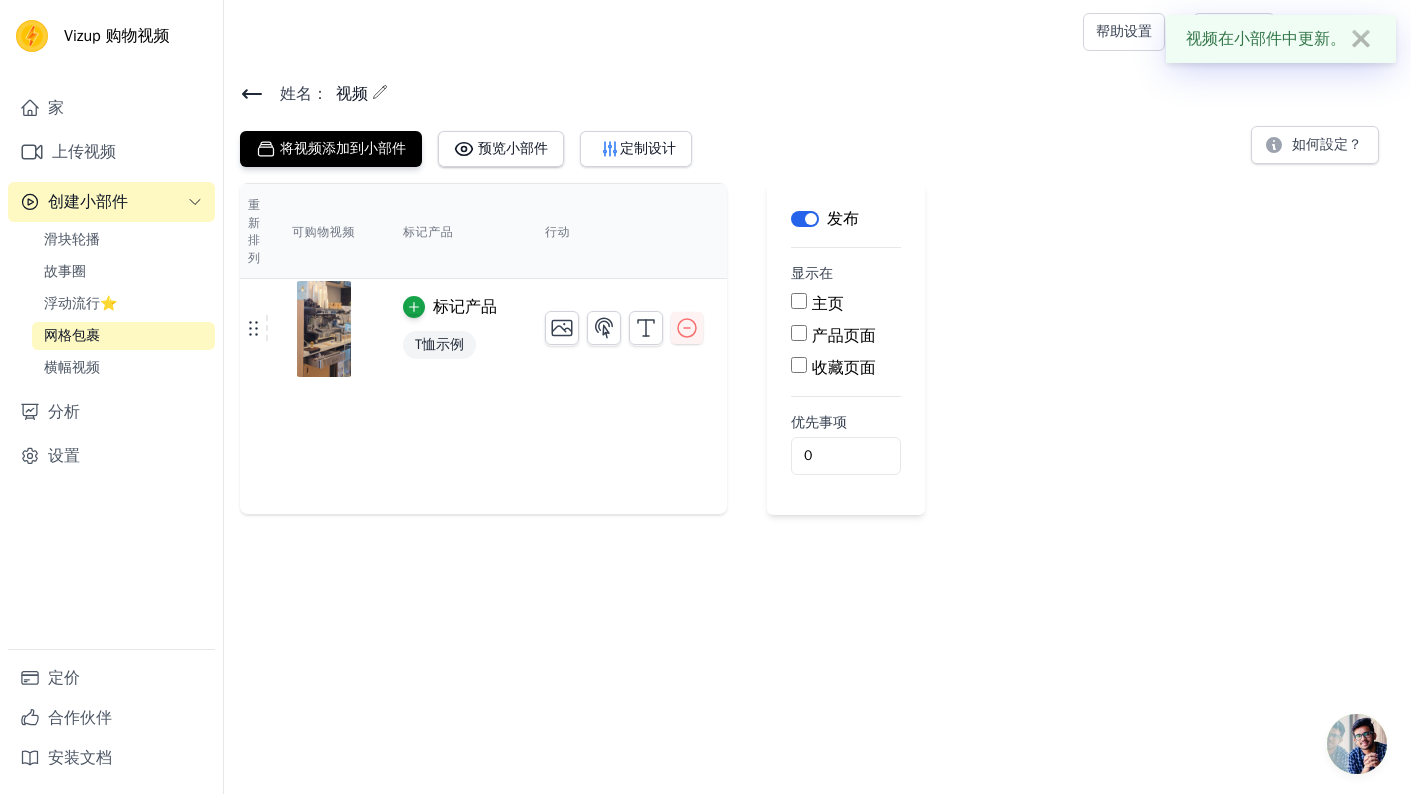 click on "产品页面" at bounding box center (846, 336) 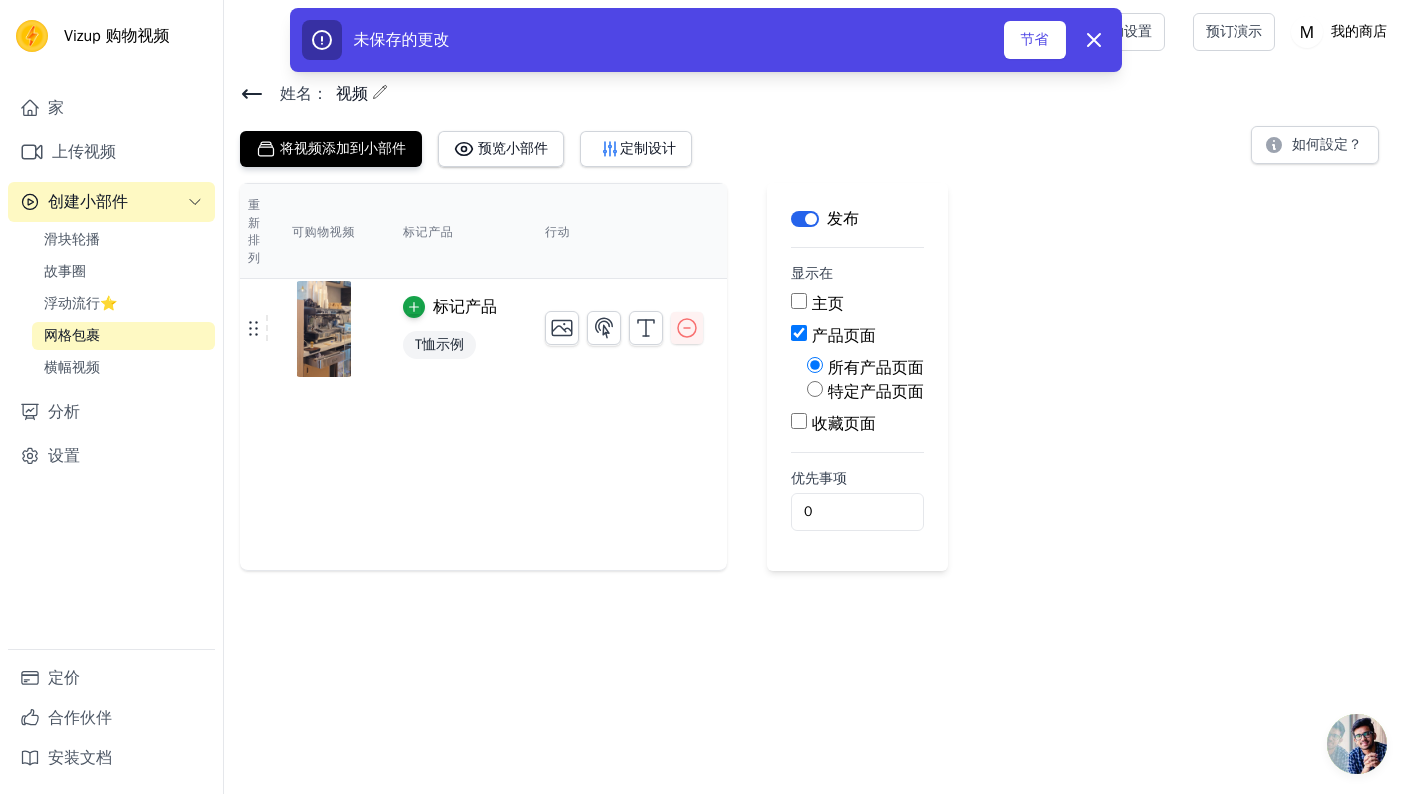 click on "特定产品页面" at bounding box center (815, 389) 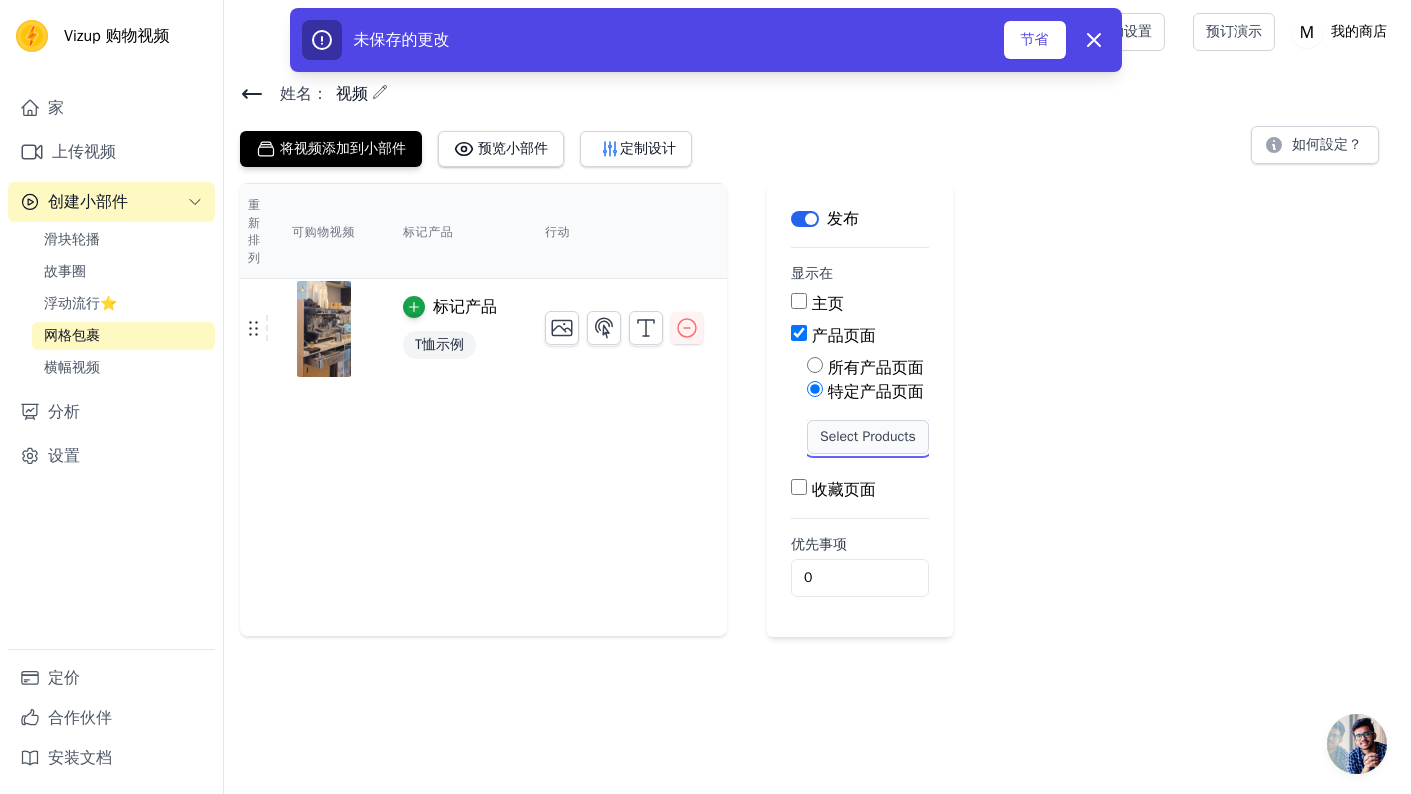 click on "Select Products" at bounding box center (868, 437) 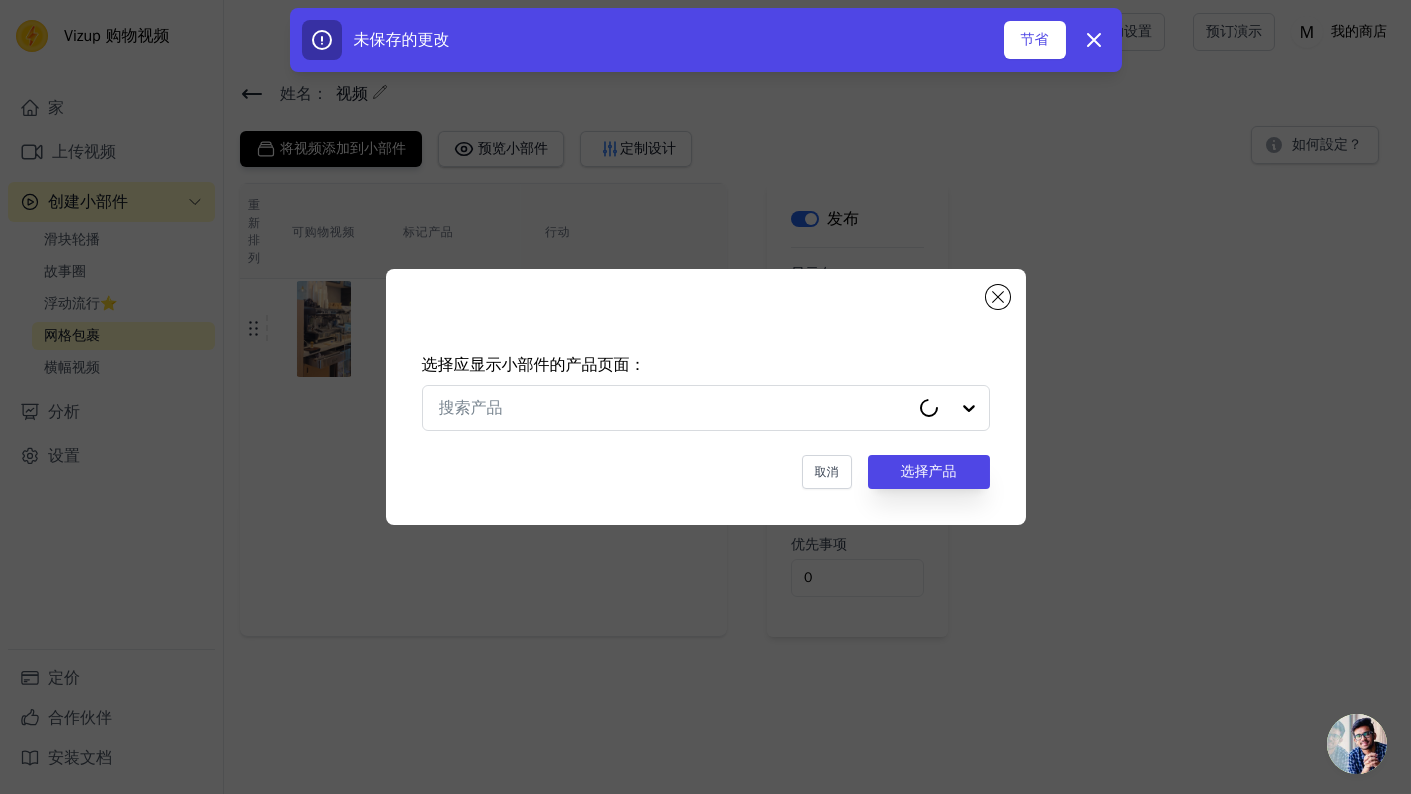 click on "选择应显示小部件的产品页面：                       取消   选择产品" at bounding box center [706, 421] 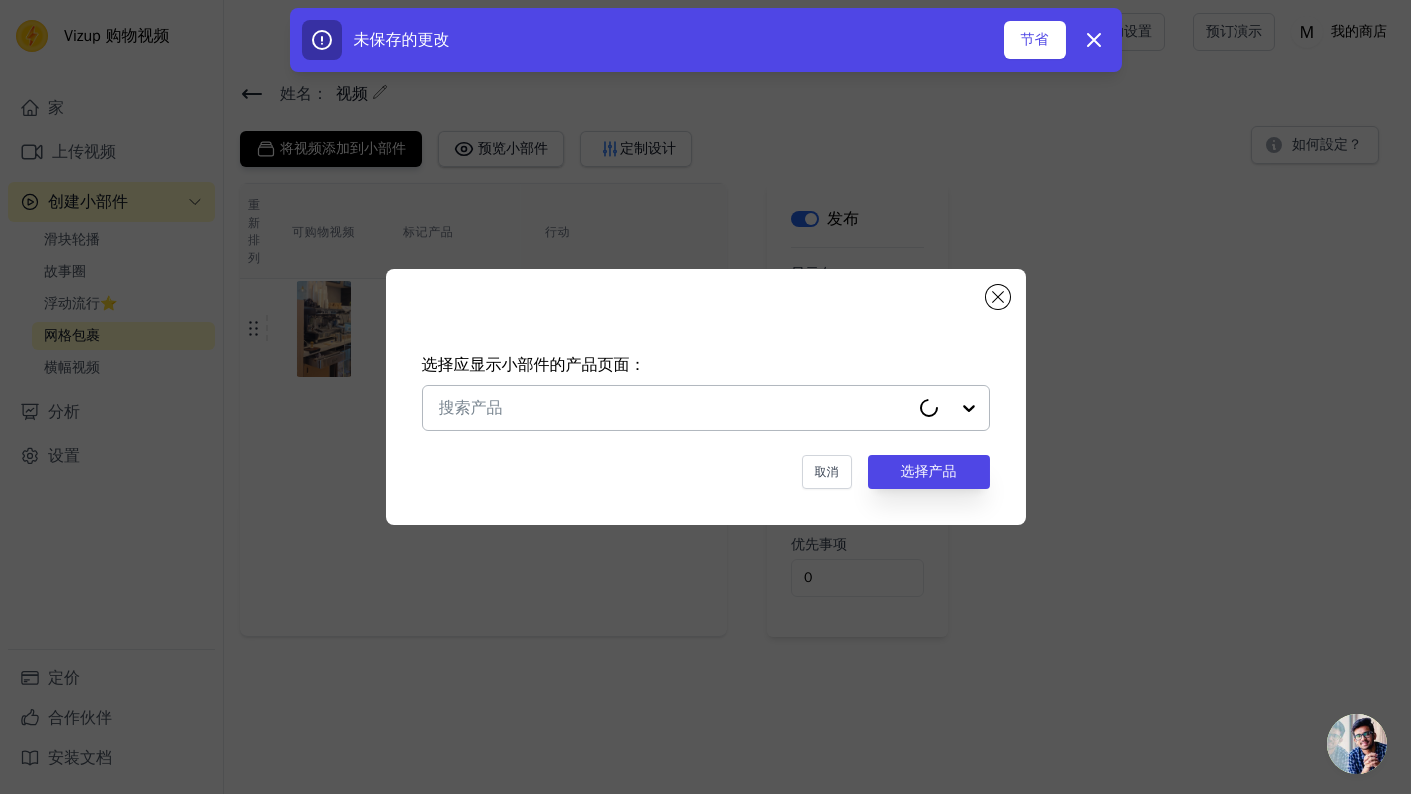 click at bounding box center [674, 408] 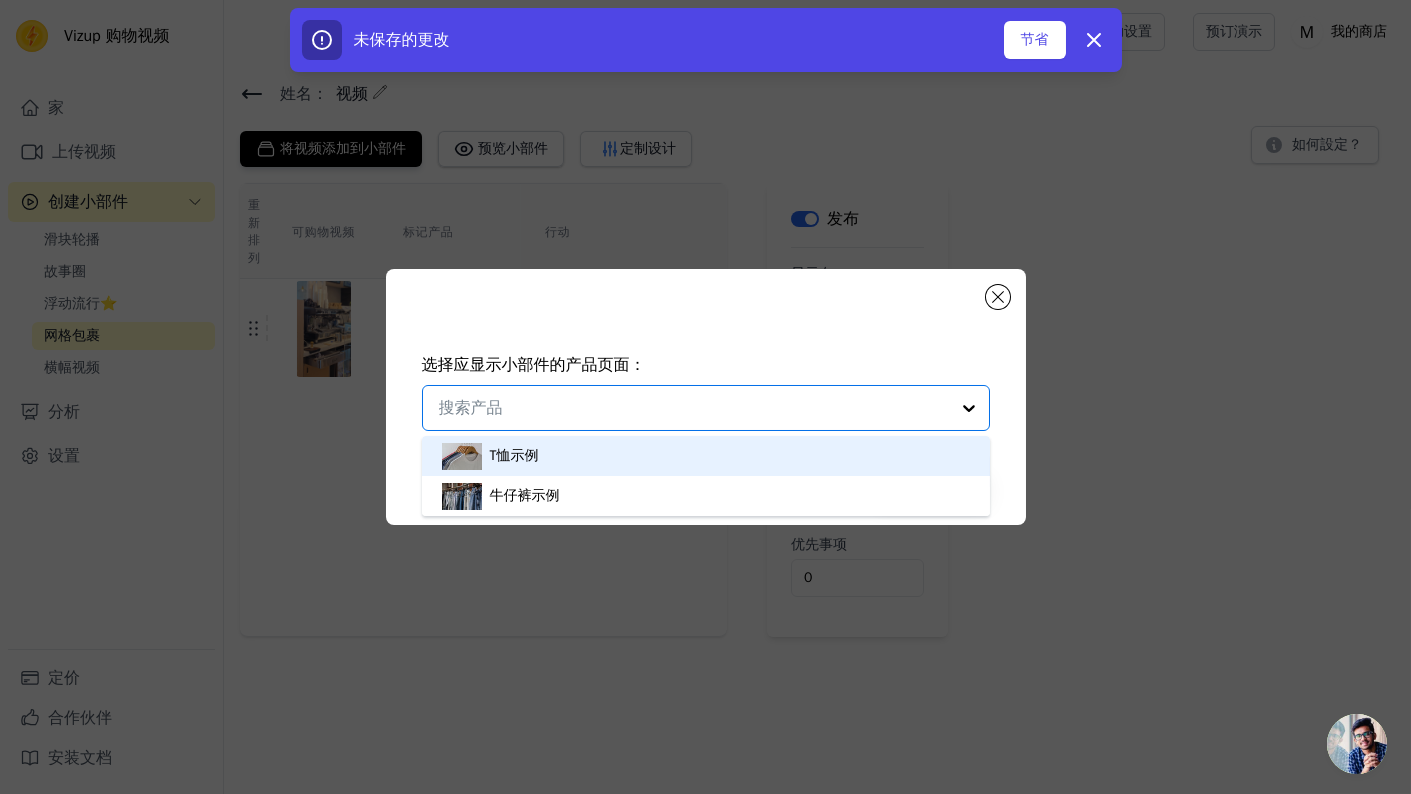 click on "T恤示例" at bounding box center [706, 456] 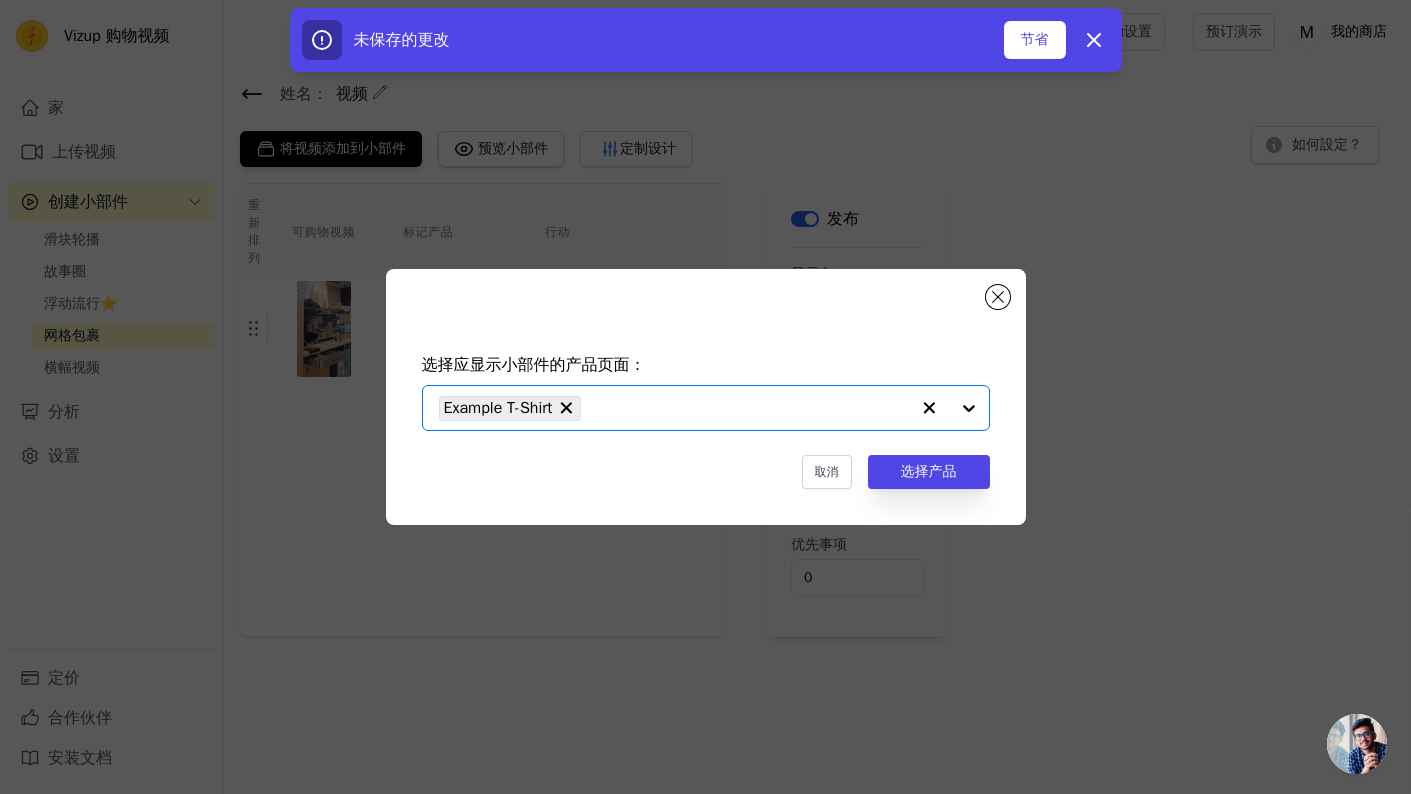 click on "选择应显示小部件的产品页面：     选项未定义，已选中。   您当前关注的是“示例 T 恤”选项。共有 2 个结果可用。     Example T-Shirt                   取消   选择产品" at bounding box center (706, 421) 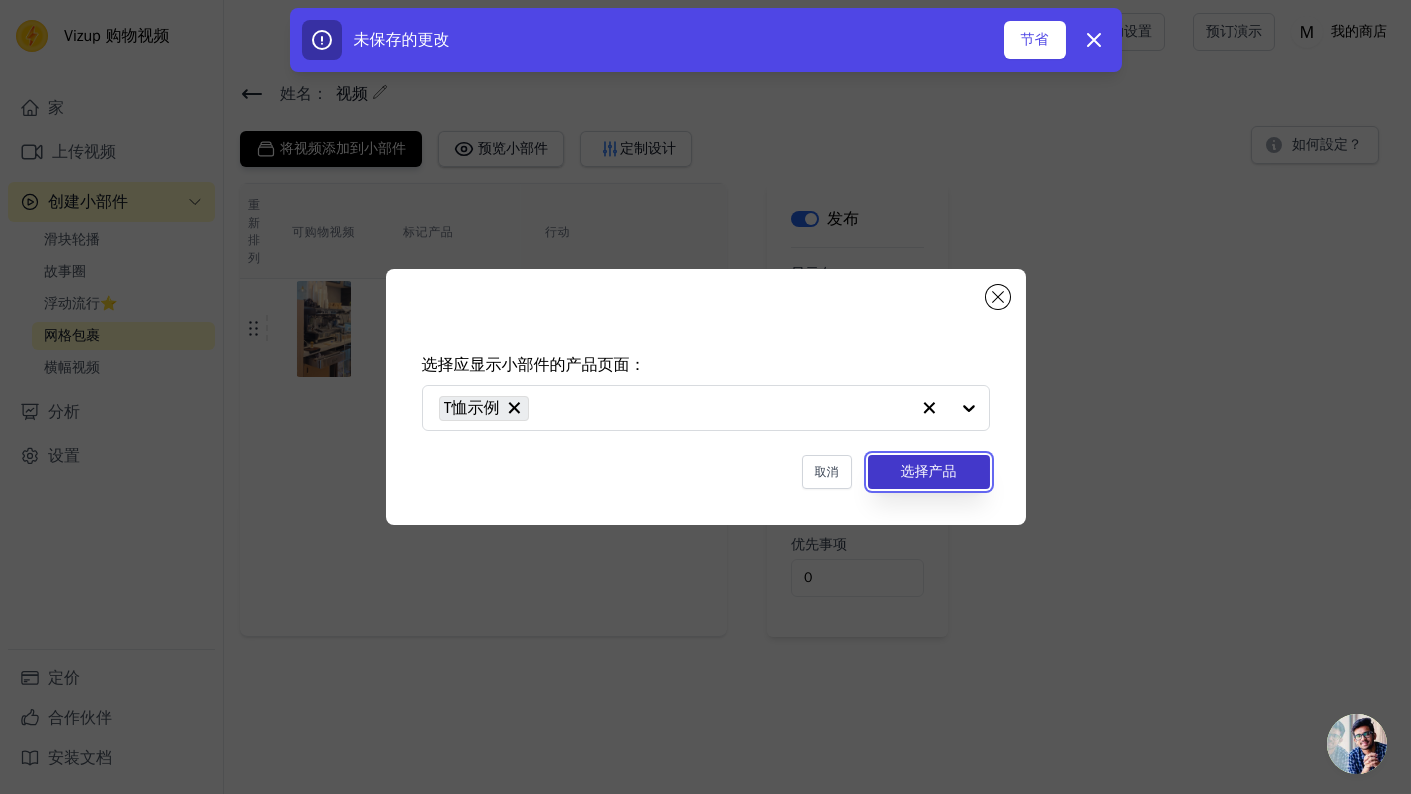 click on "选择产品" at bounding box center (929, 472) 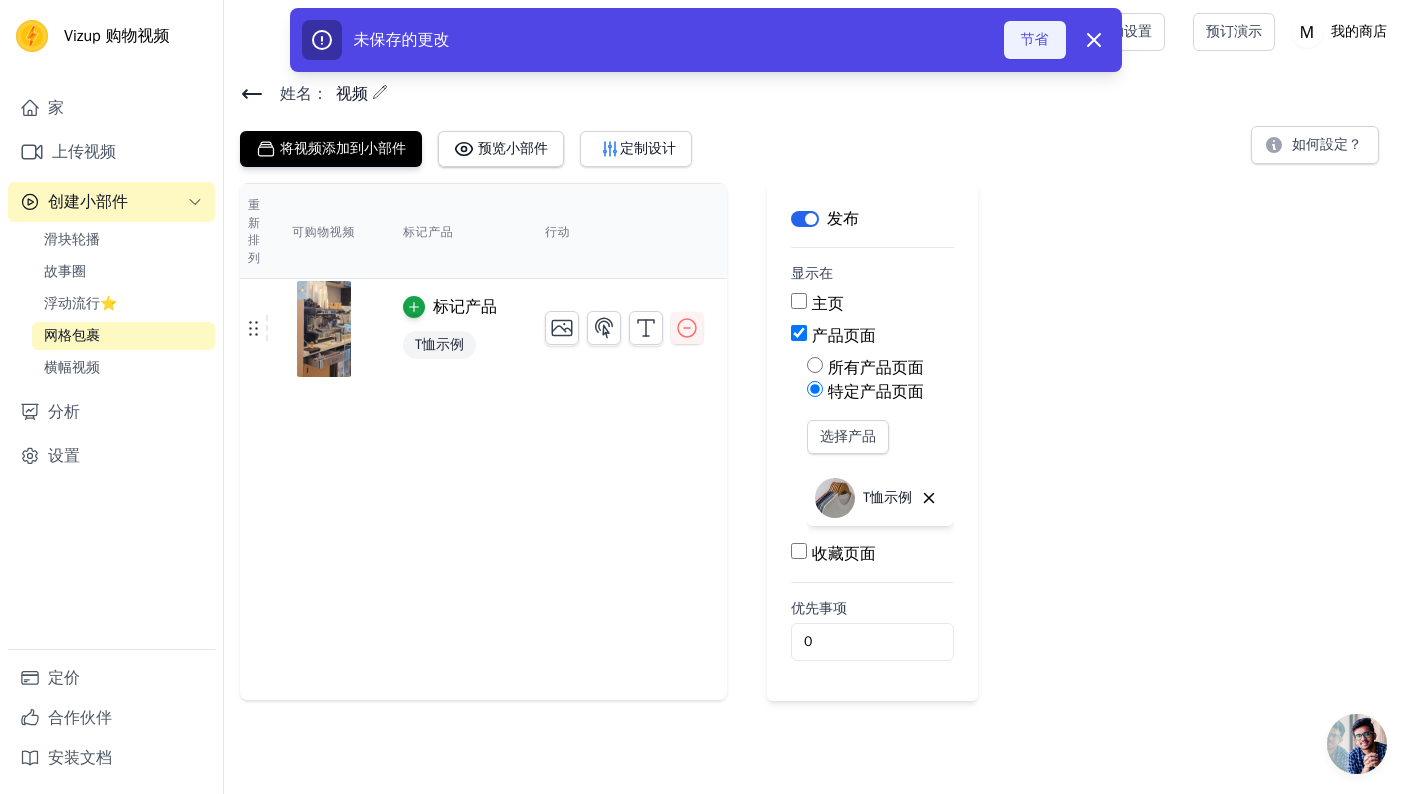 click on "节省" at bounding box center [1035, 40] 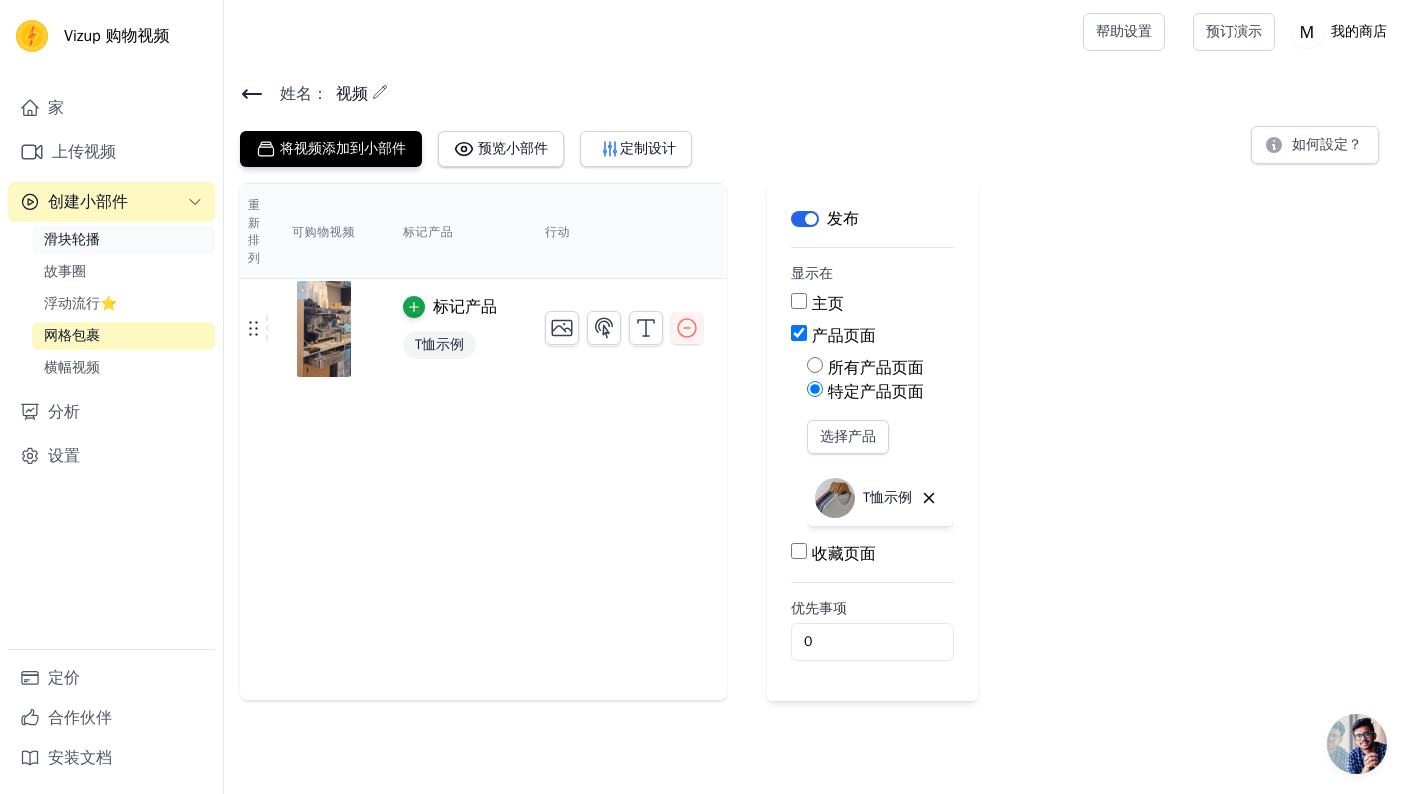 click on "滑块轮播" at bounding box center [123, 240] 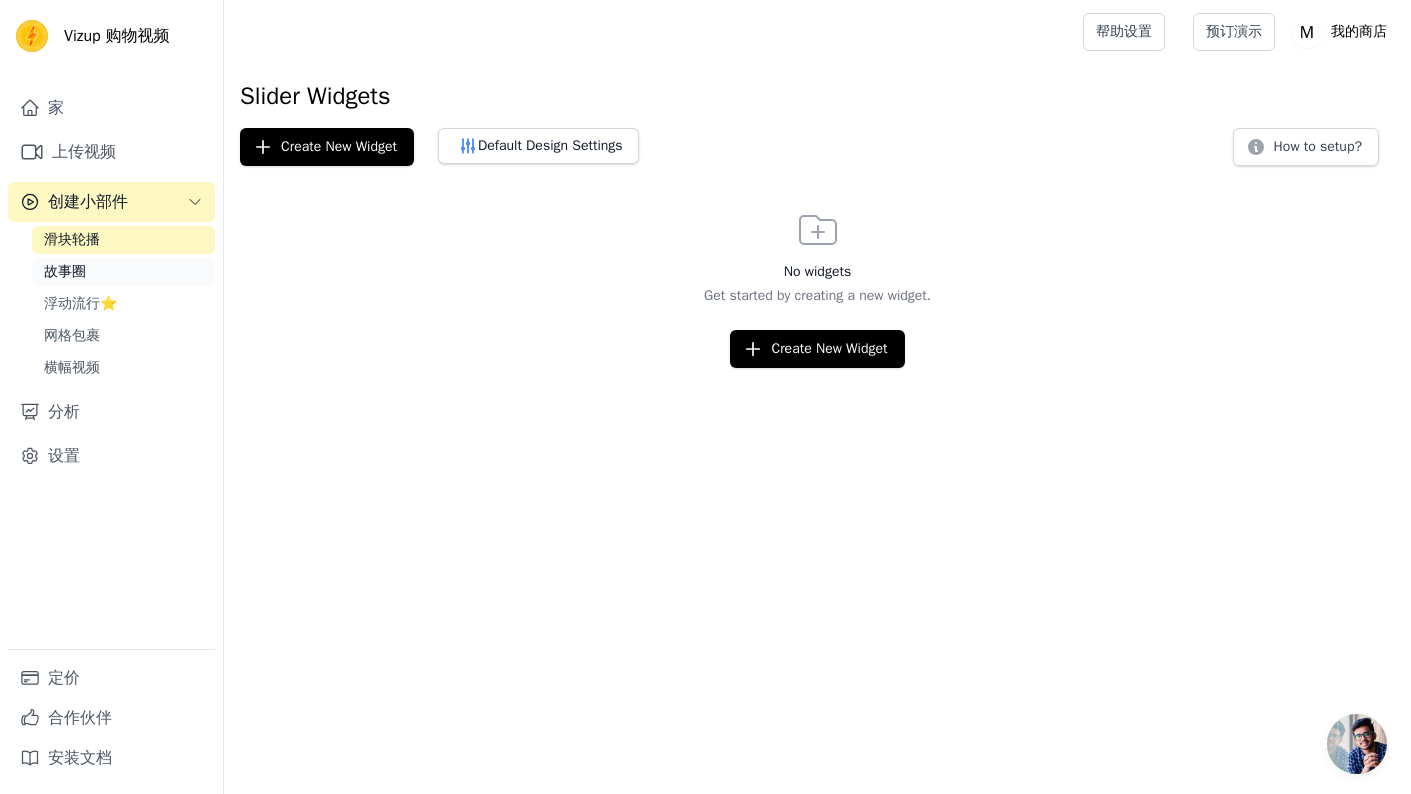 click on "故事圈" at bounding box center [123, 272] 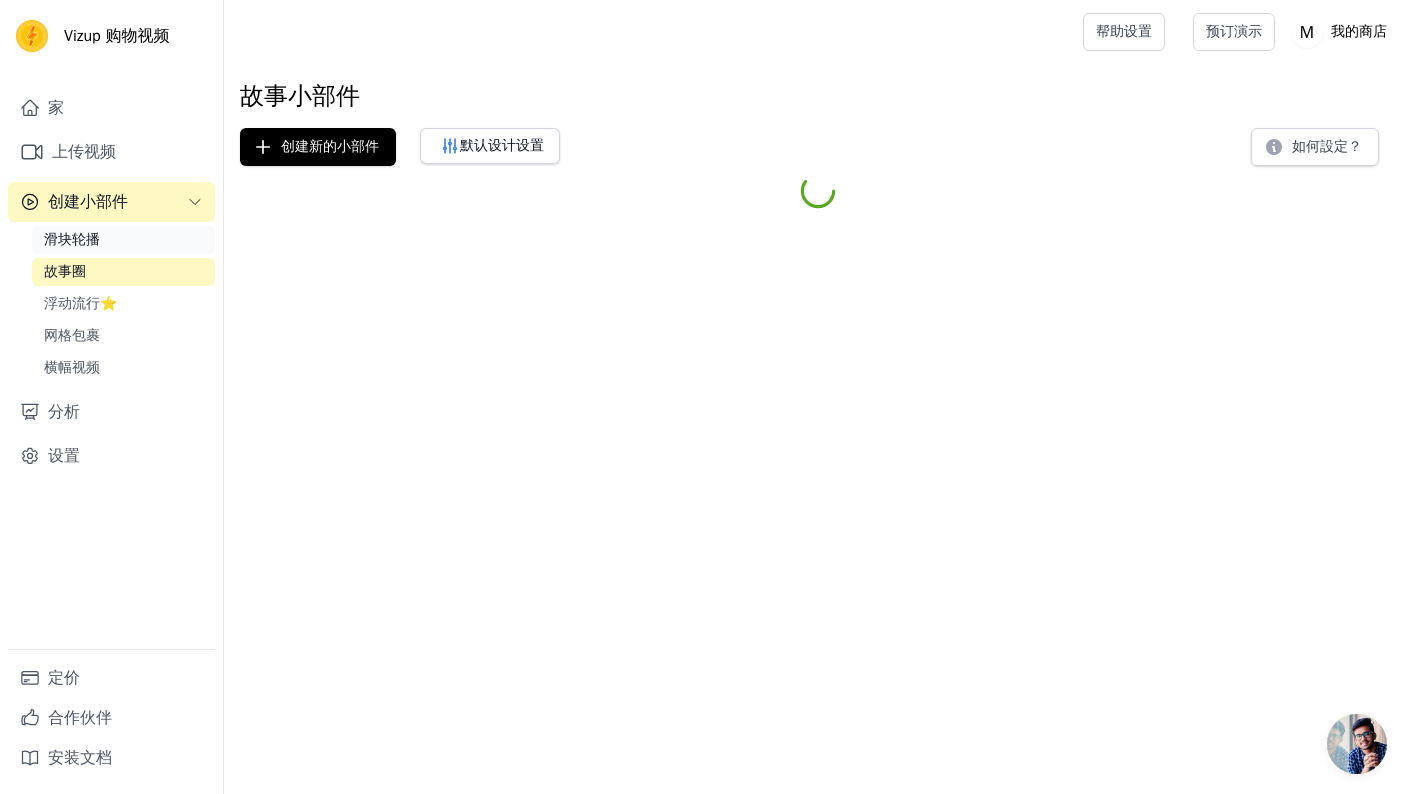 click on "滑块轮播" at bounding box center [123, 240] 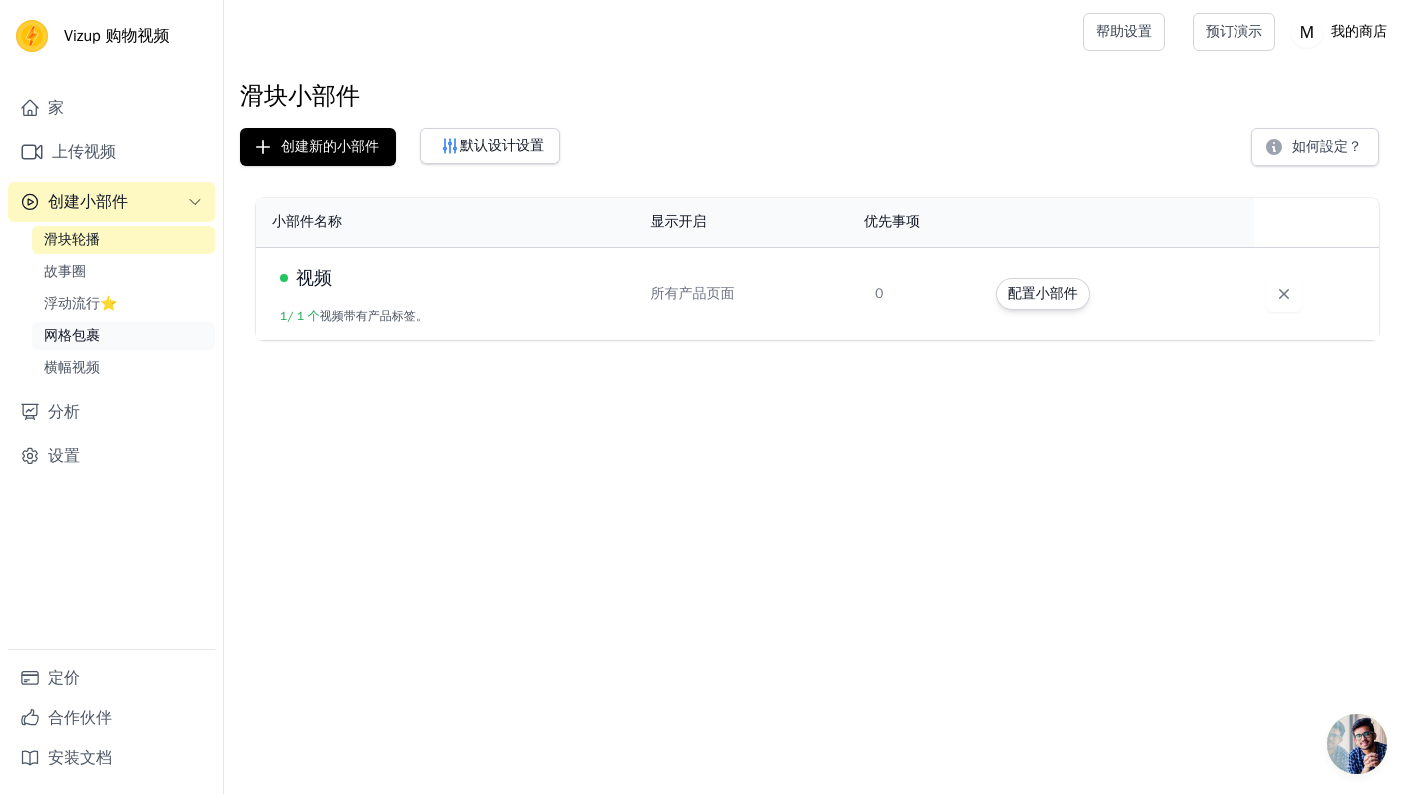 click on "网格包裹" at bounding box center [123, 336] 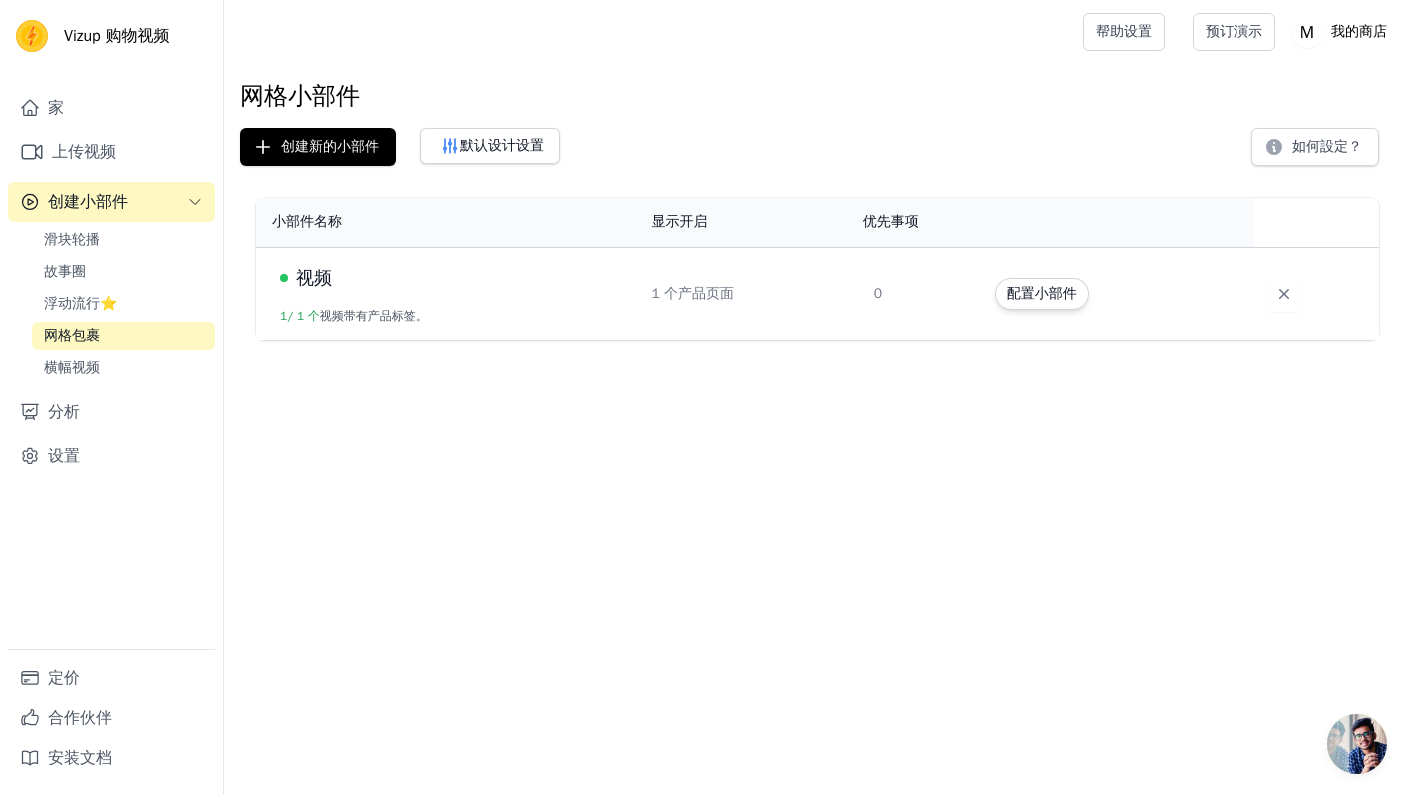 click on "Original text Rate this translation Your feedback will be used to help improve Google Translate Vizup 购物视频
家
上传视频       创建小部件     滑块轮播   故事圈   浮动流行⭐   网格包裹   横幅视频
分析
设置
定价
合作伙伴" at bounding box center [705, 170] 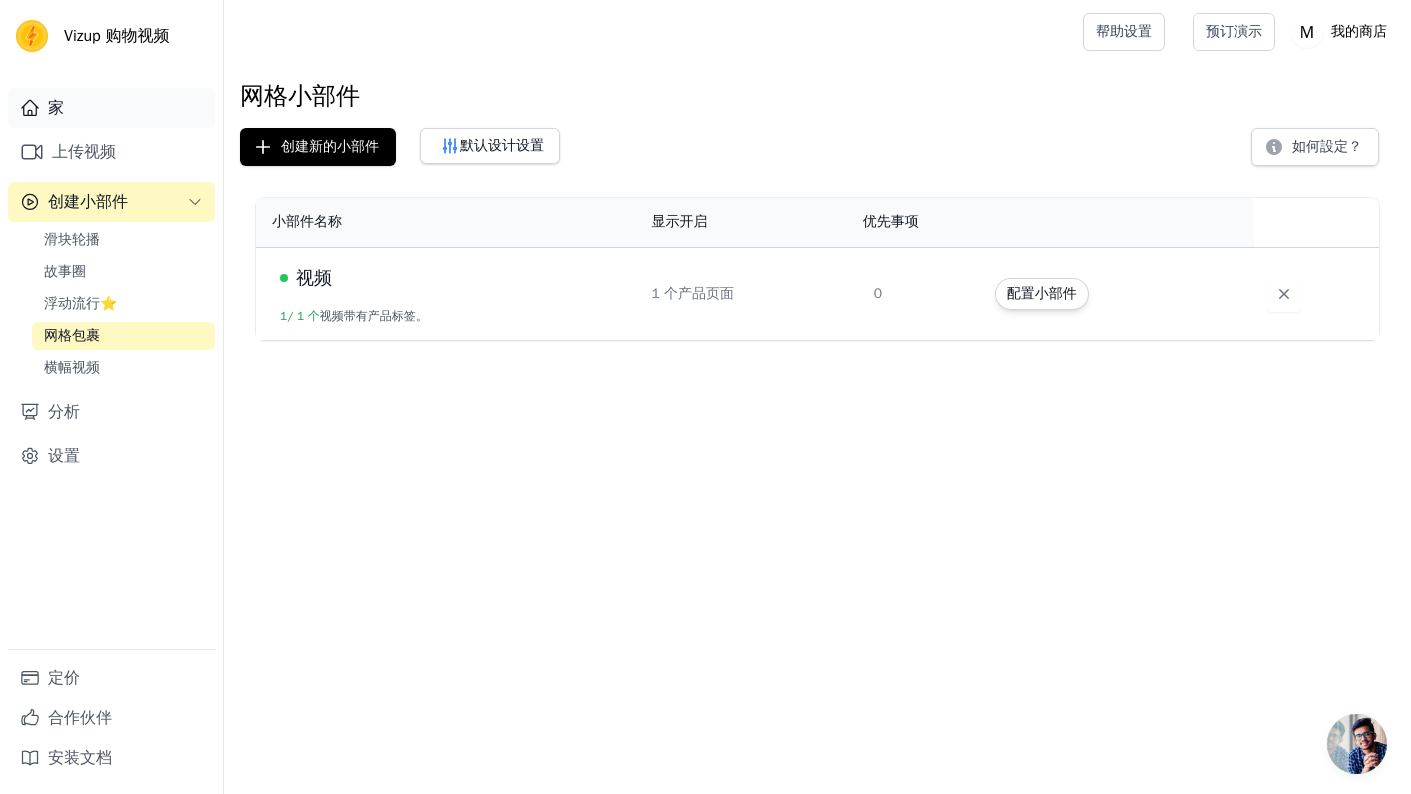 click on "家" at bounding box center (111, 108) 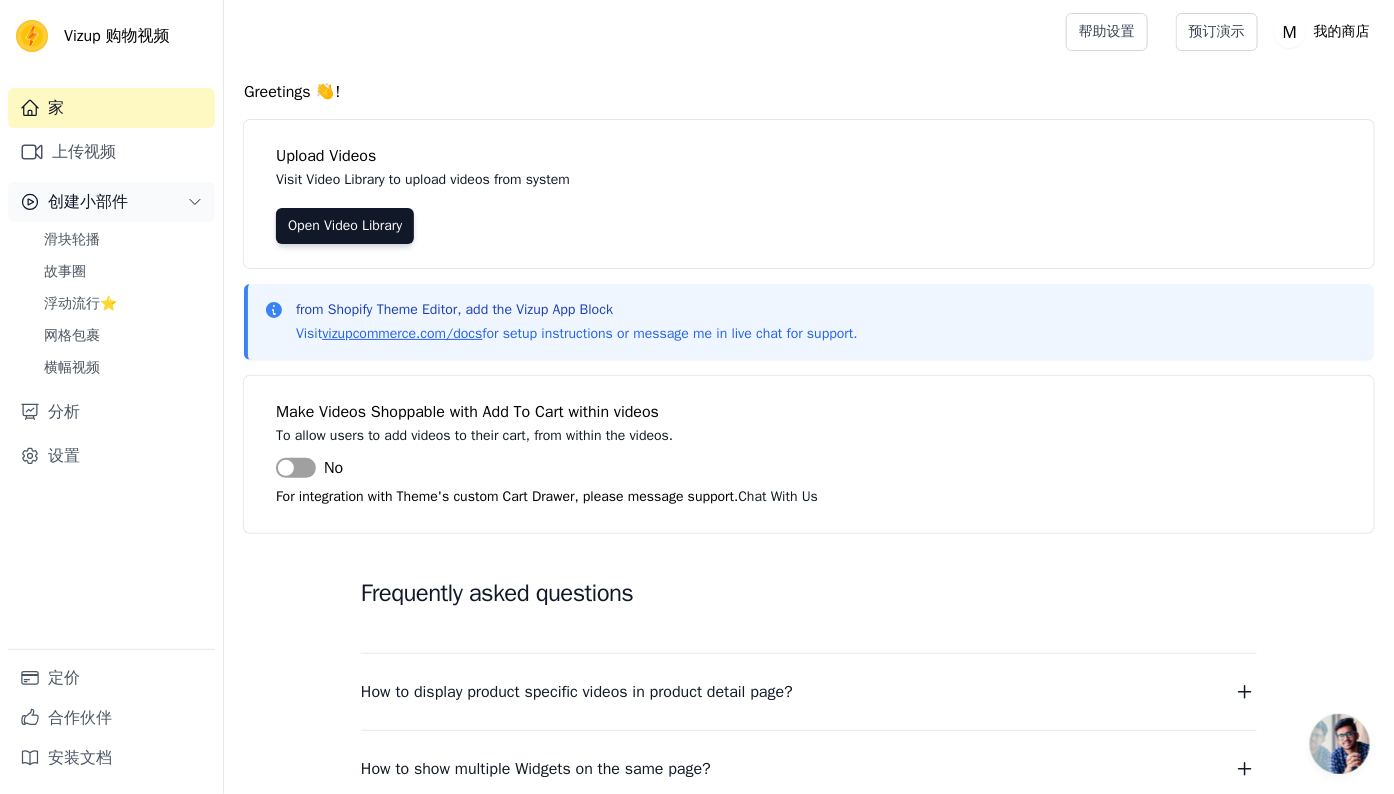 click on "创建小部件" at bounding box center (88, 202) 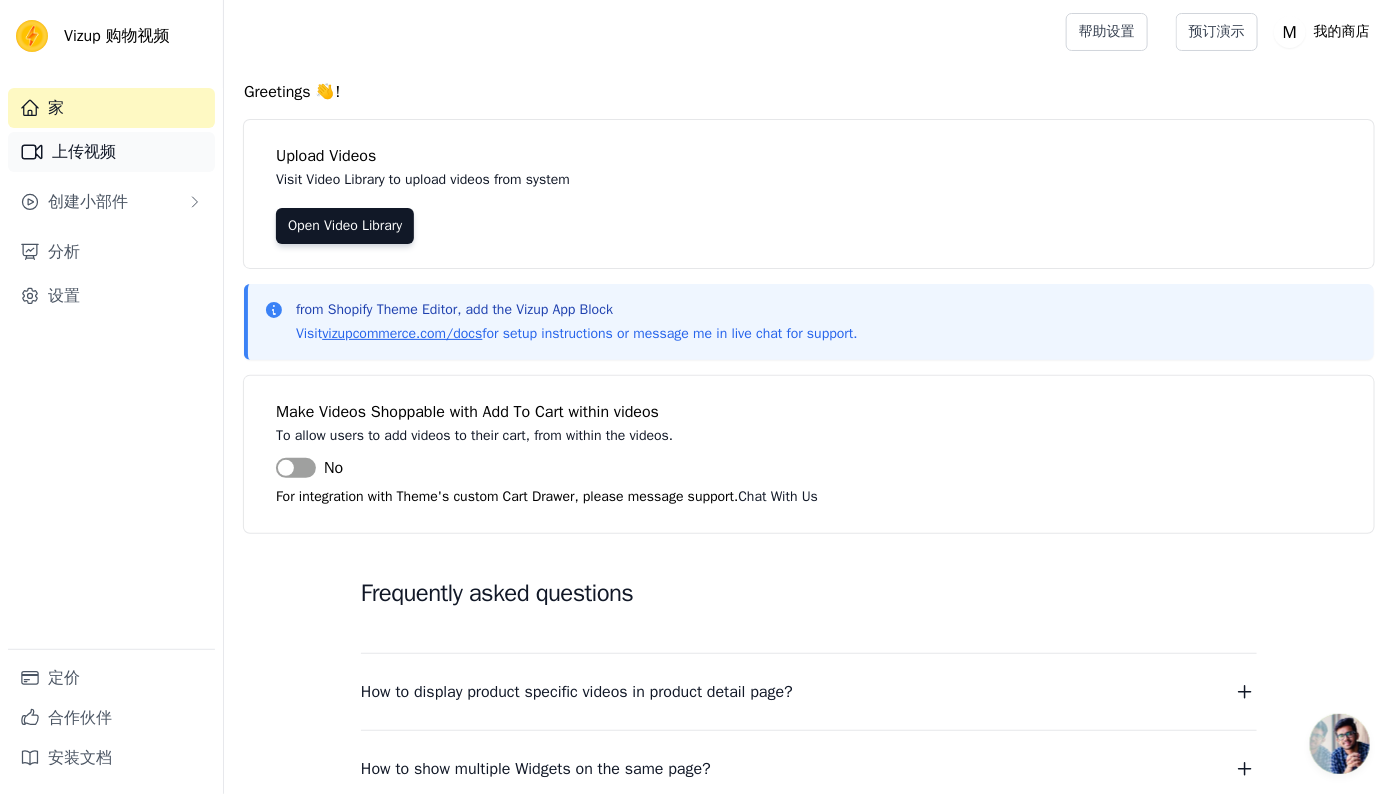 click on "上传视频" at bounding box center (84, 152) 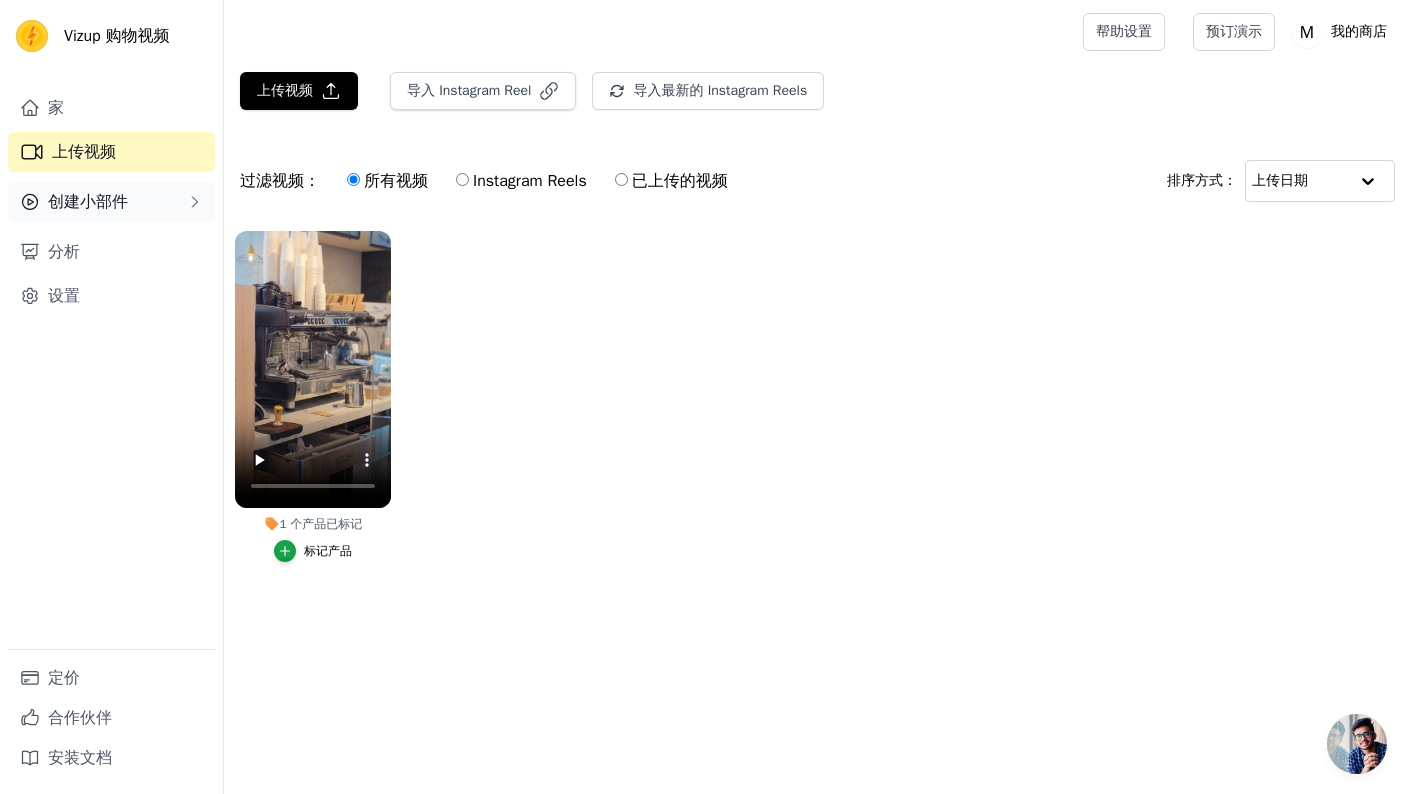 click on "创建小部件" at bounding box center (88, 202) 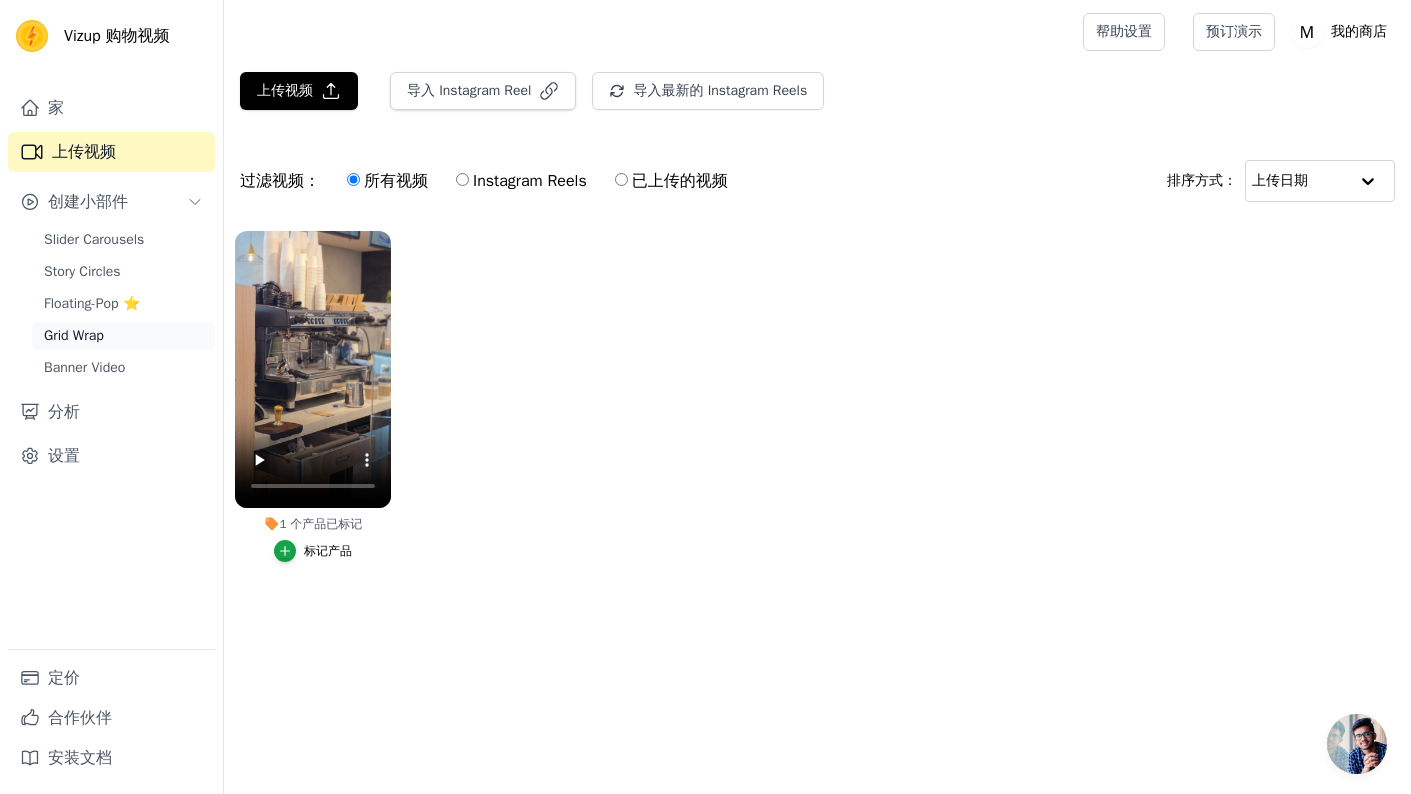 click on "Grid Wrap" at bounding box center [74, 336] 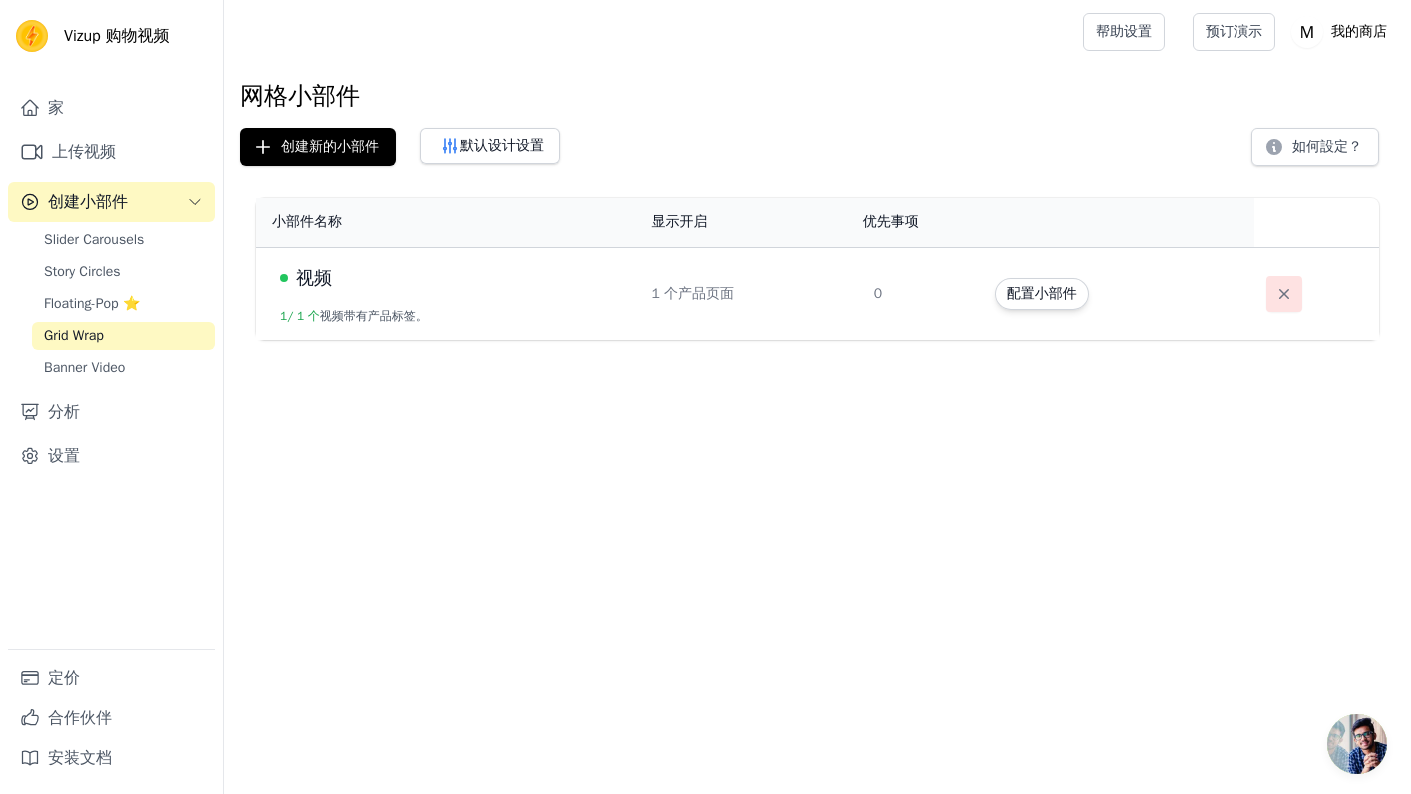 click at bounding box center (1284, 294) 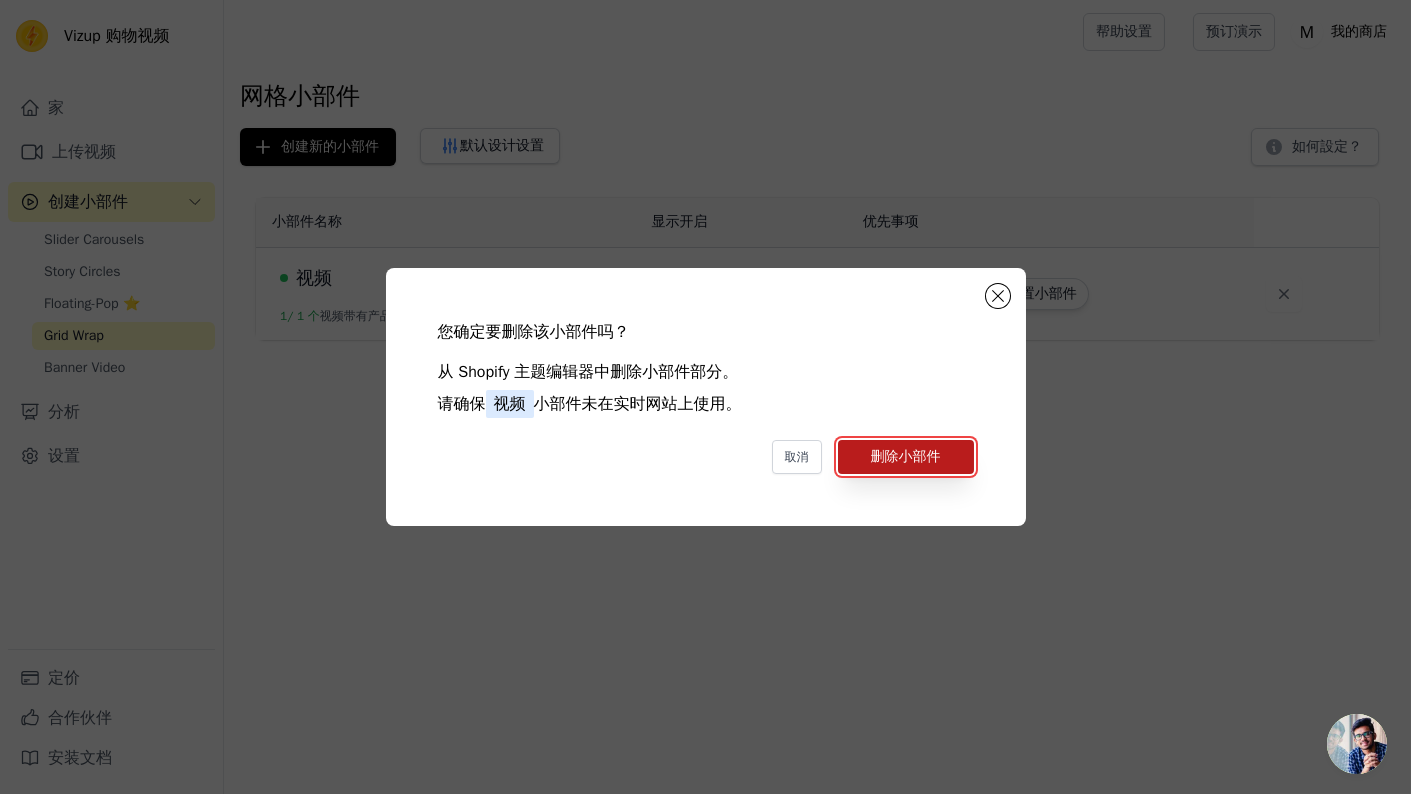 click on "删除小部件" at bounding box center (906, 456) 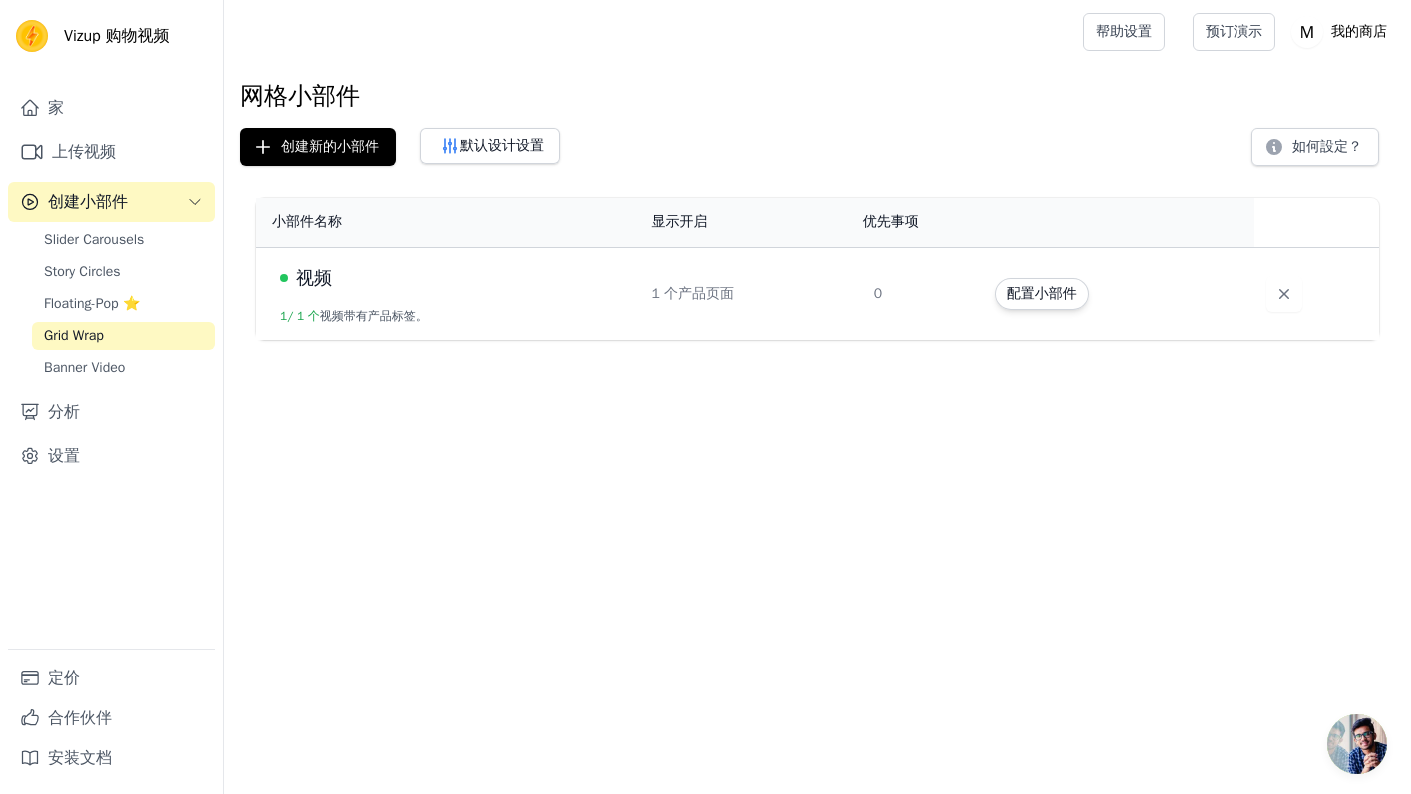click on "网格小部件" at bounding box center [817, 96] 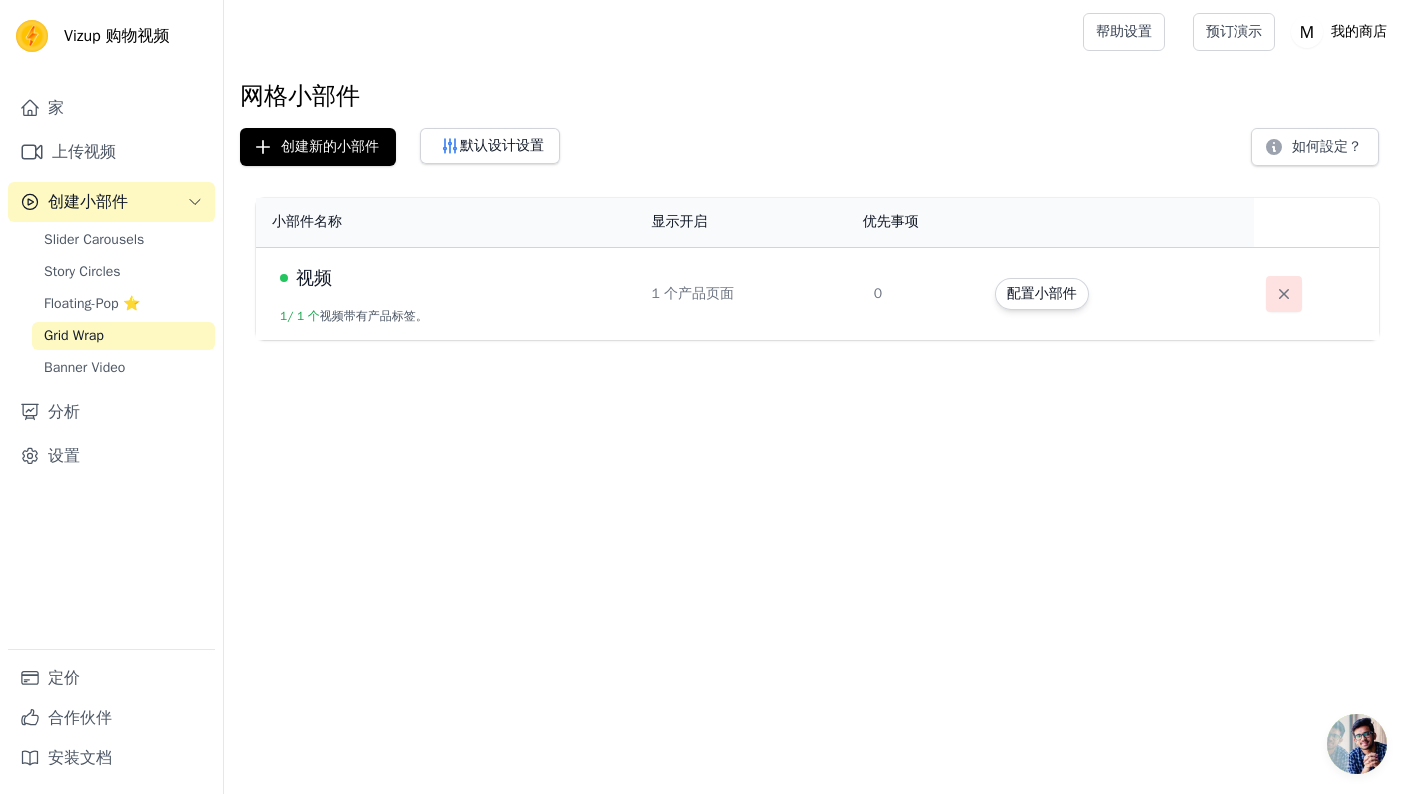 click 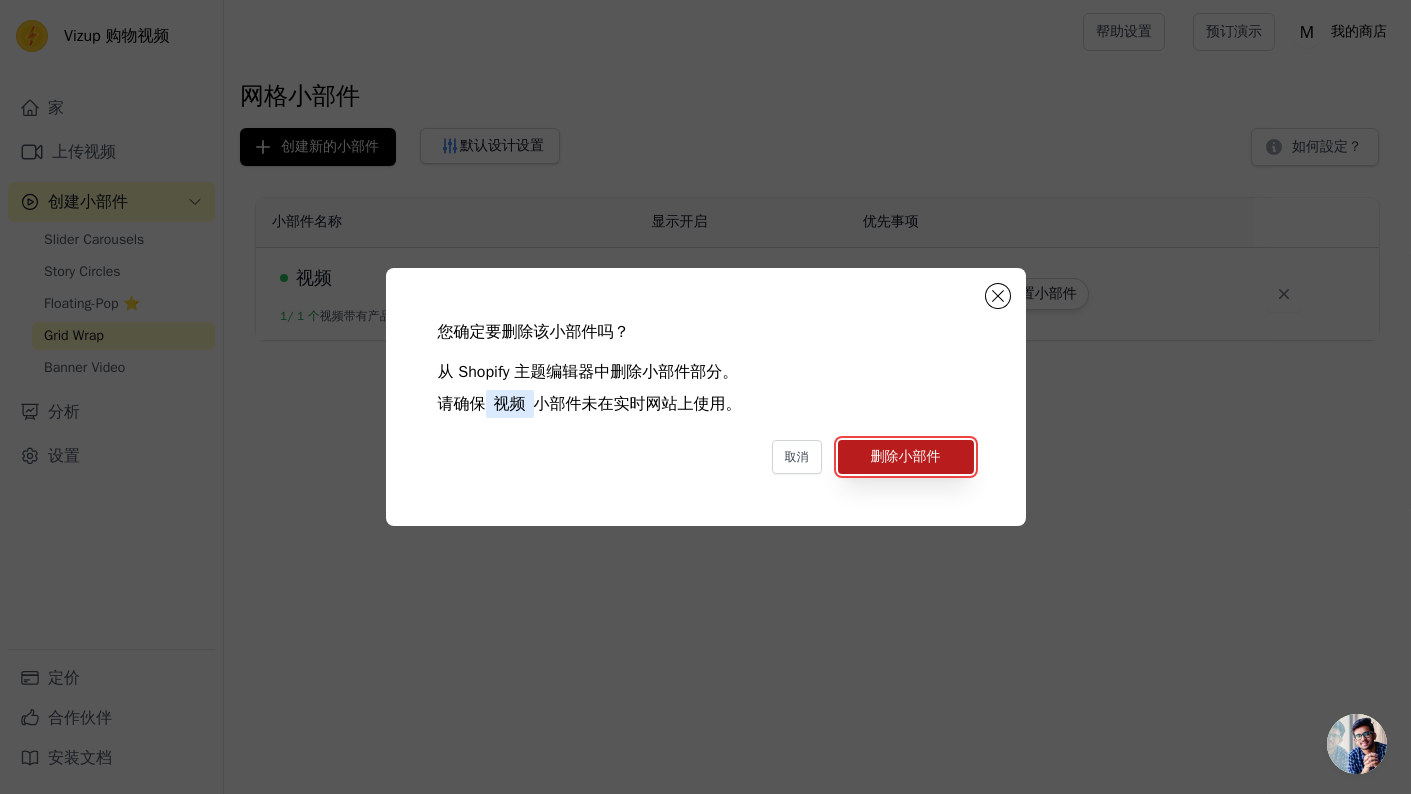 click on "删除小部件" at bounding box center (906, 456) 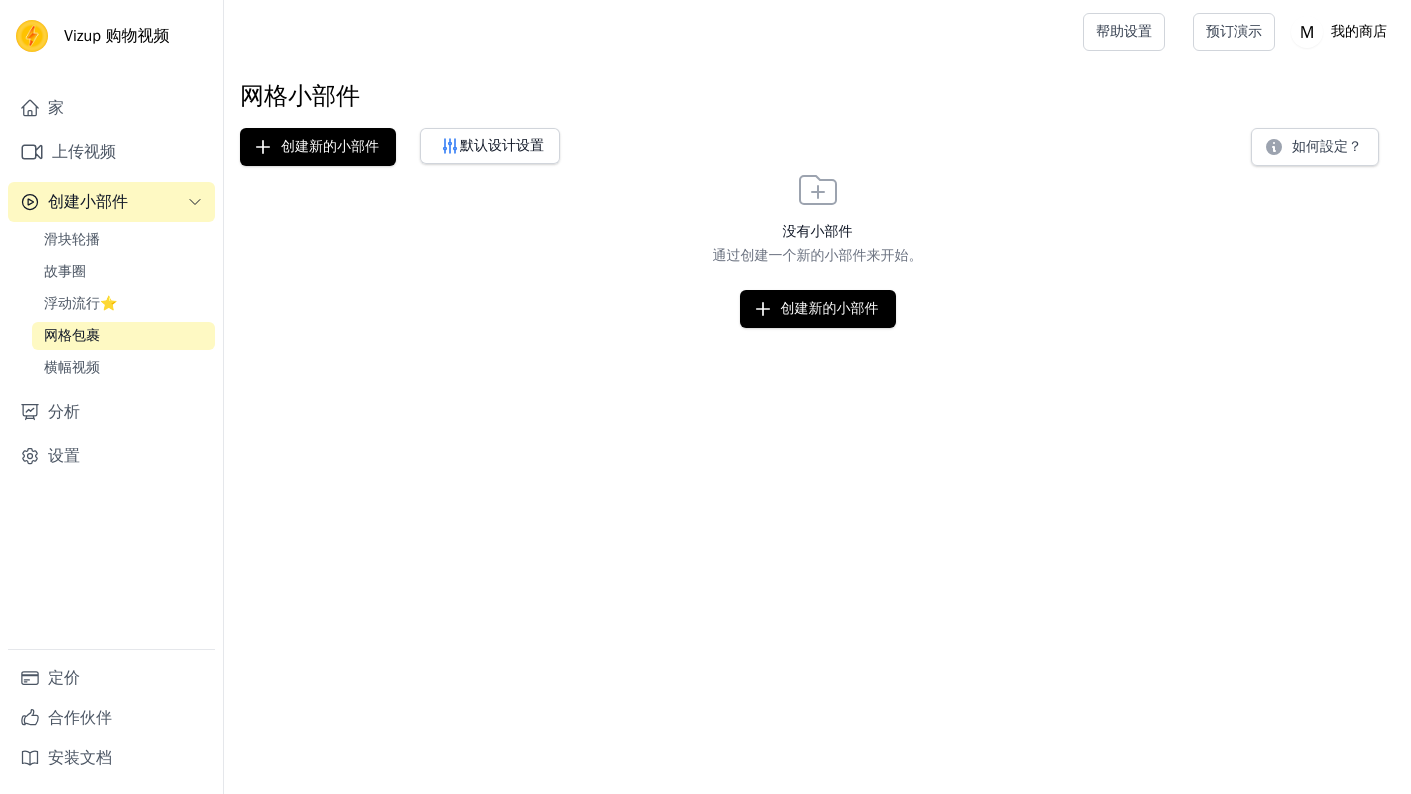 scroll, scrollTop: 0, scrollLeft: 0, axis: both 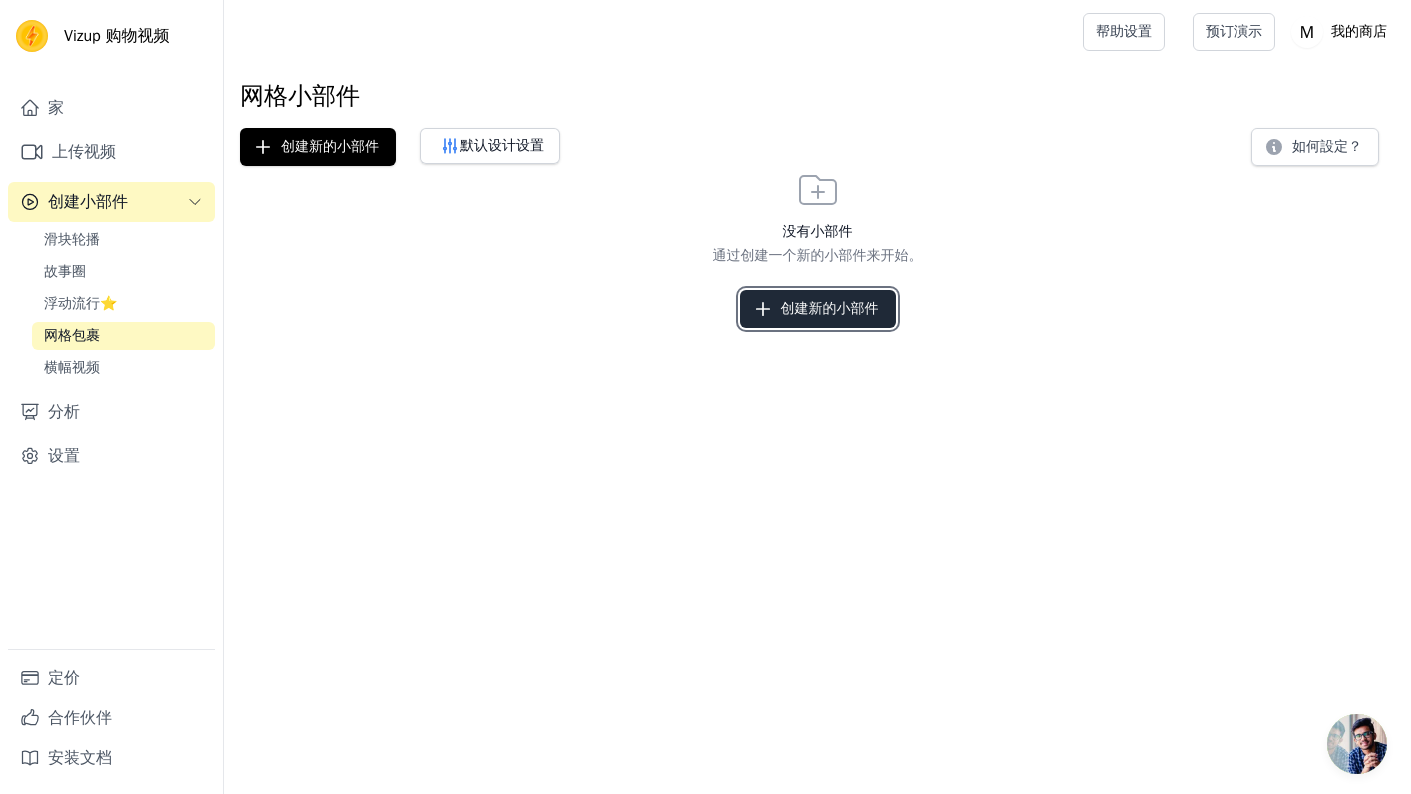 click on "创建新的小部件" at bounding box center (830, 309) 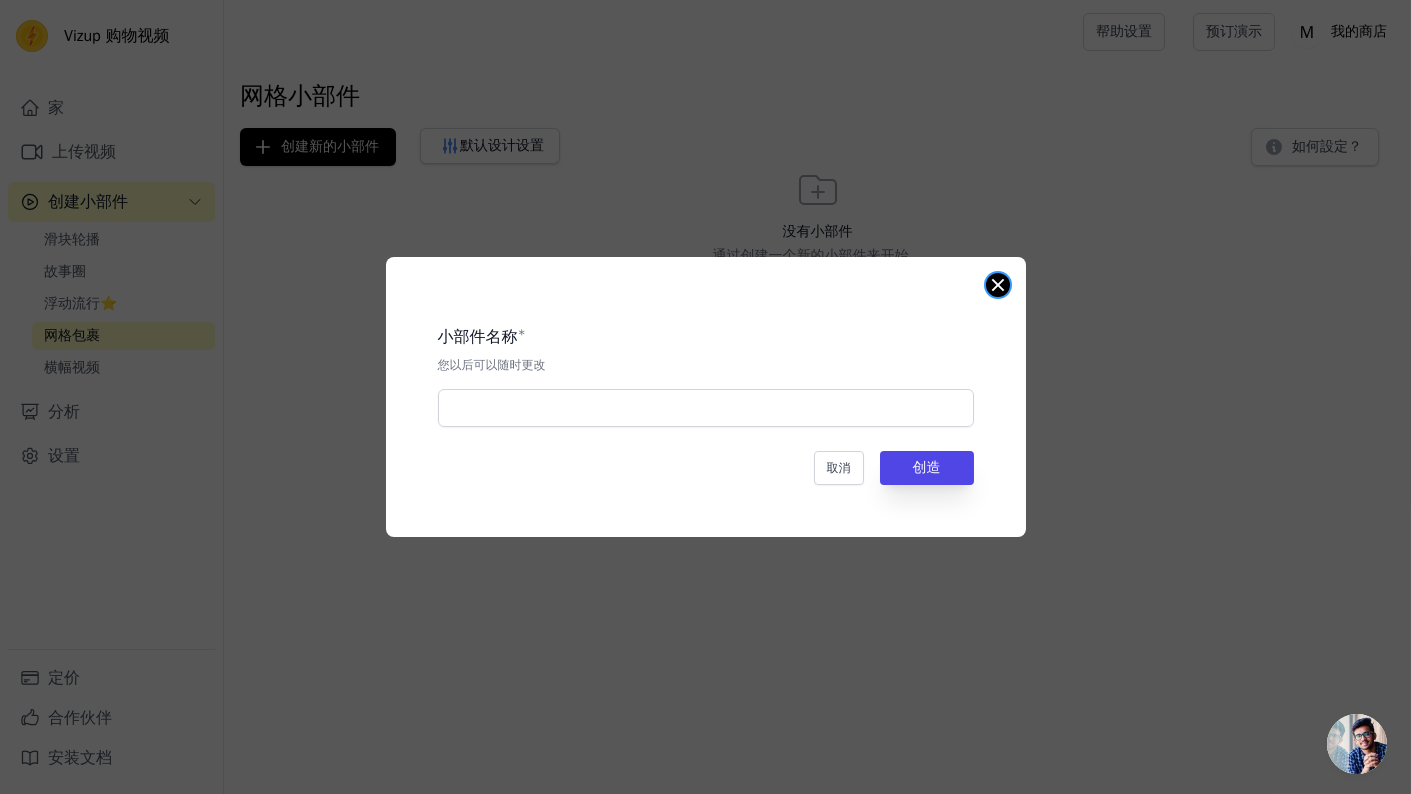 click at bounding box center [998, 285] 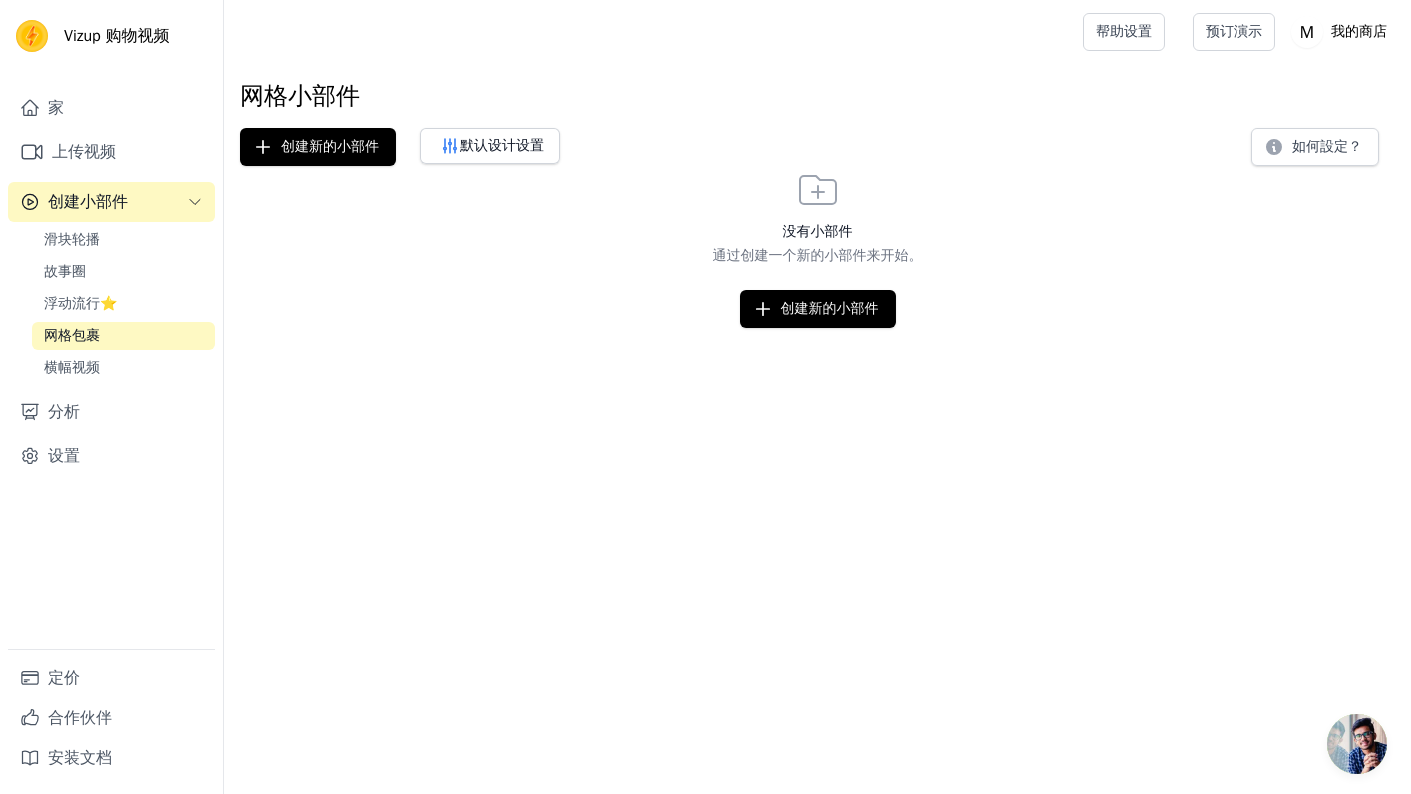 click on "Original text Rate this translation Your feedback will be used to help improve Google Translate Vizup 购物视频
家
上传视频       创建小部件     滑块轮播   故事圈   浮动流行⭐   网格包裹   横幅视频
分析
设置
定价
合作伙伴" at bounding box center [705, 164] 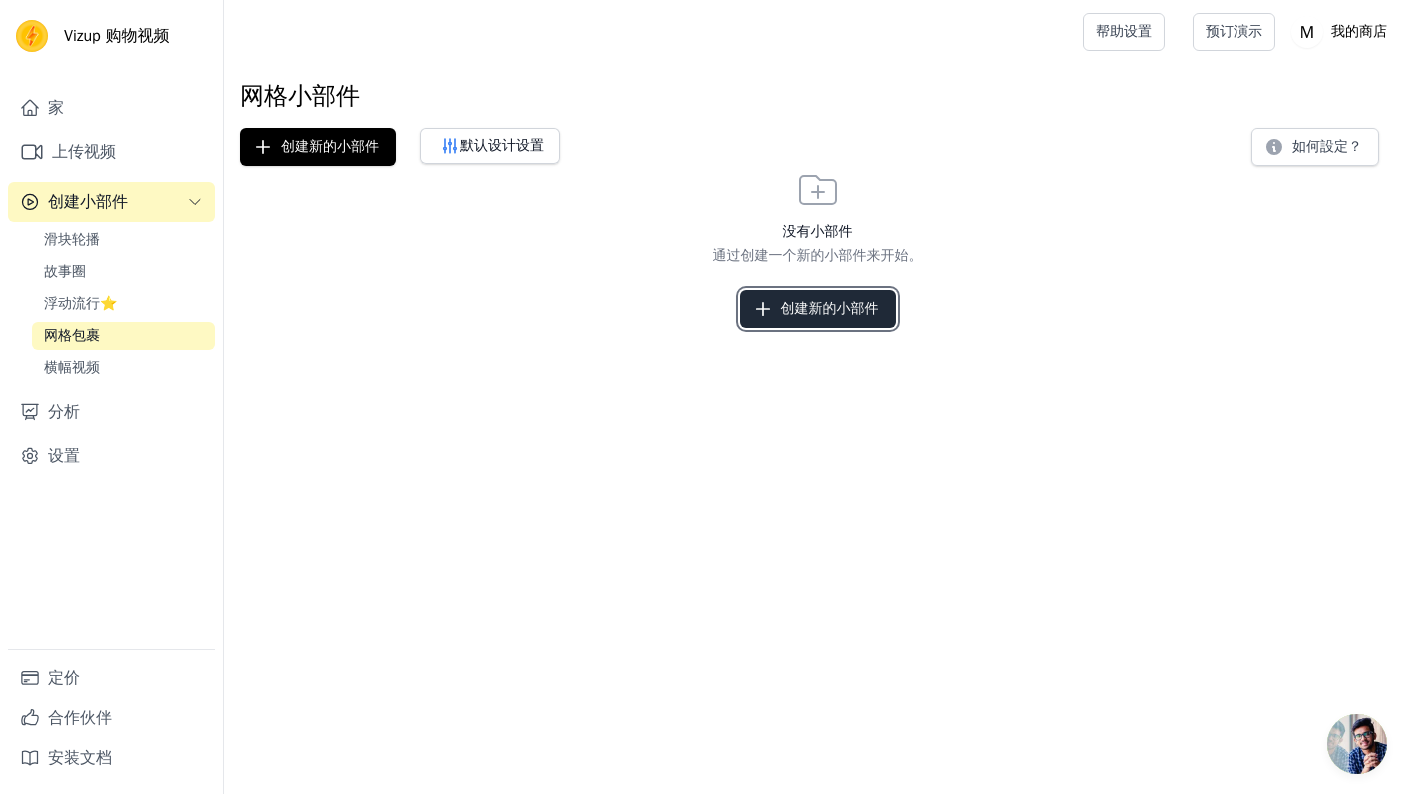 click on "创建新的小部件" at bounding box center [818, 309] 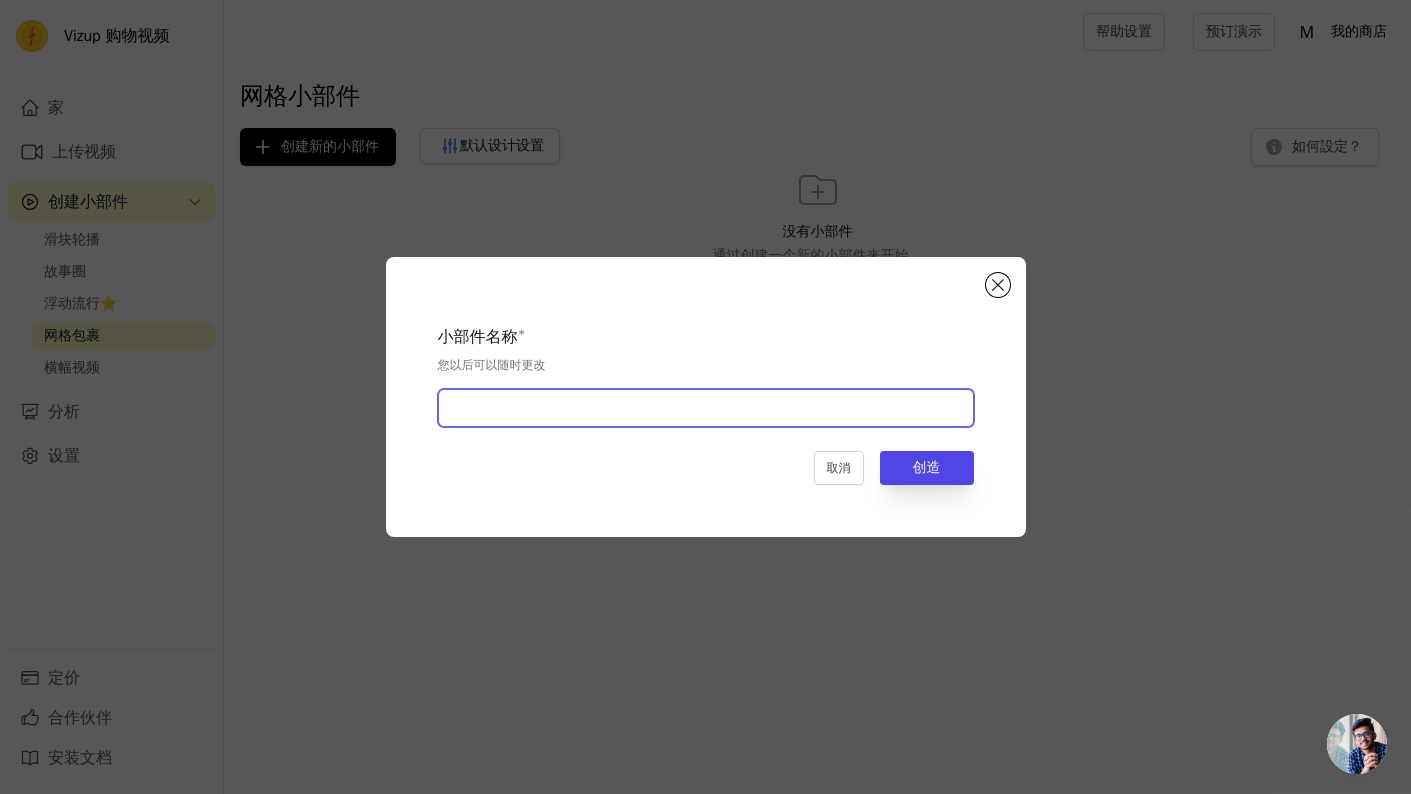 click at bounding box center (706, 408) 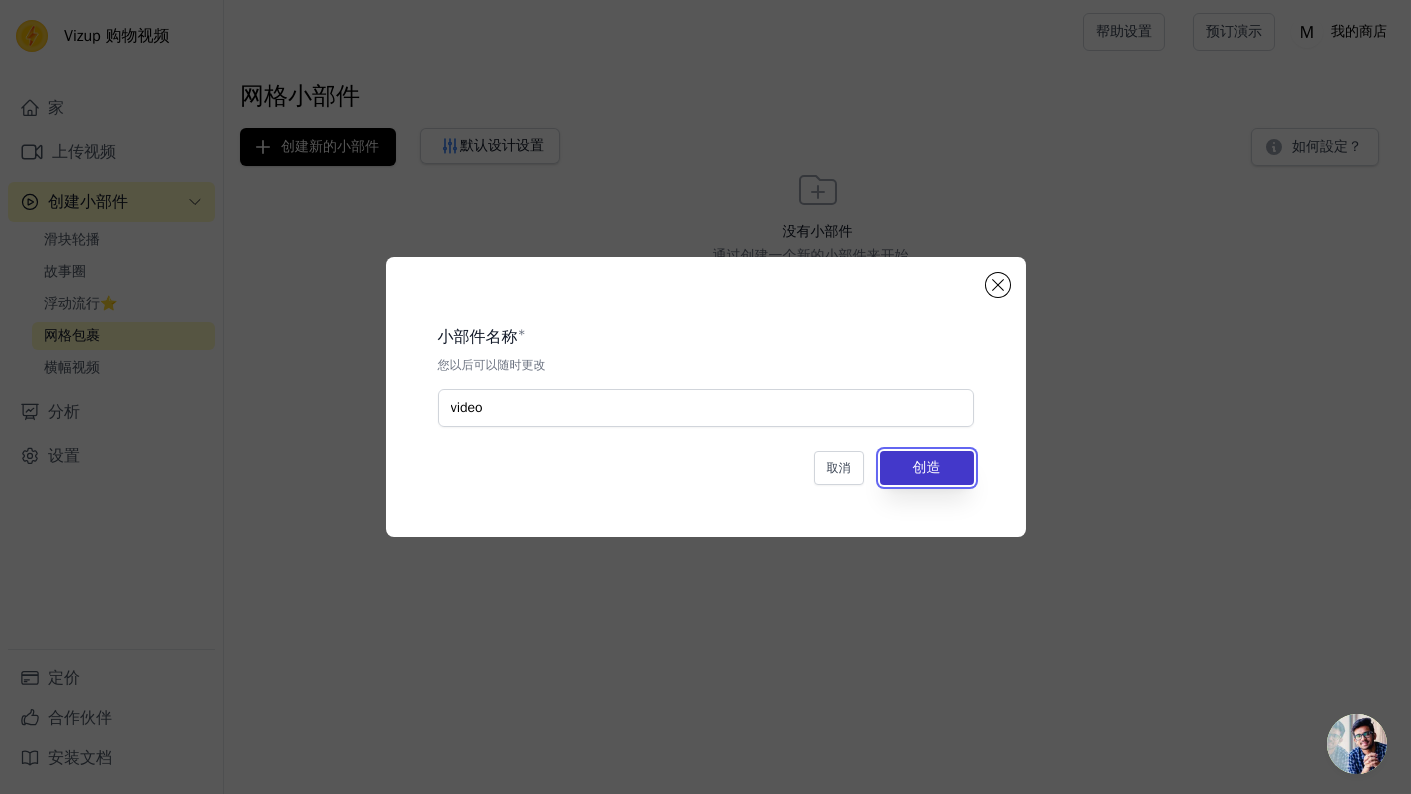 click on "创造" at bounding box center (927, 468) 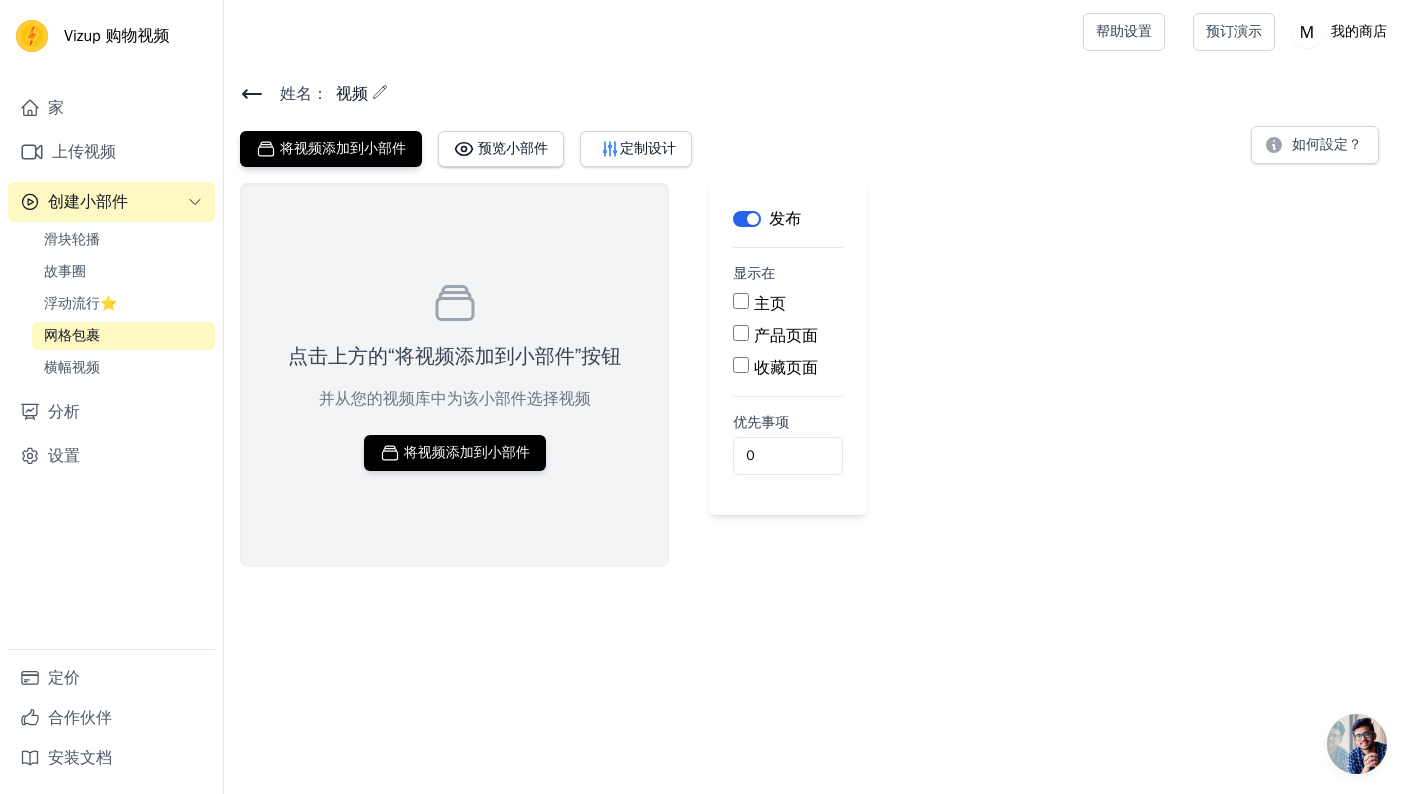 click on "产品页面" at bounding box center (741, 333) 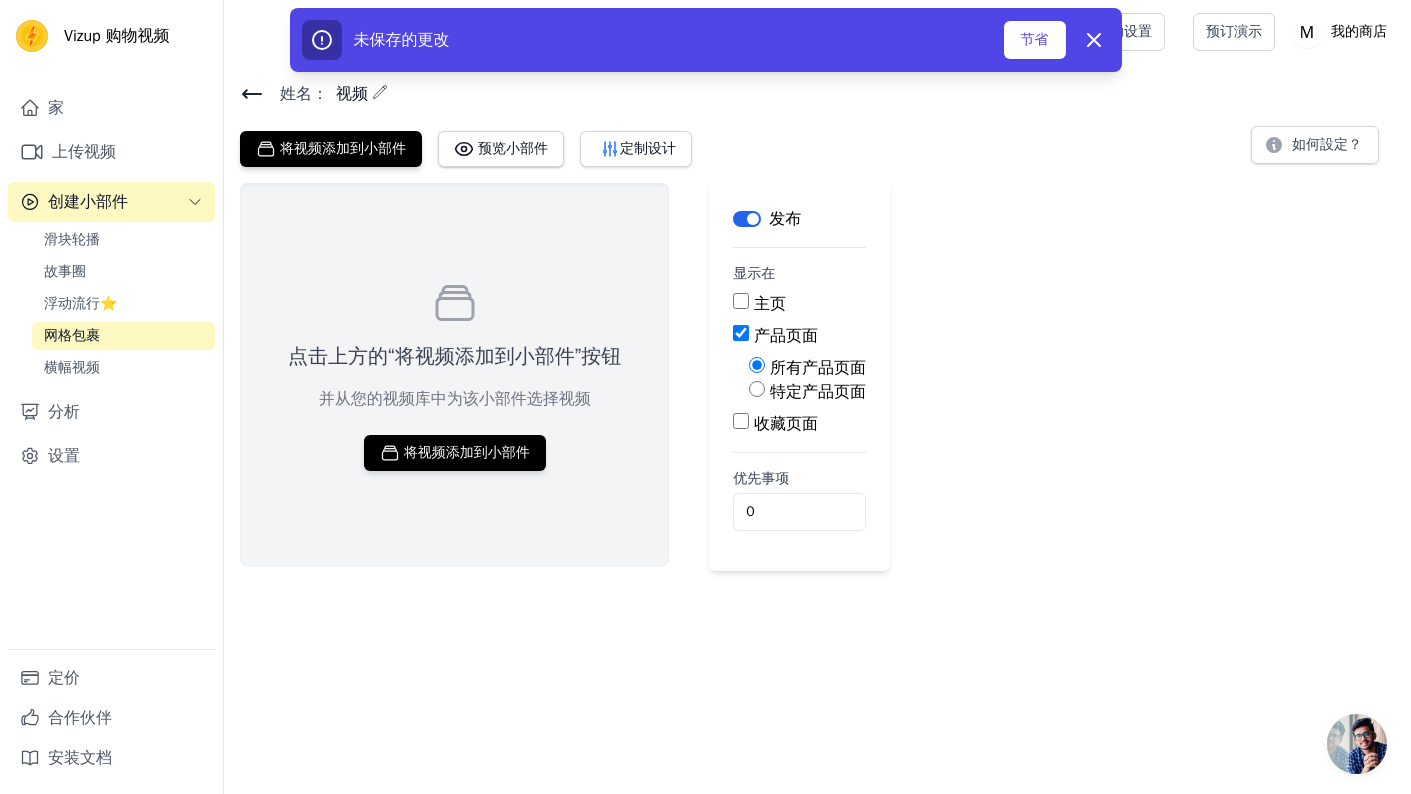 click on "特定产品页面" at bounding box center (807, 392) 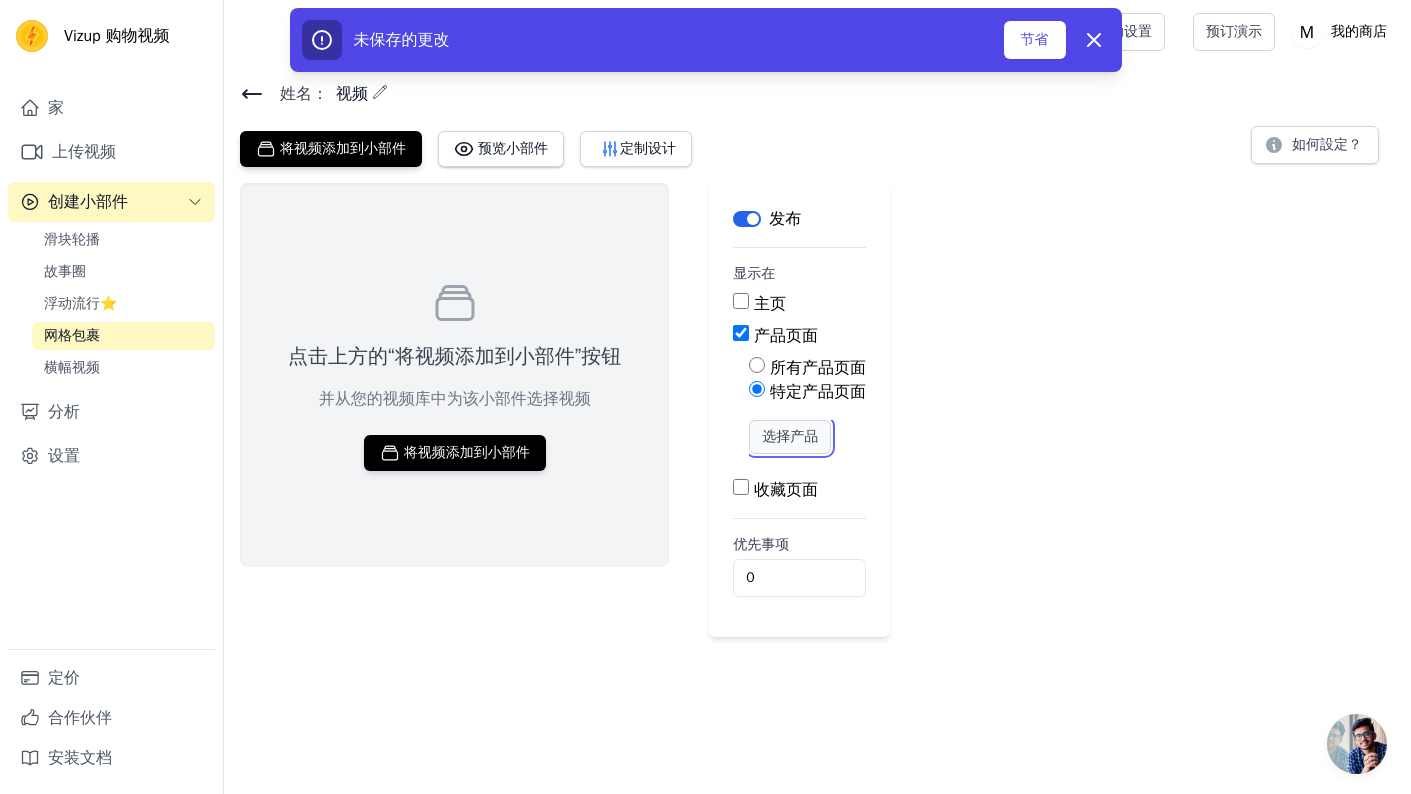 click on "选择产品" at bounding box center [790, 436] 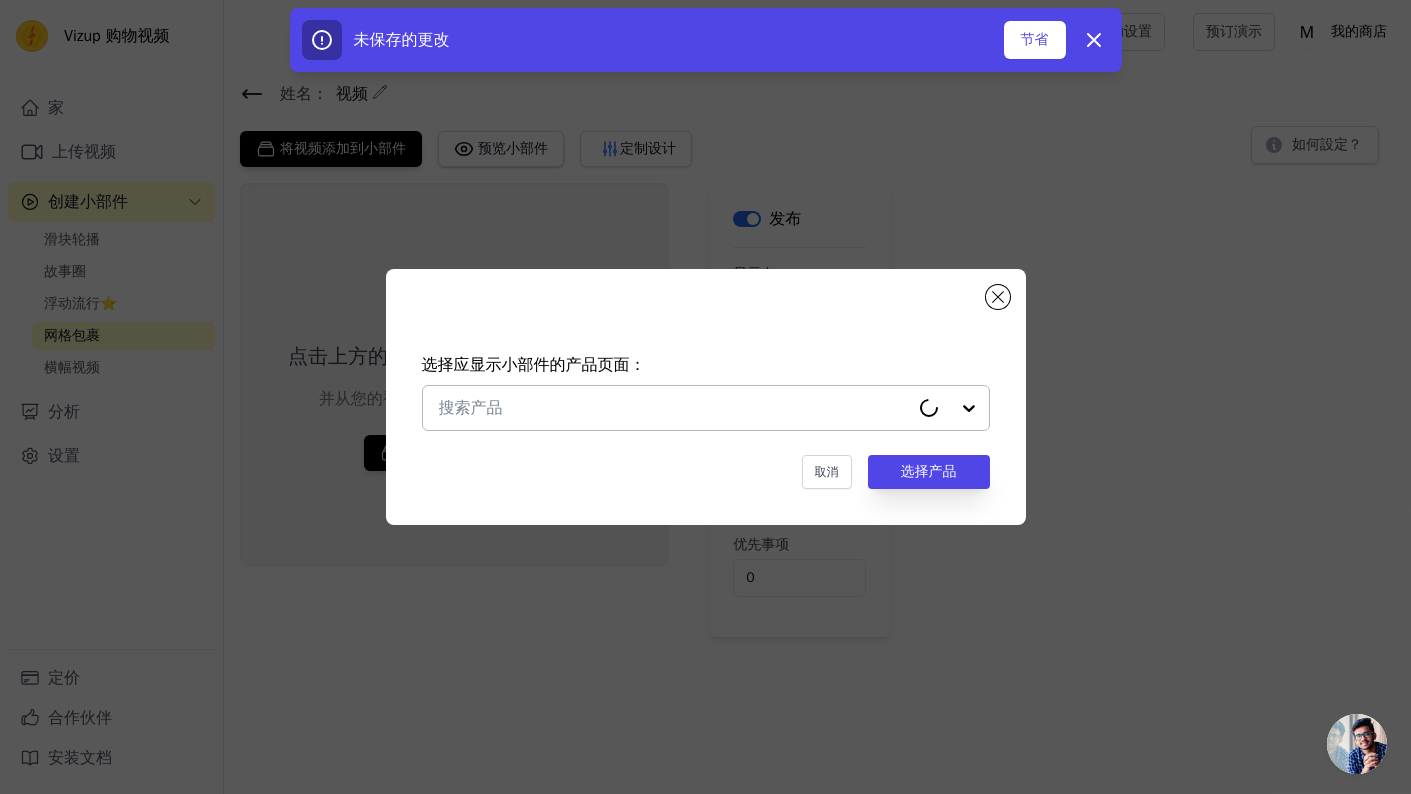 click at bounding box center [949, 408] 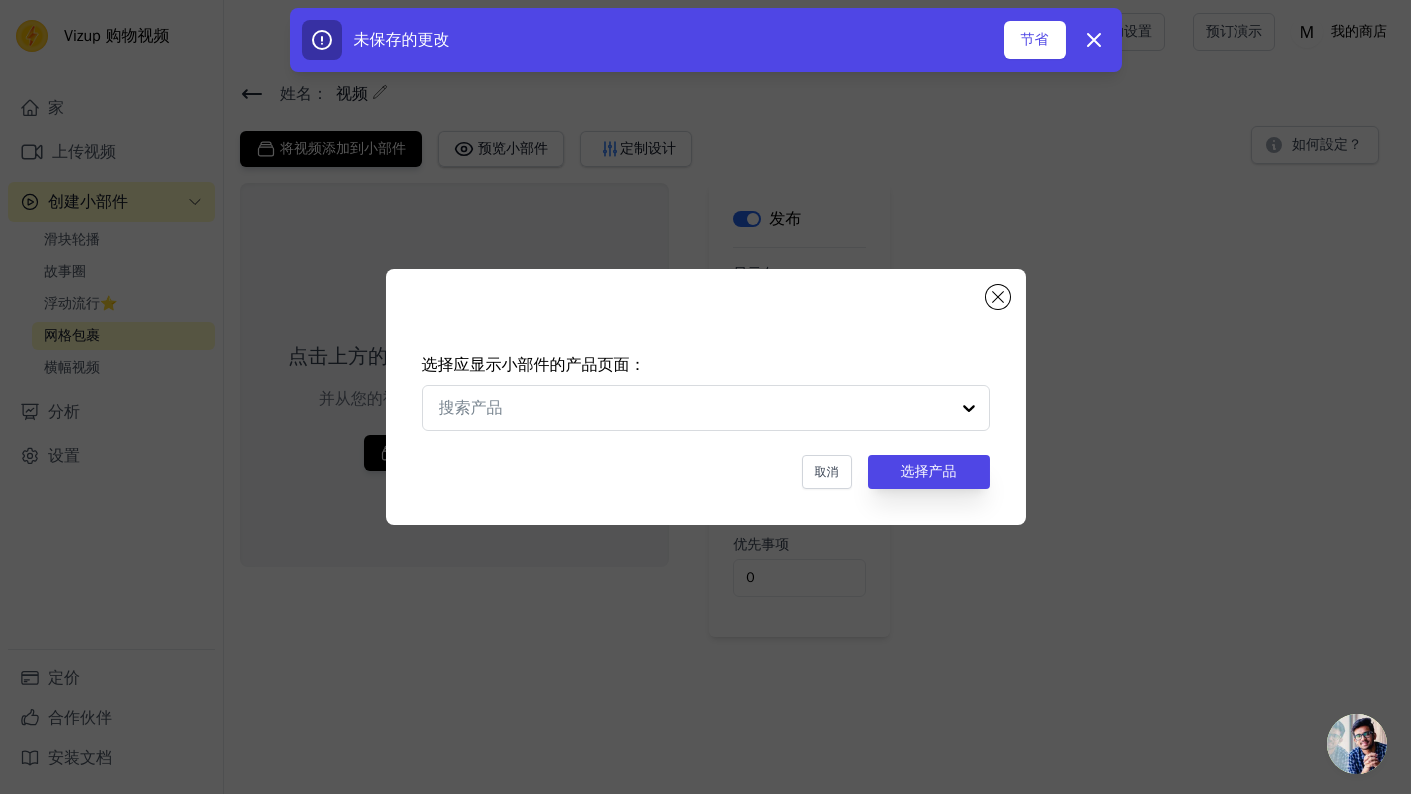 click on "选择应显示小部件的产品页面：                       取消   选择产品" at bounding box center [705, 397] 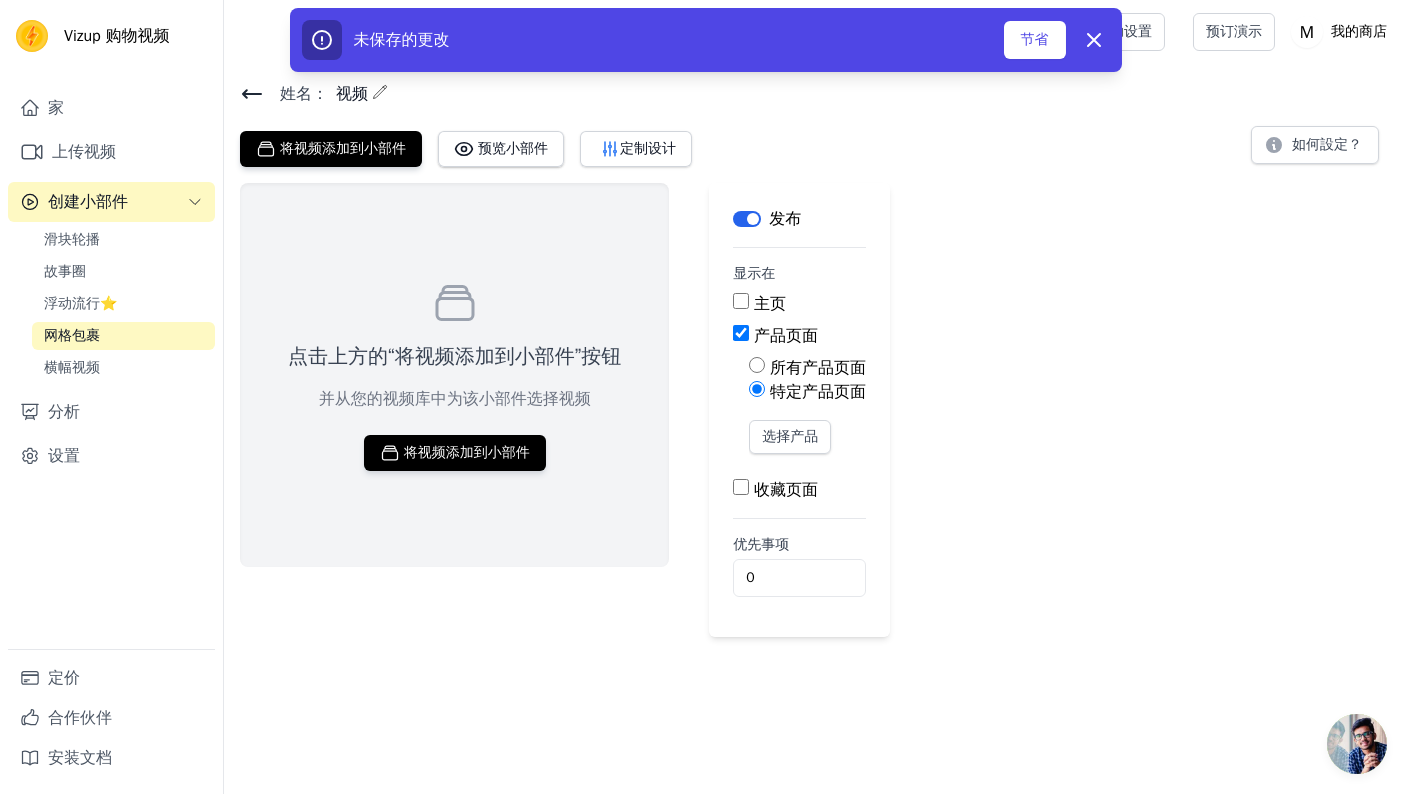click on "点击上方的“将视频添加到小部件”按钮   并从您的视频库中为该小部件选择视频
将视频添加到小部件   标签     发布     显示在     主页     产品页面     所有产品页面     特定产品页面     选择产品         收藏页面       优先事项   0     未保存的更改   节省   解雇" at bounding box center [817, 410] 